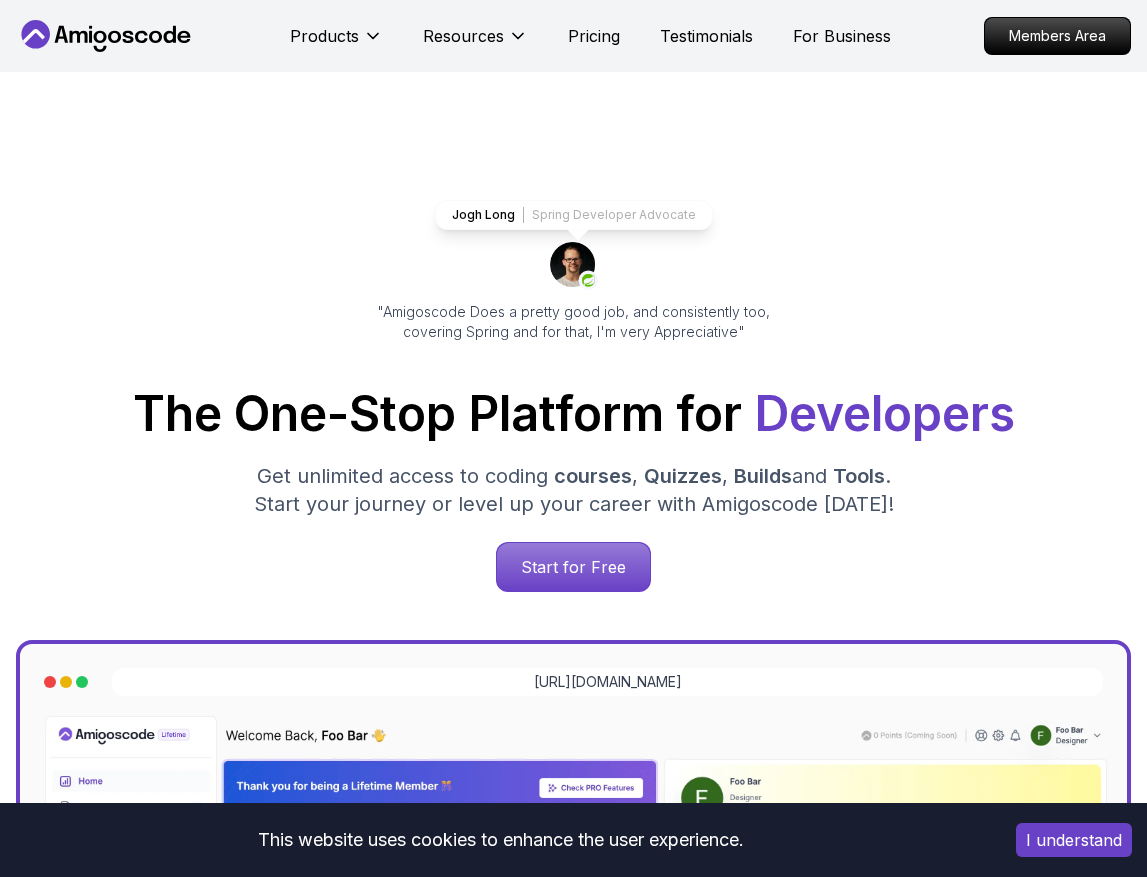 scroll, scrollTop: 0, scrollLeft: 0, axis: both 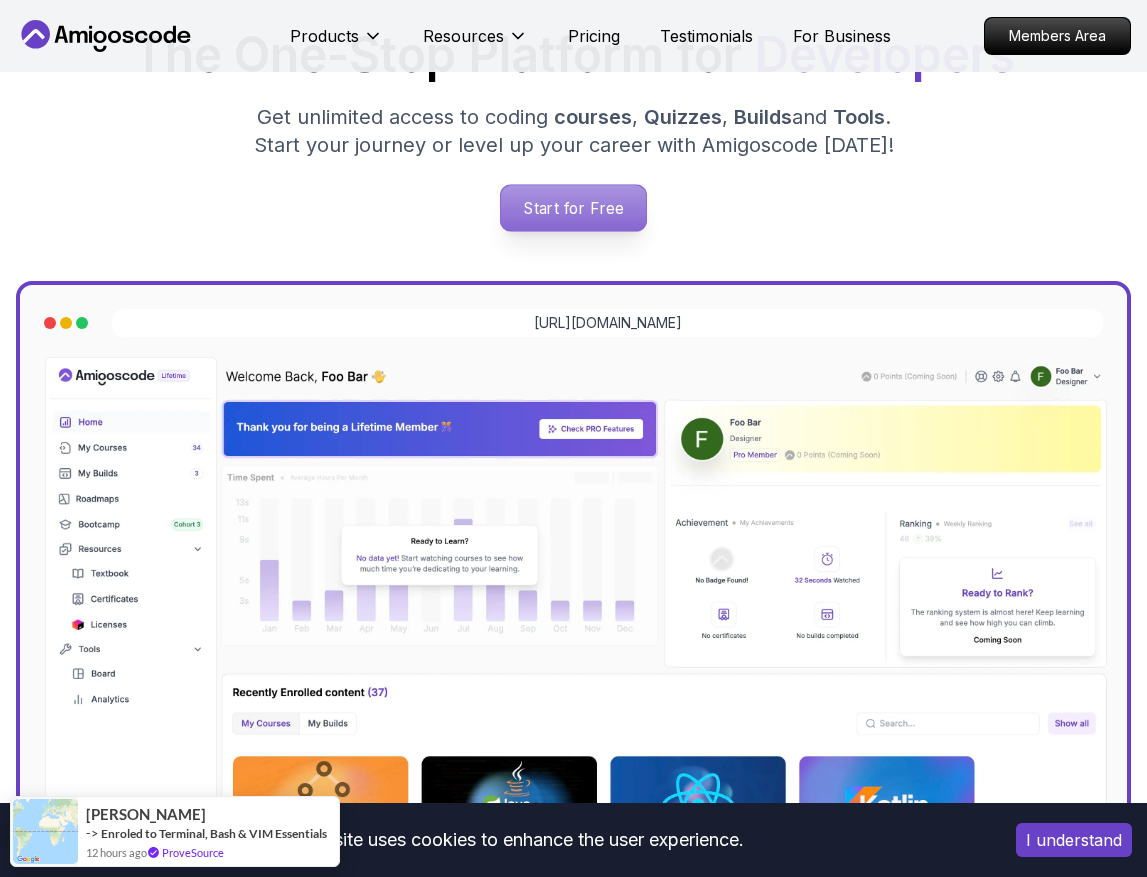 click on "Start for Free" at bounding box center [573, 208] 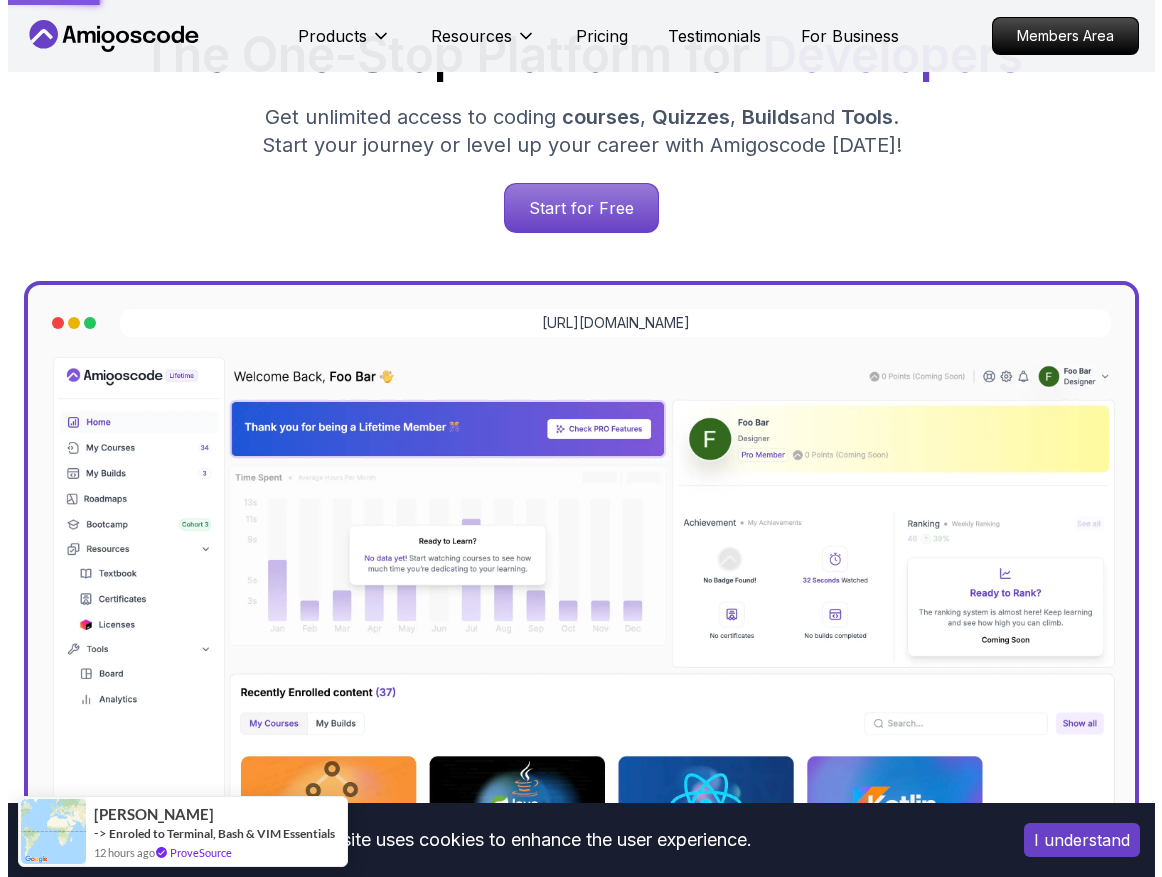 scroll, scrollTop: 0, scrollLeft: 0, axis: both 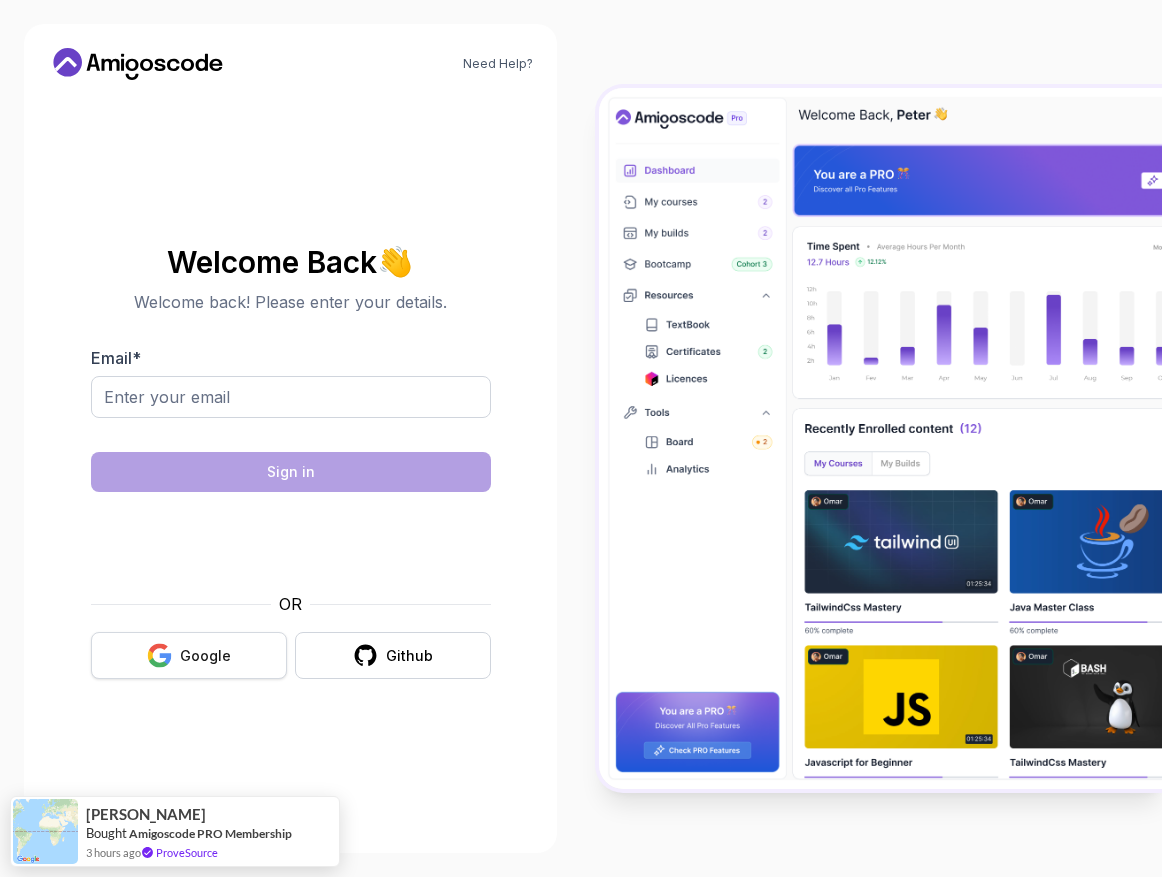 click on "Google" at bounding box center [205, 656] 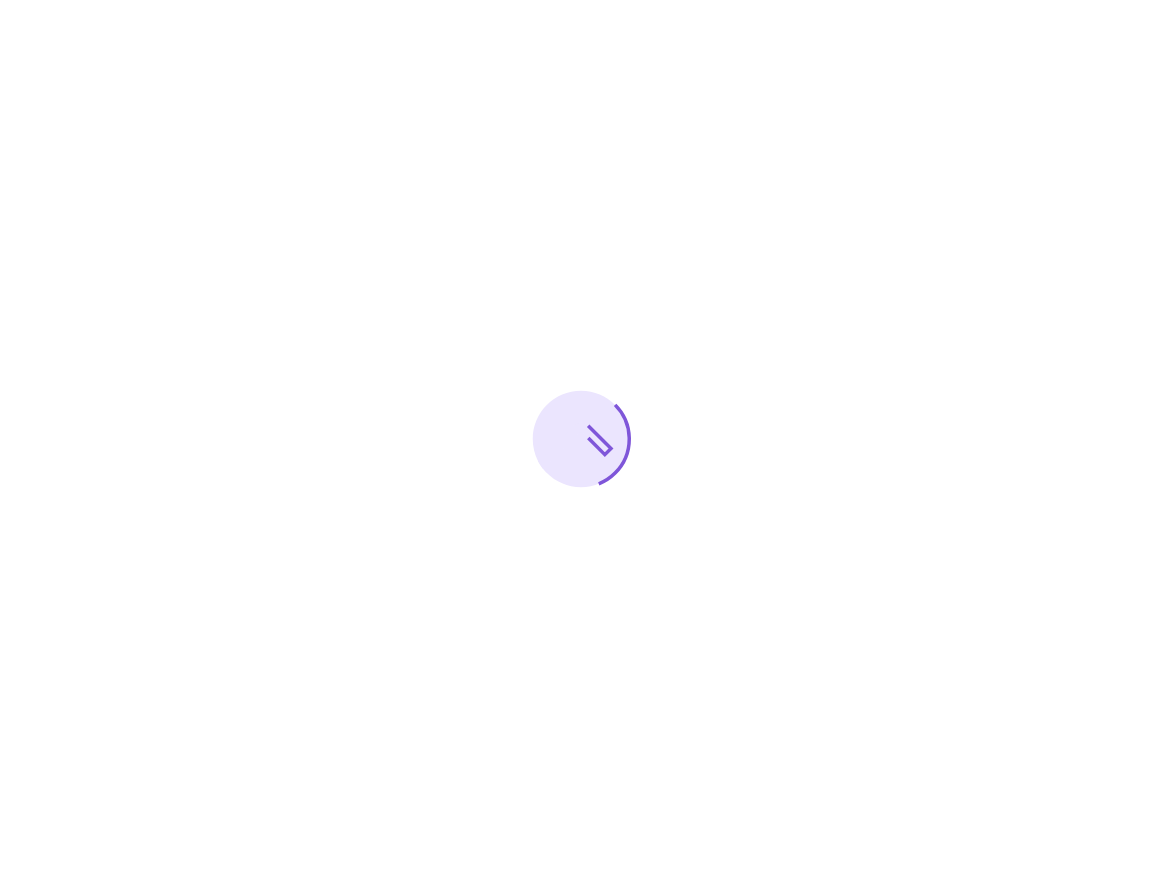 scroll, scrollTop: 0, scrollLeft: 0, axis: both 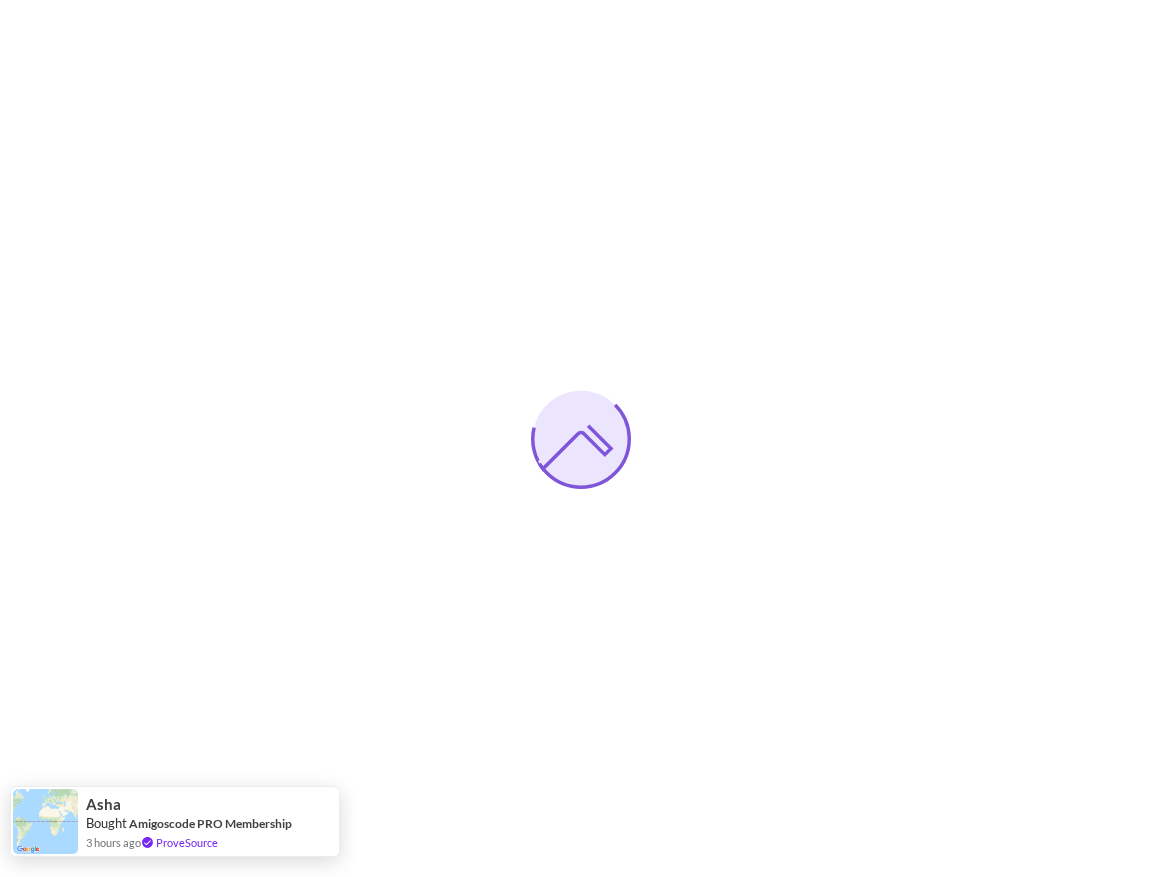 click on "3 hours ago     ProveSource" at bounding box center [209, 842] 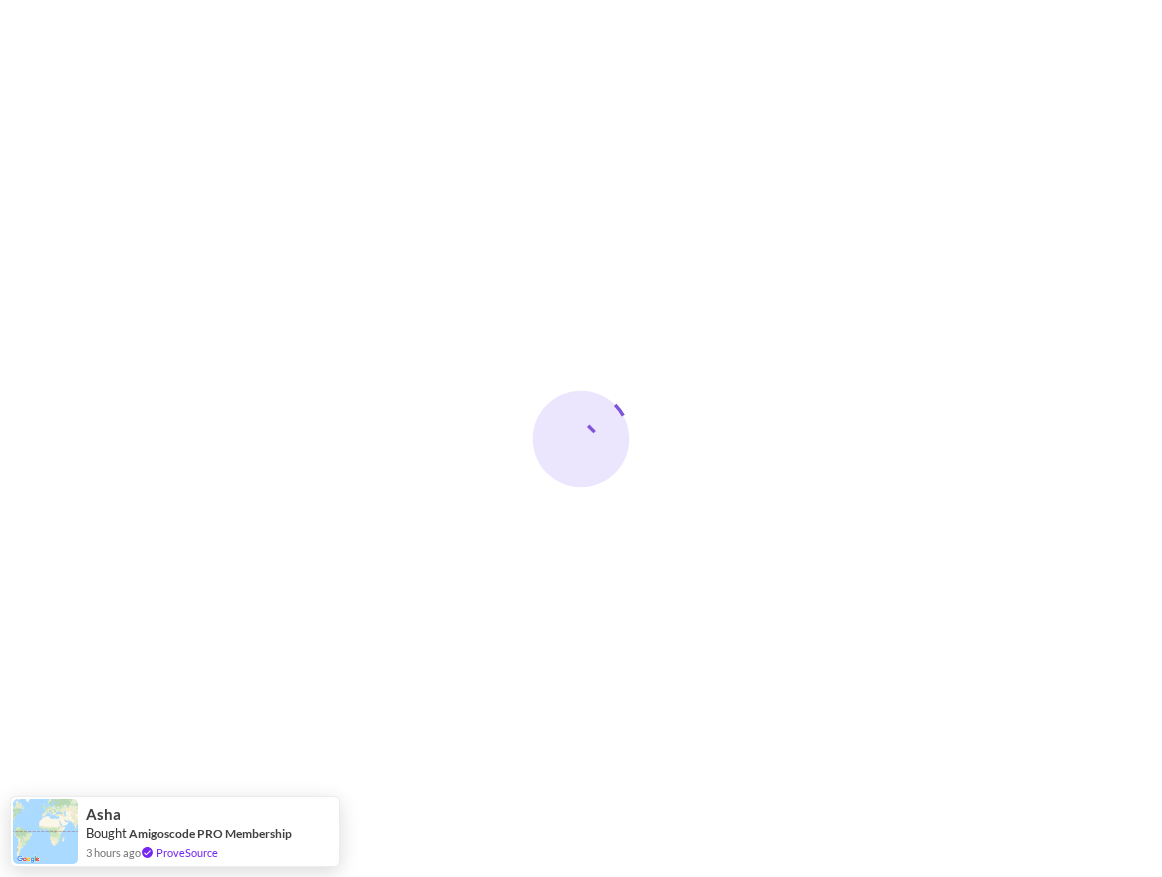 click at bounding box center [581, 438] 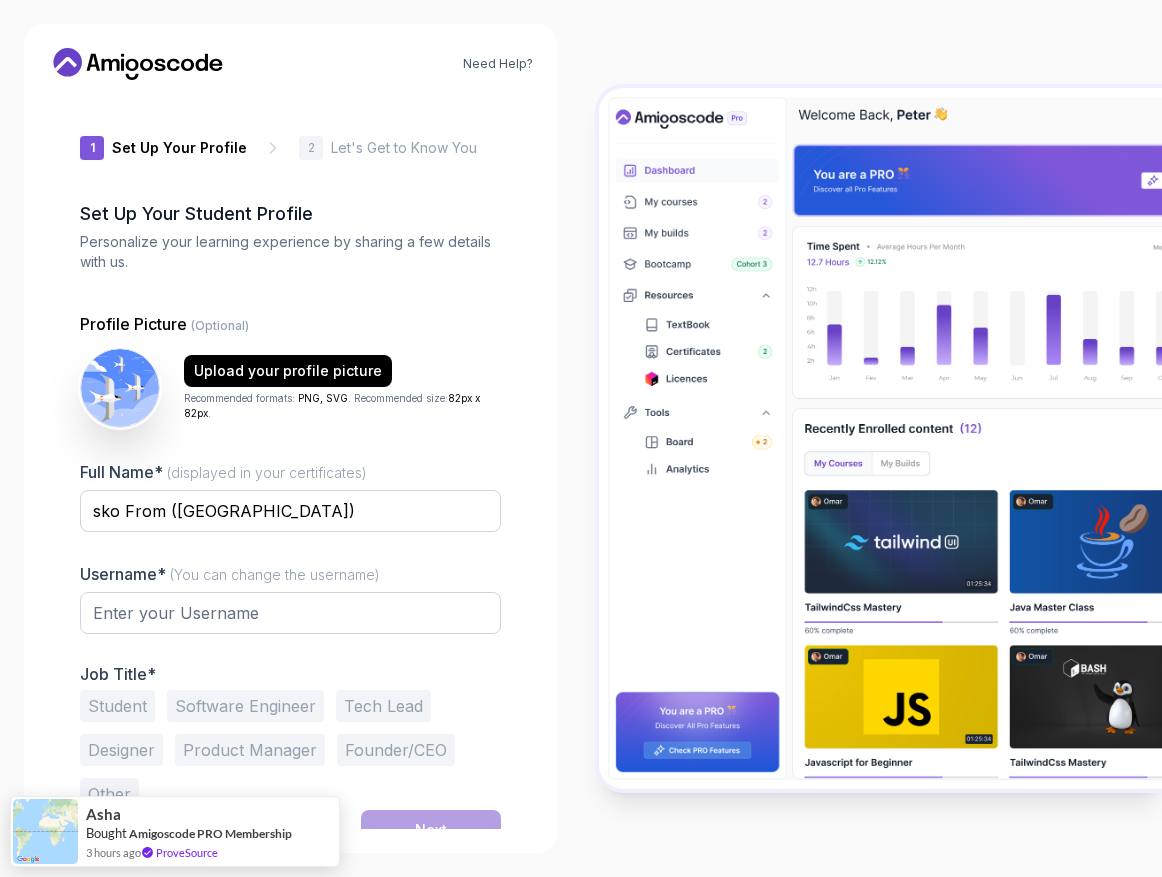 type on "wittybison14093" 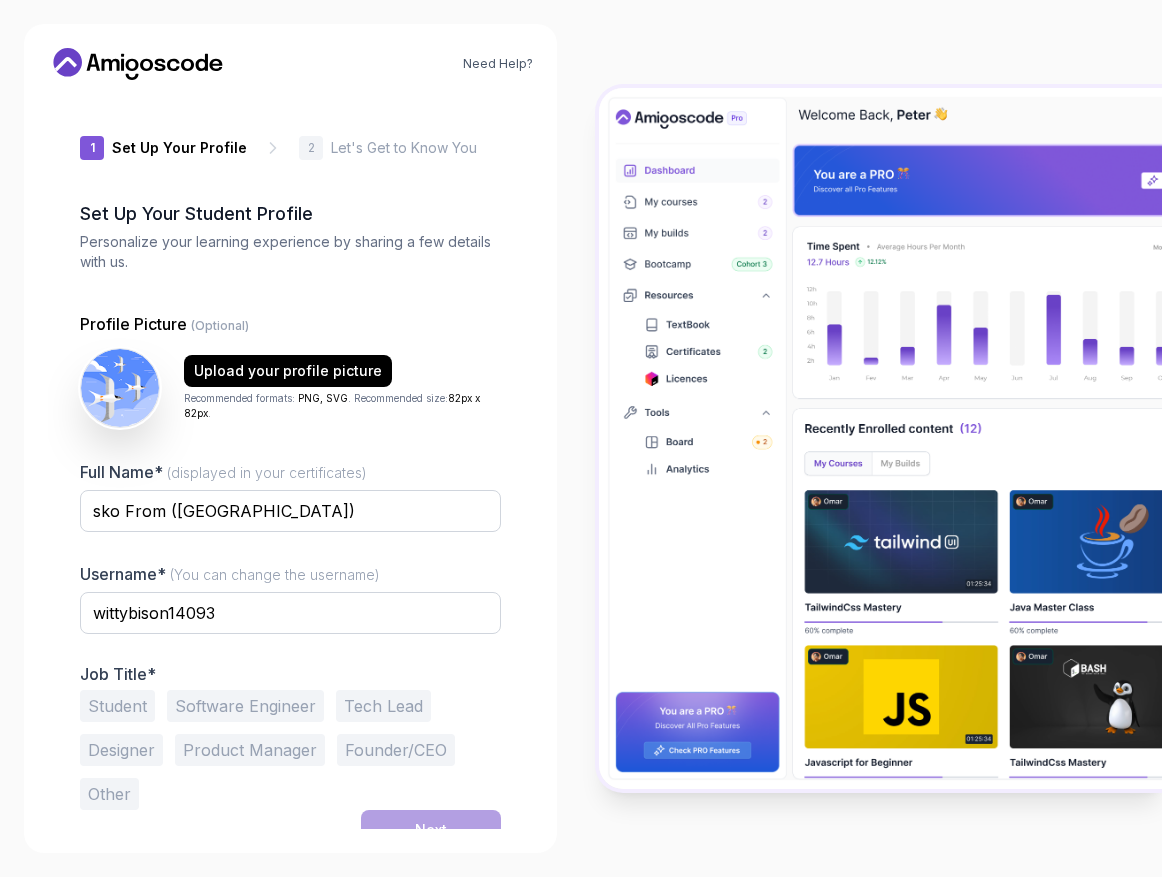 scroll, scrollTop: 21, scrollLeft: 0, axis: vertical 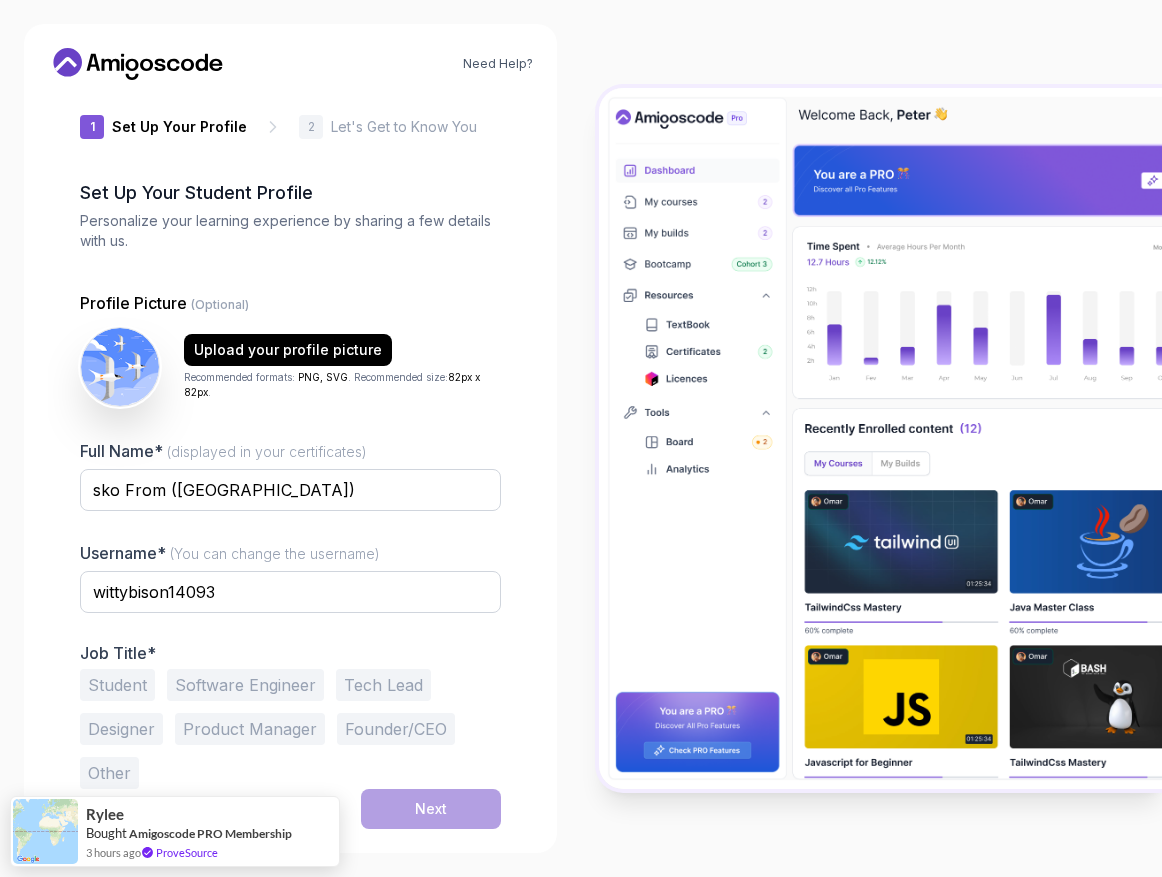 click on "1 Set Up Your Profile 1 Set Up Your Profile 2 Let's Get to Know You Set Up Your Student Profile Personalize your learning experience by sharing a few details with us. Profile Picture   (Optional) Upload your profile picture Recommended formats:   PNG, SVG . Recommended size:  82px x 82px . Full Name*   (displayed in your certificates) sko From (Fromsko) Username*   (You can change the username) wittybison14093 Job Title* Student Software Engineer Tech Lead Designer Product Manager Founder/CEO Other Next" at bounding box center (290, 441) 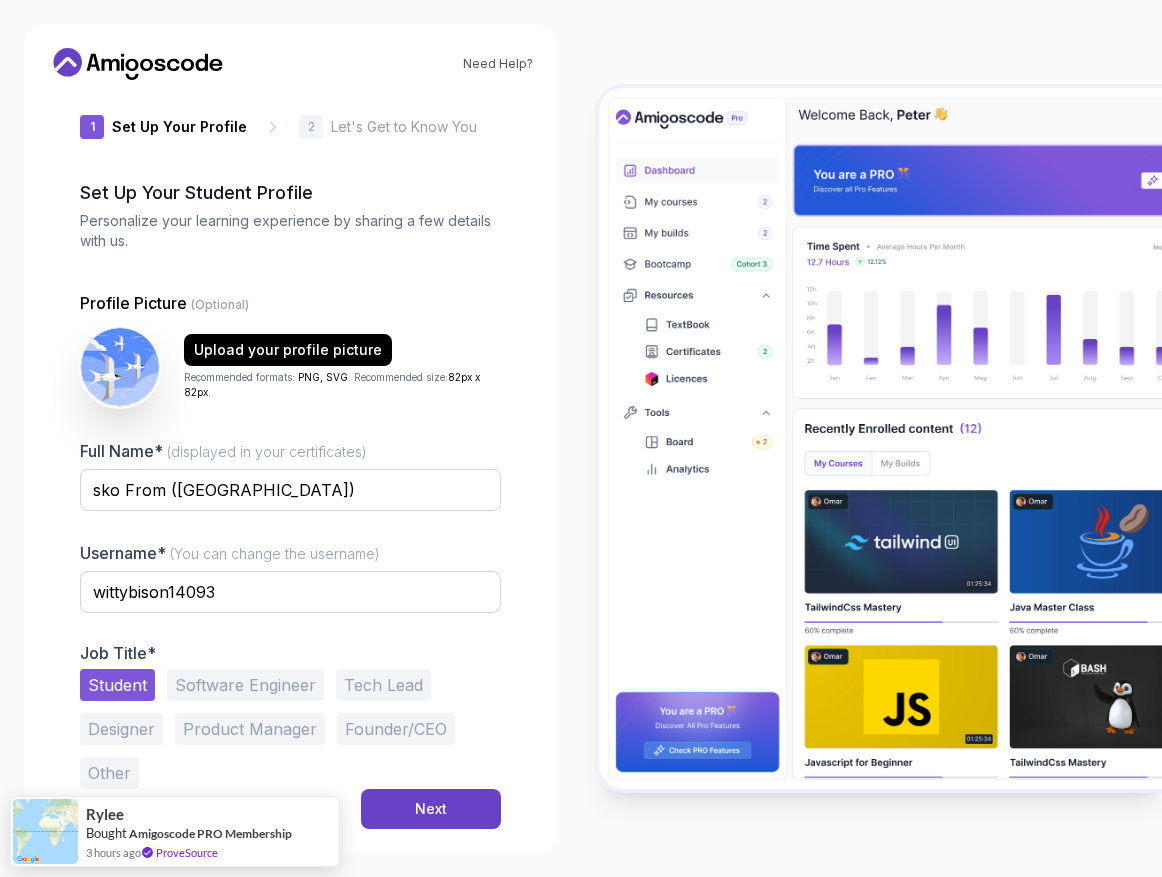 click on "Student" at bounding box center [117, 685] 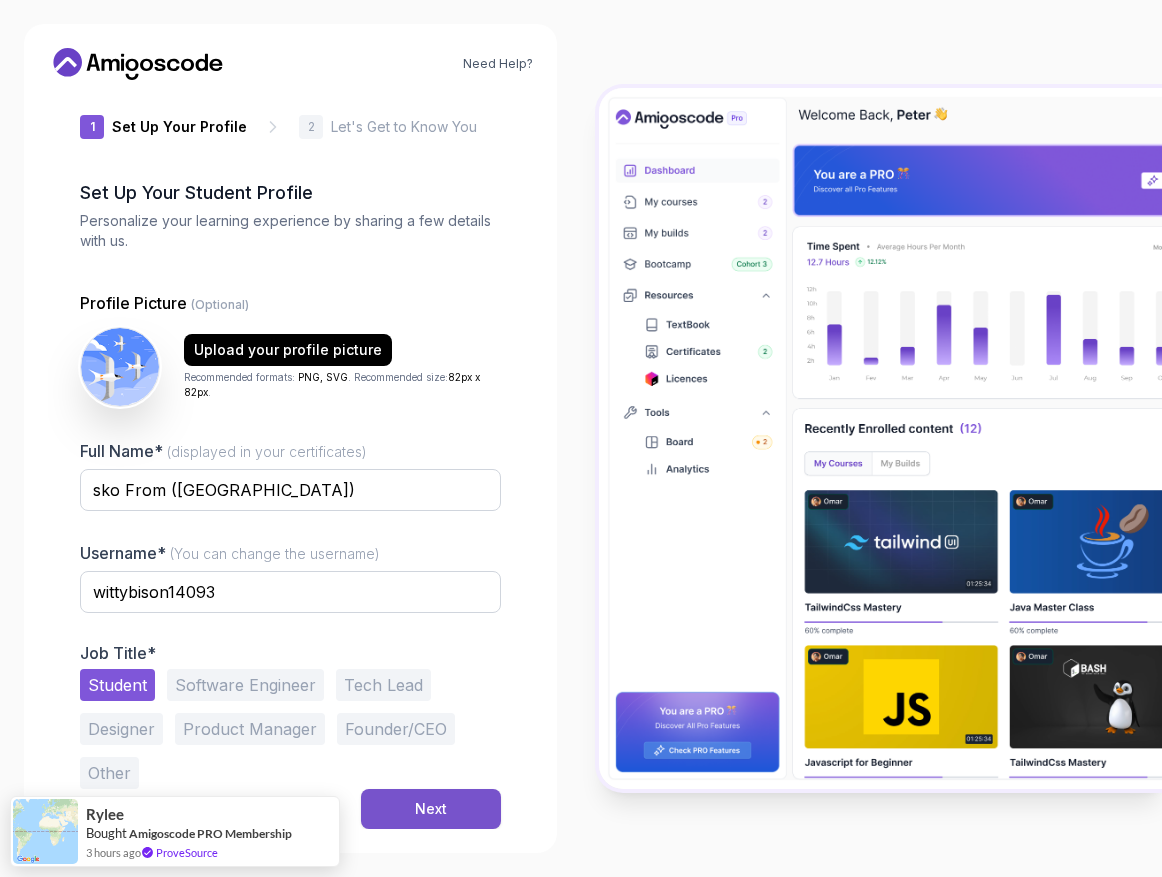 click on "Next" at bounding box center (431, 809) 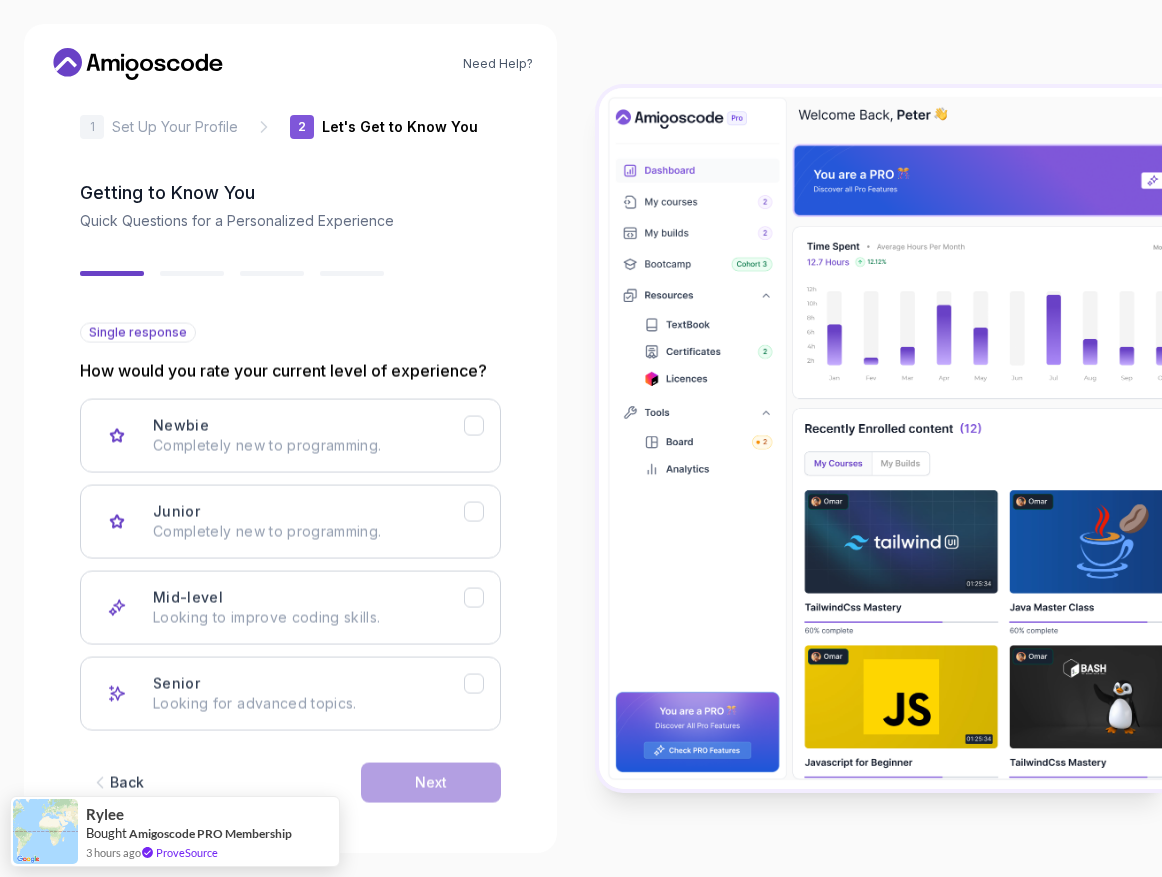 scroll, scrollTop: 20, scrollLeft: 0, axis: vertical 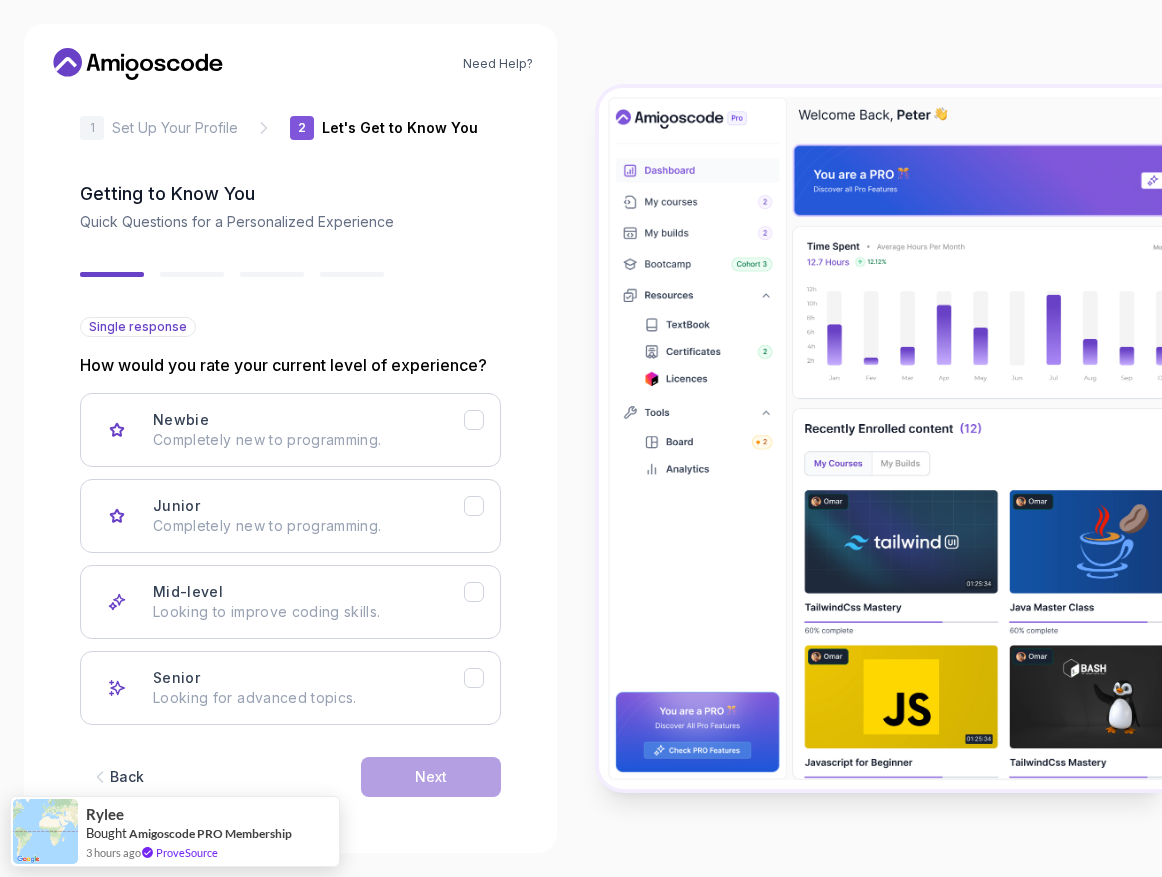 click on "Back" at bounding box center [127, 777] 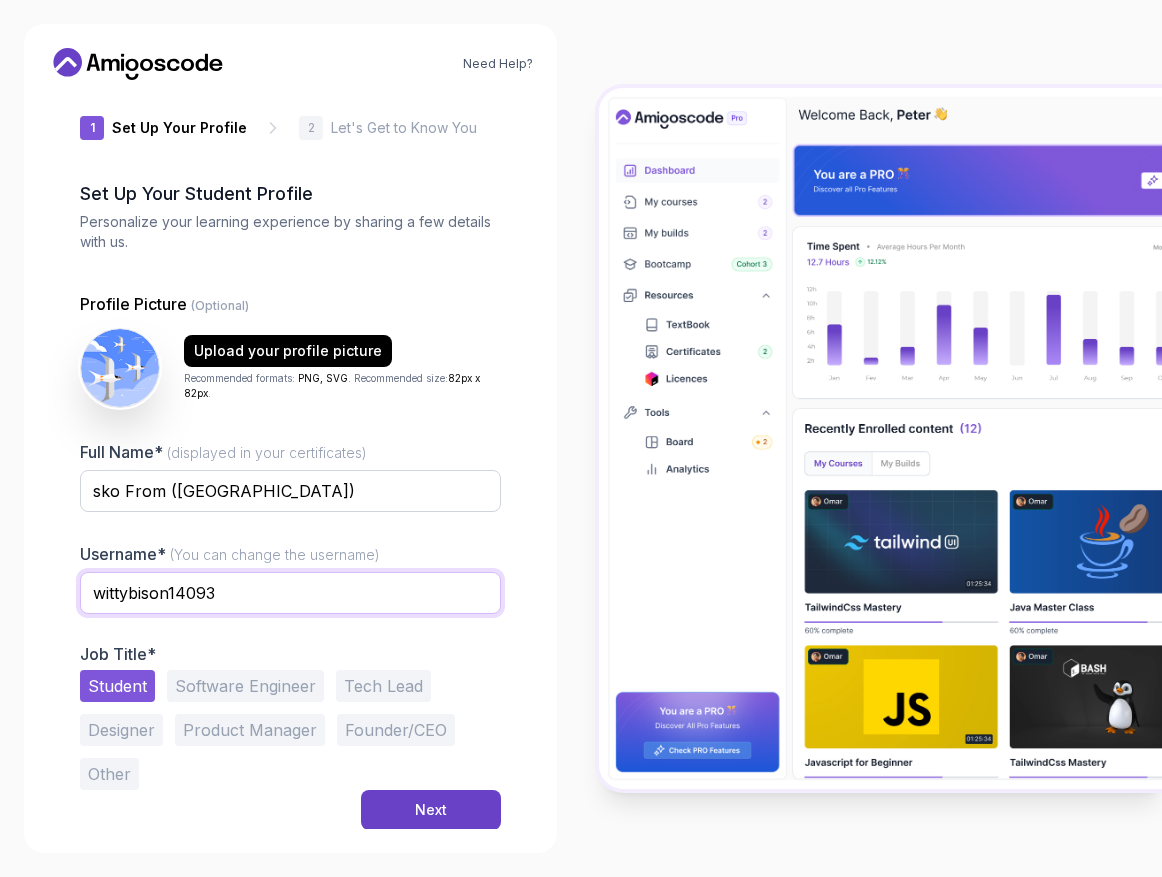 drag, startPoint x: 272, startPoint y: 590, endPoint x: 34, endPoint y: 589, distance: 238.0021 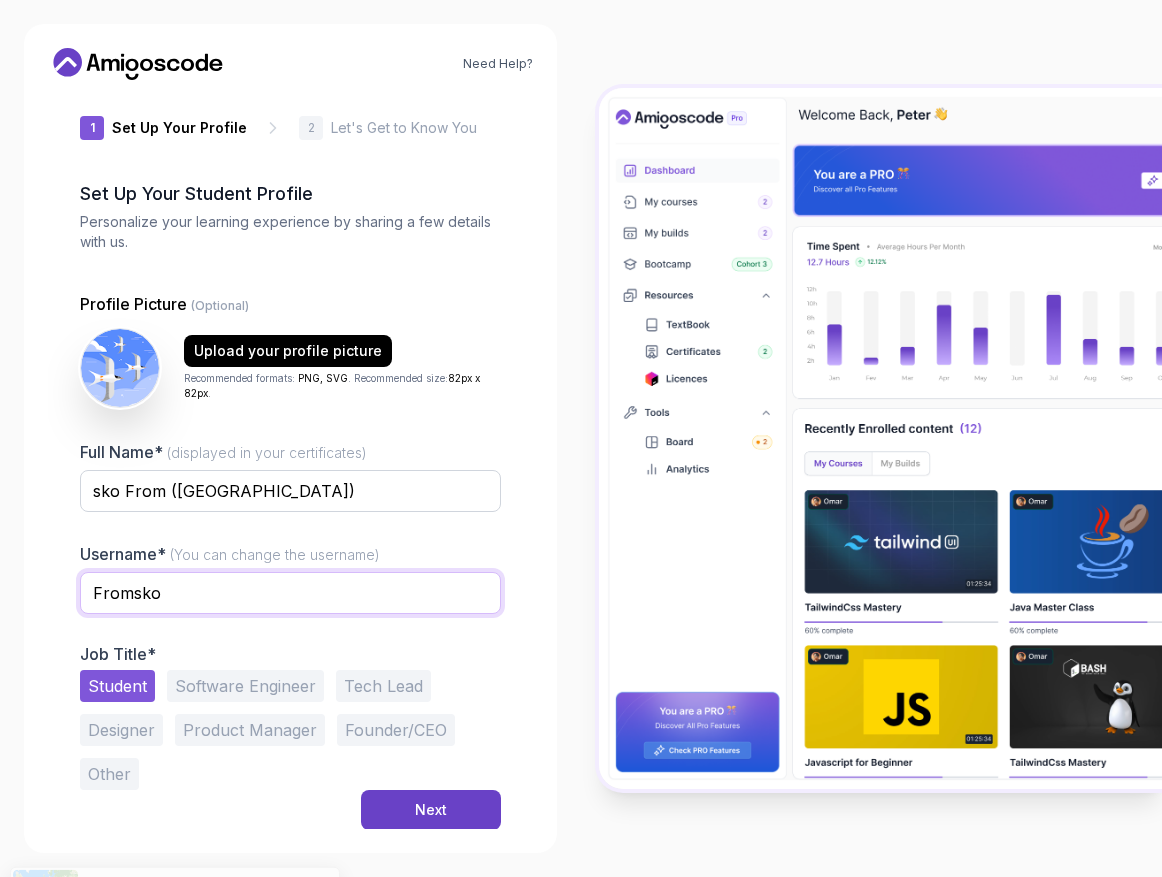 type on "Fromsko" 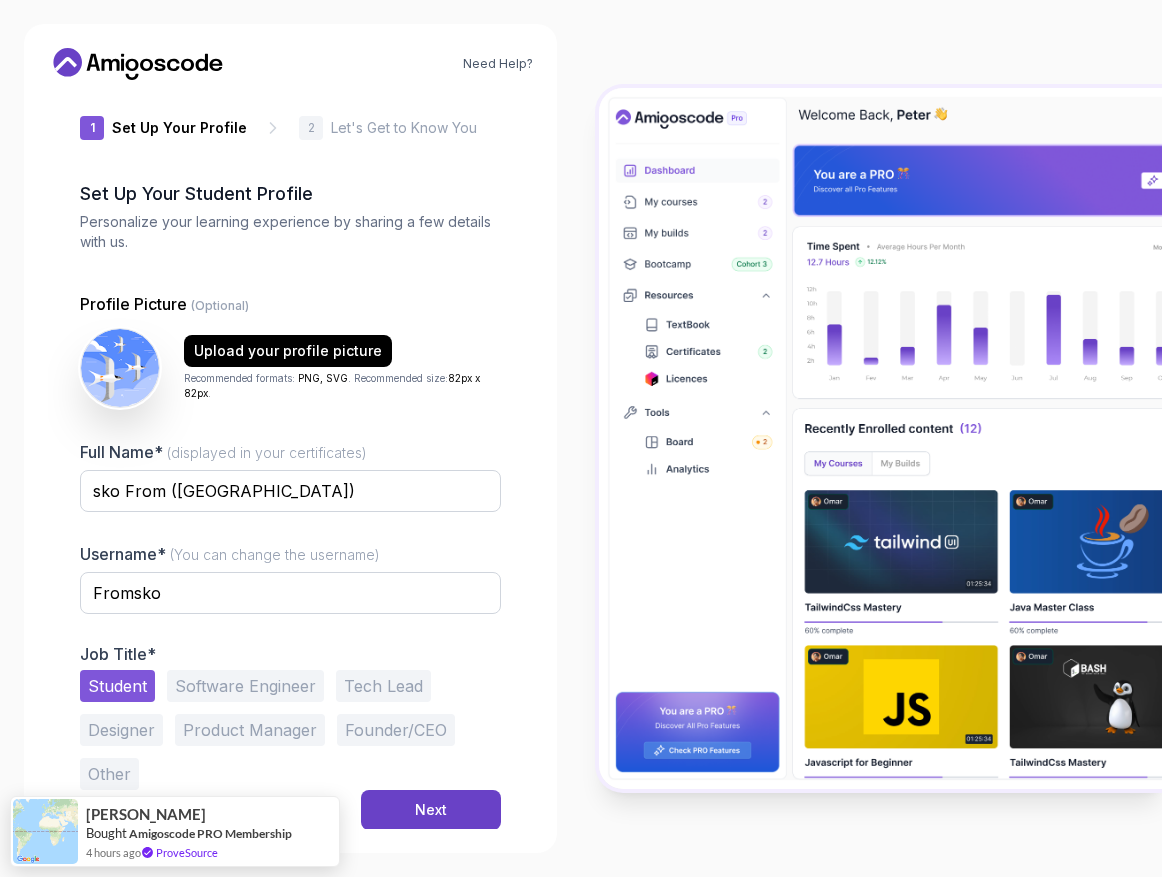 type 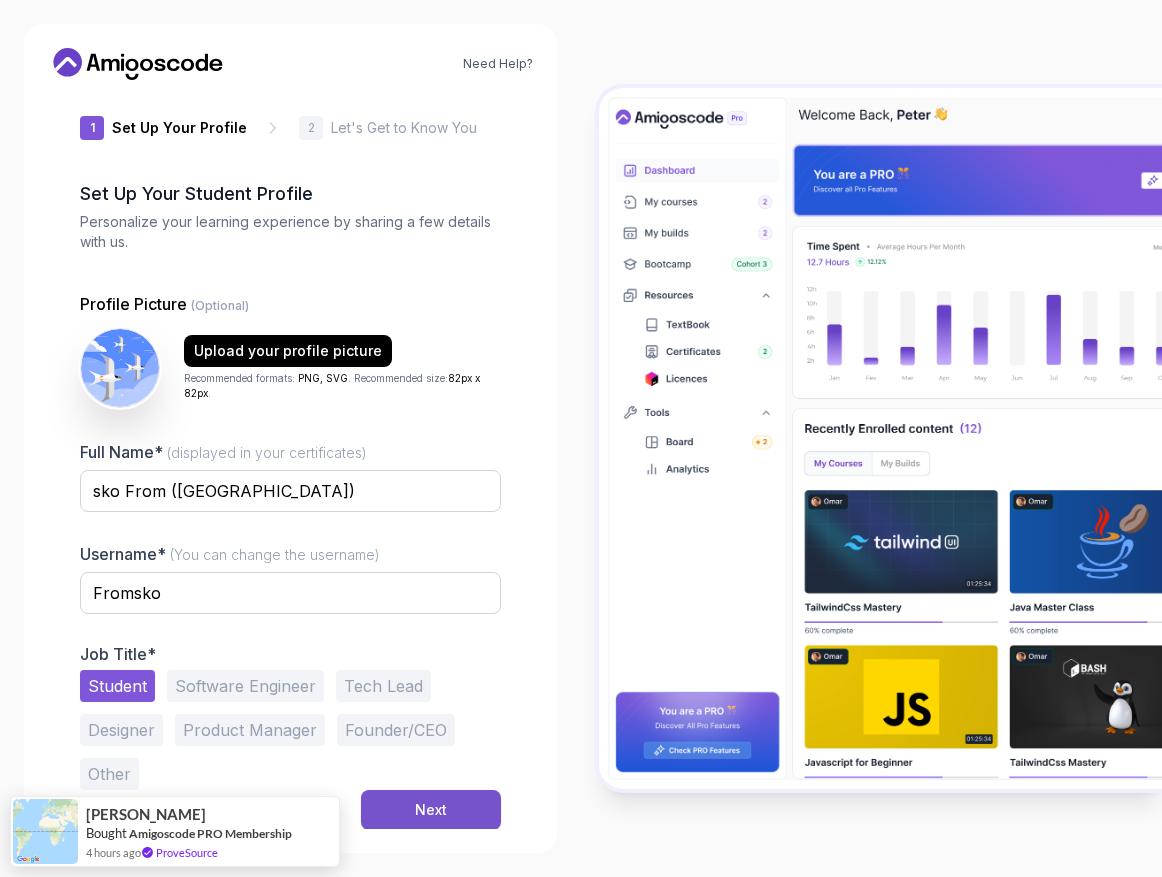 click on "Next" at bounding box center [431, 810] 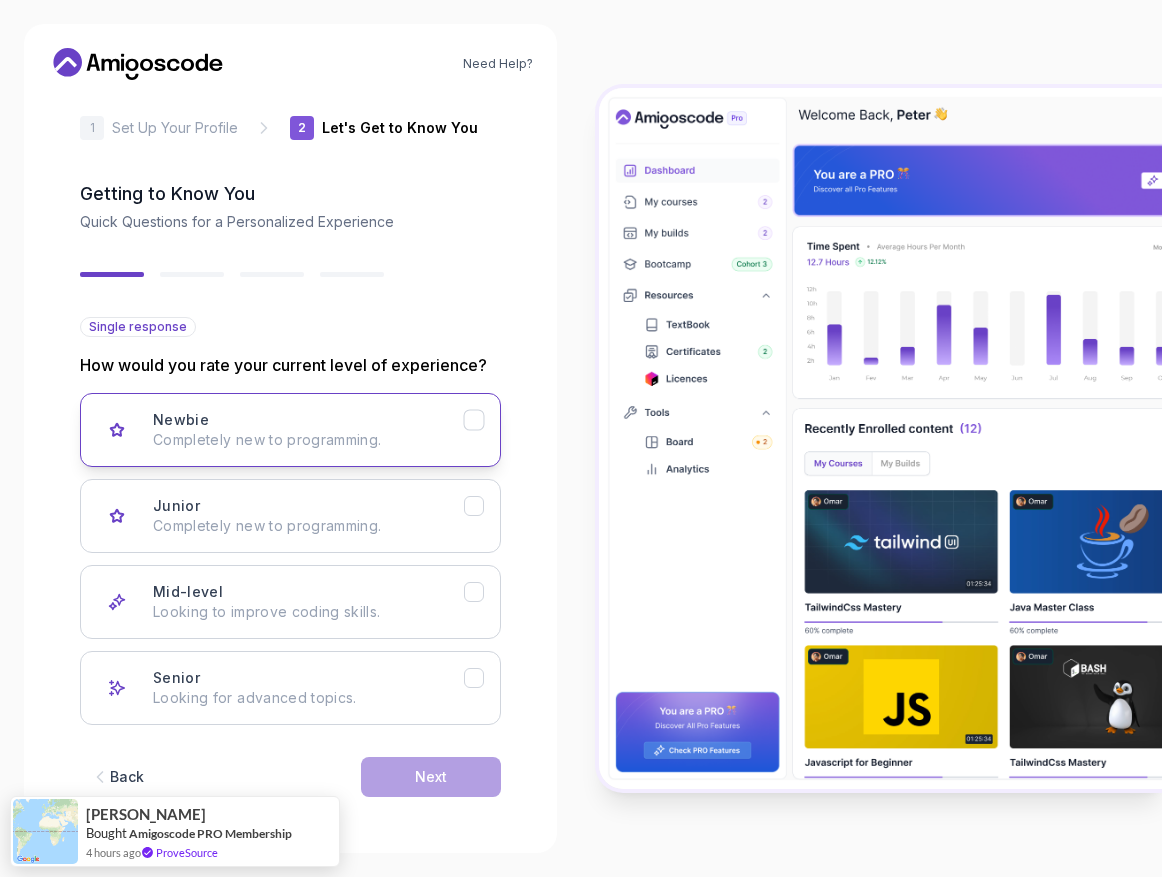 click on "Completely new to programming." at bounding box center (308, 440) 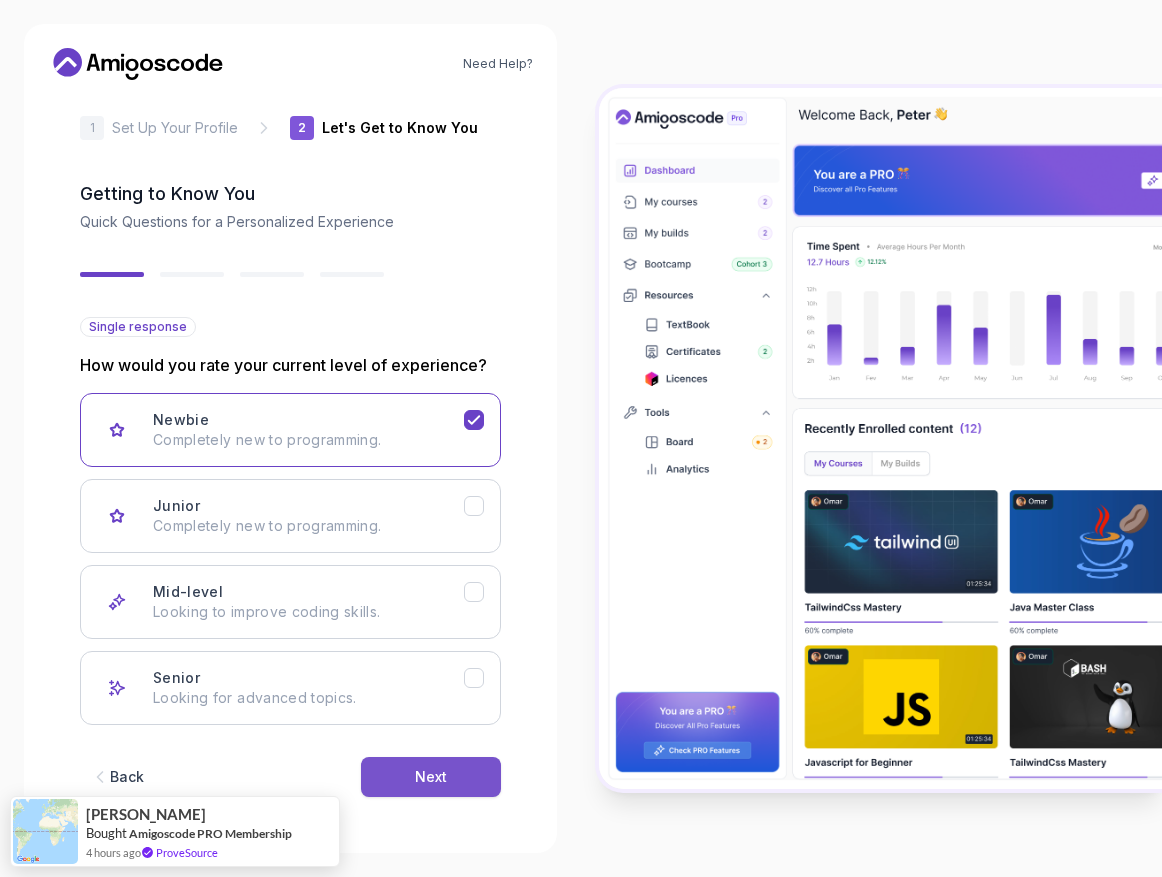 click on "Next" at bounding box center (431, 777) 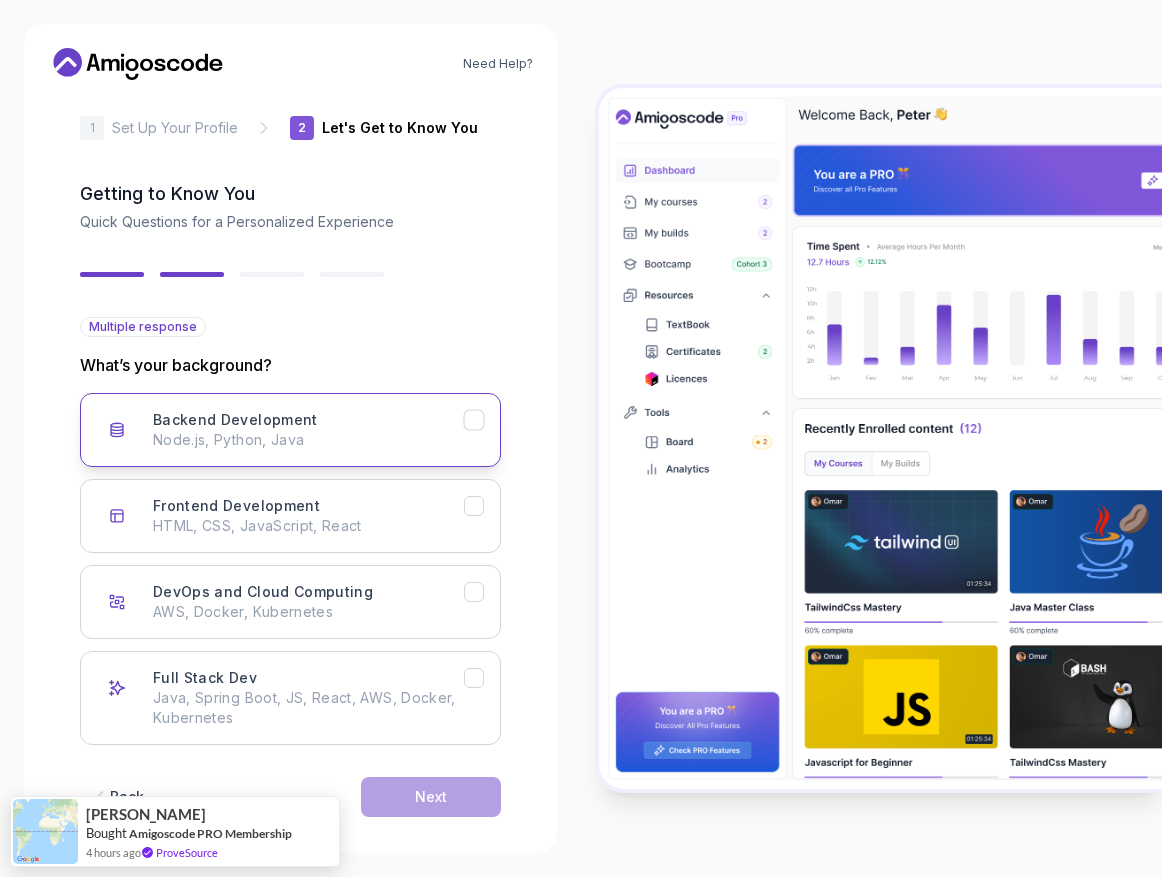 click on "Node.js, Python, Java" at bounding box center (308, 440) 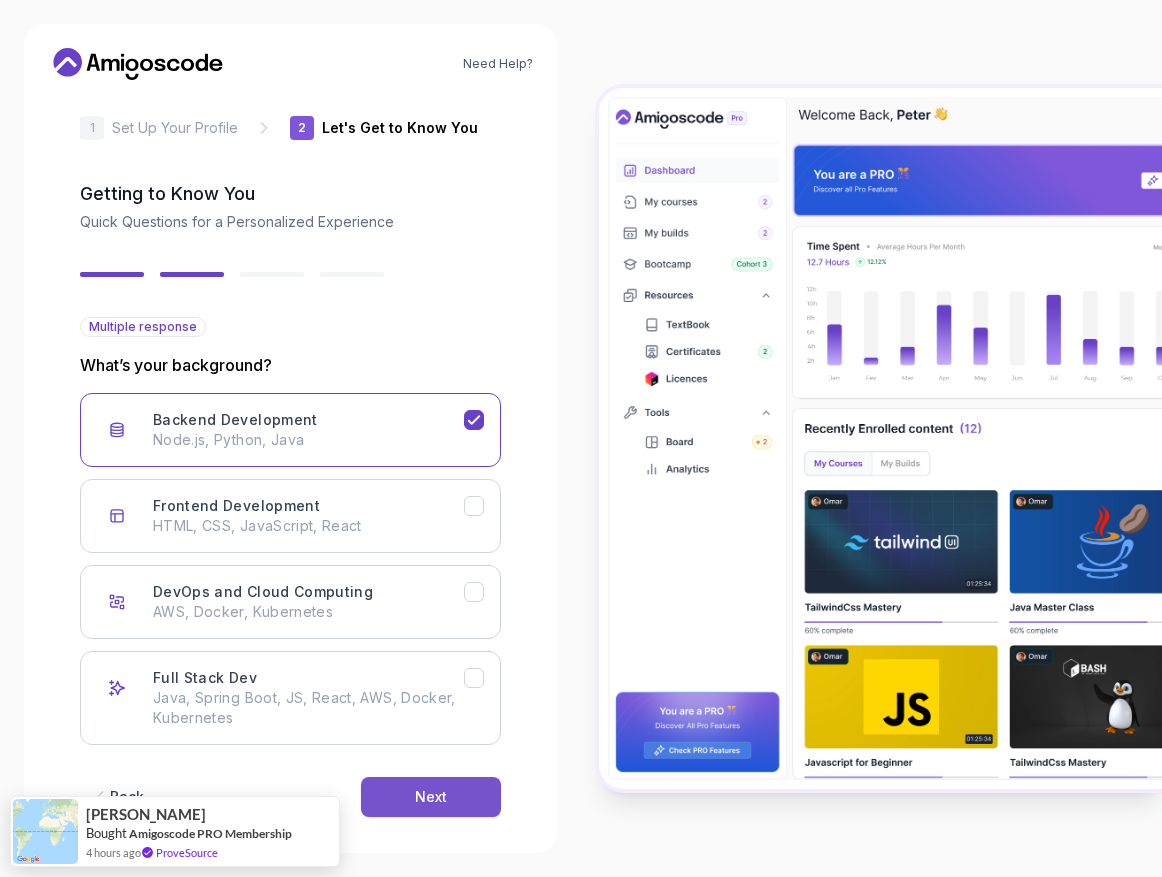 click on "Next" at bounding box center [431, 797] 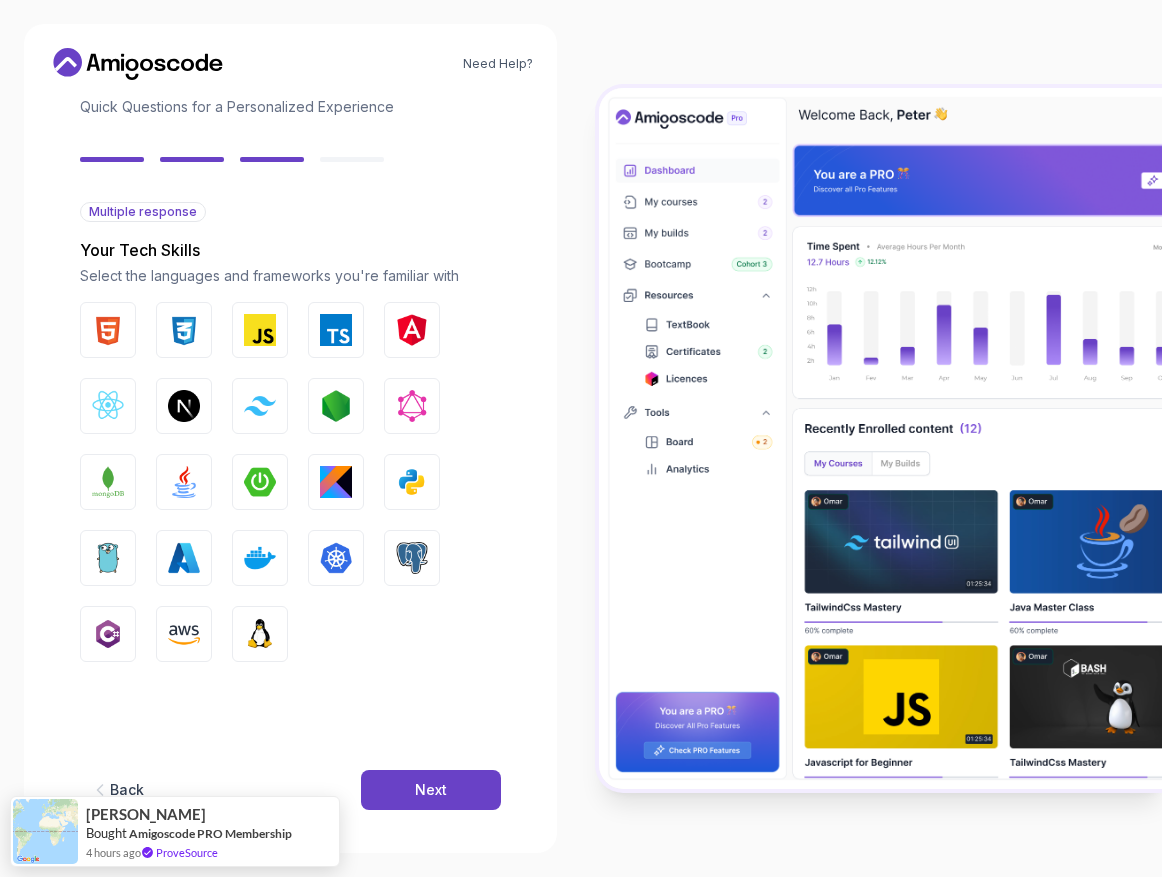 scroll, scrollTop: 148, scrollLeft: 0, axis: vertical 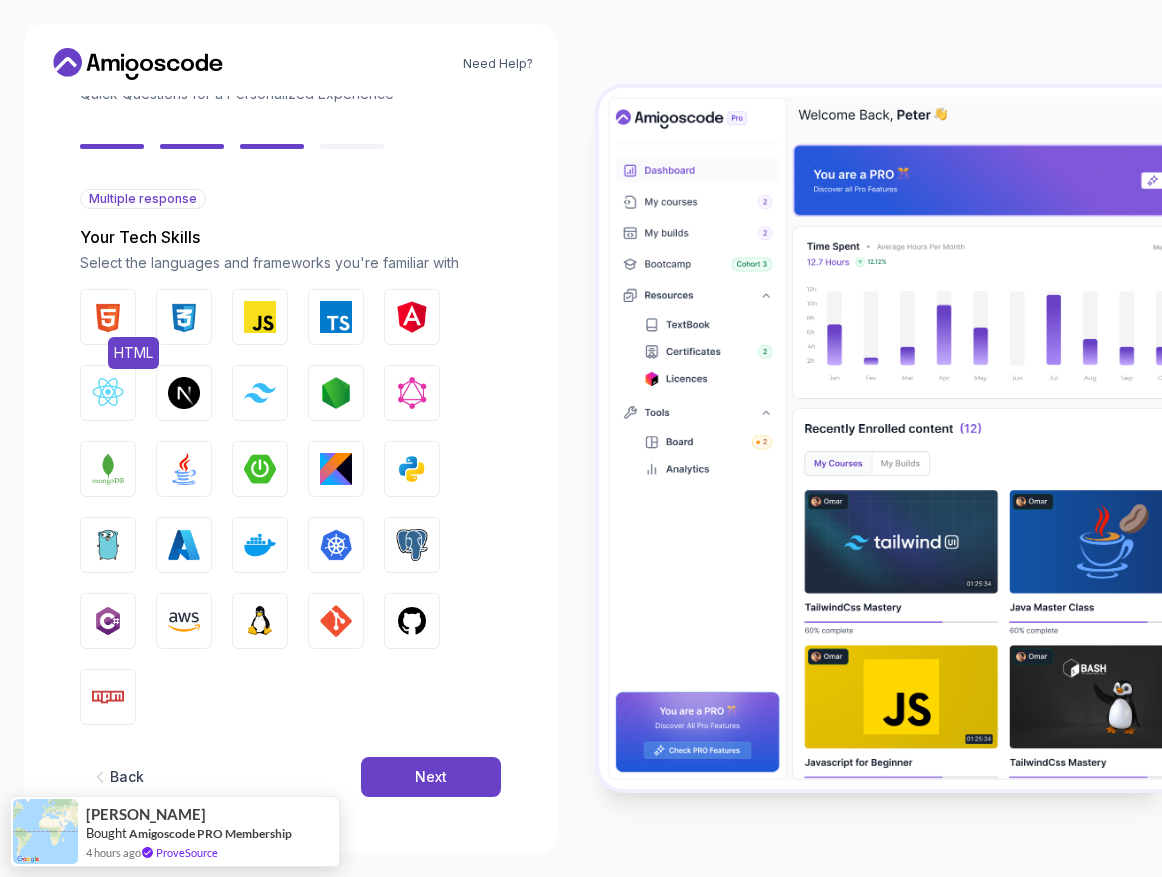 click at bounding box center (108, 317) 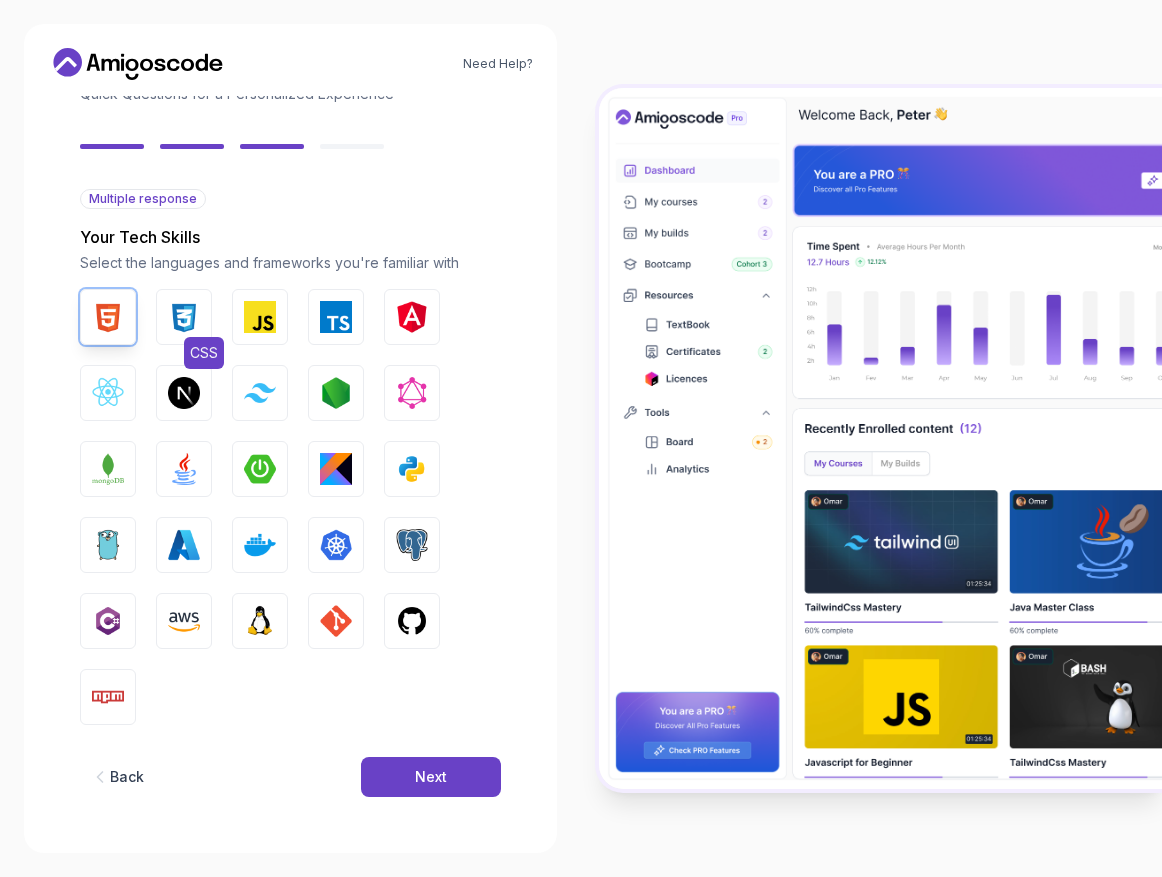 click at bounding box center (184, 317) 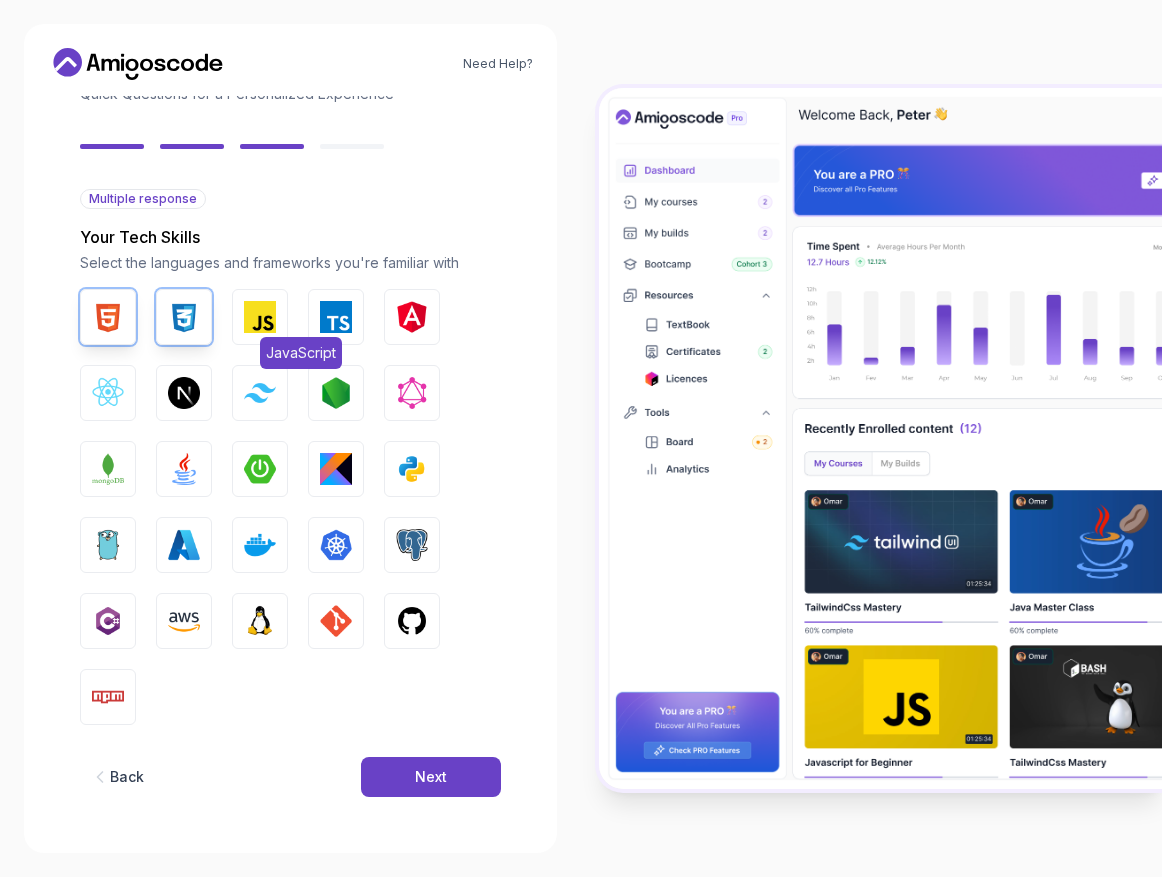 click on "JavaScript" at bounding box center (260, 317) 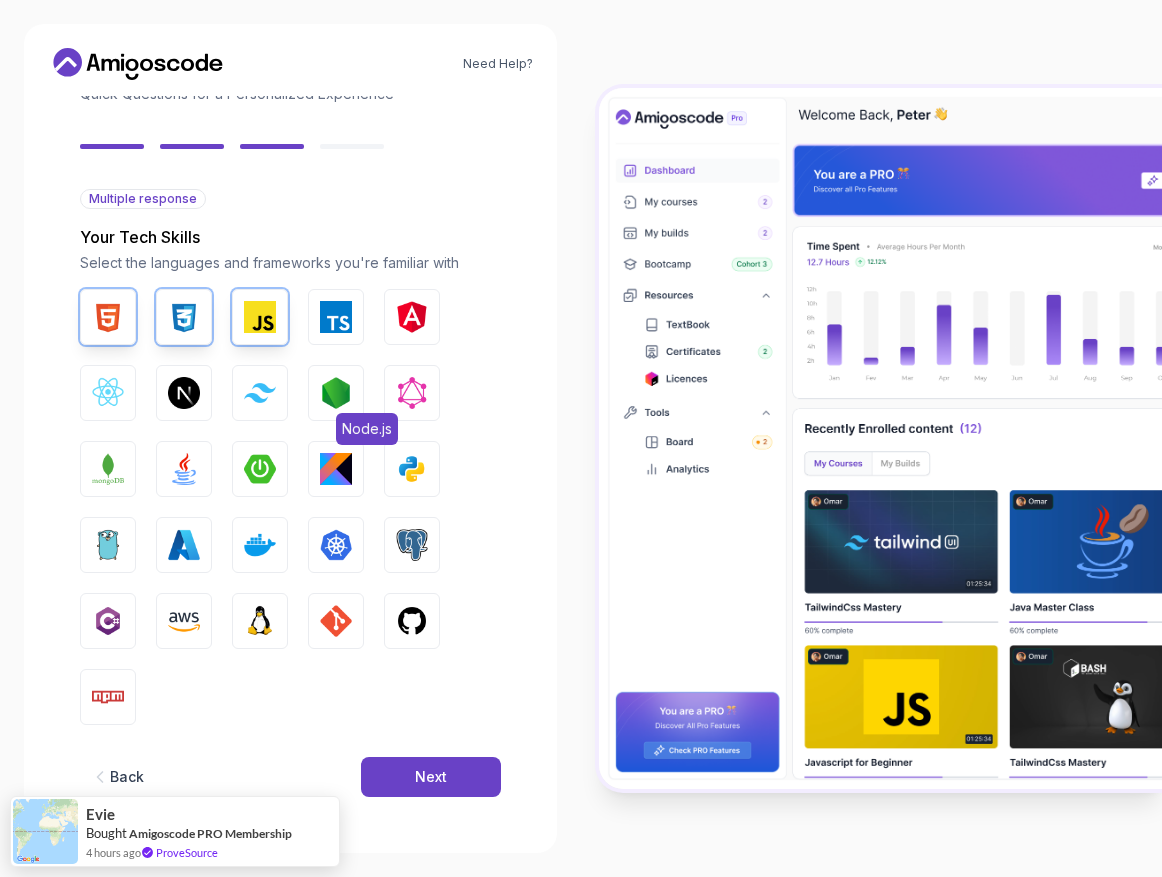 drag, startPoint x: 346, startPoint y: 399, endPoint x: 199, endPoint y: 399, distance: 147 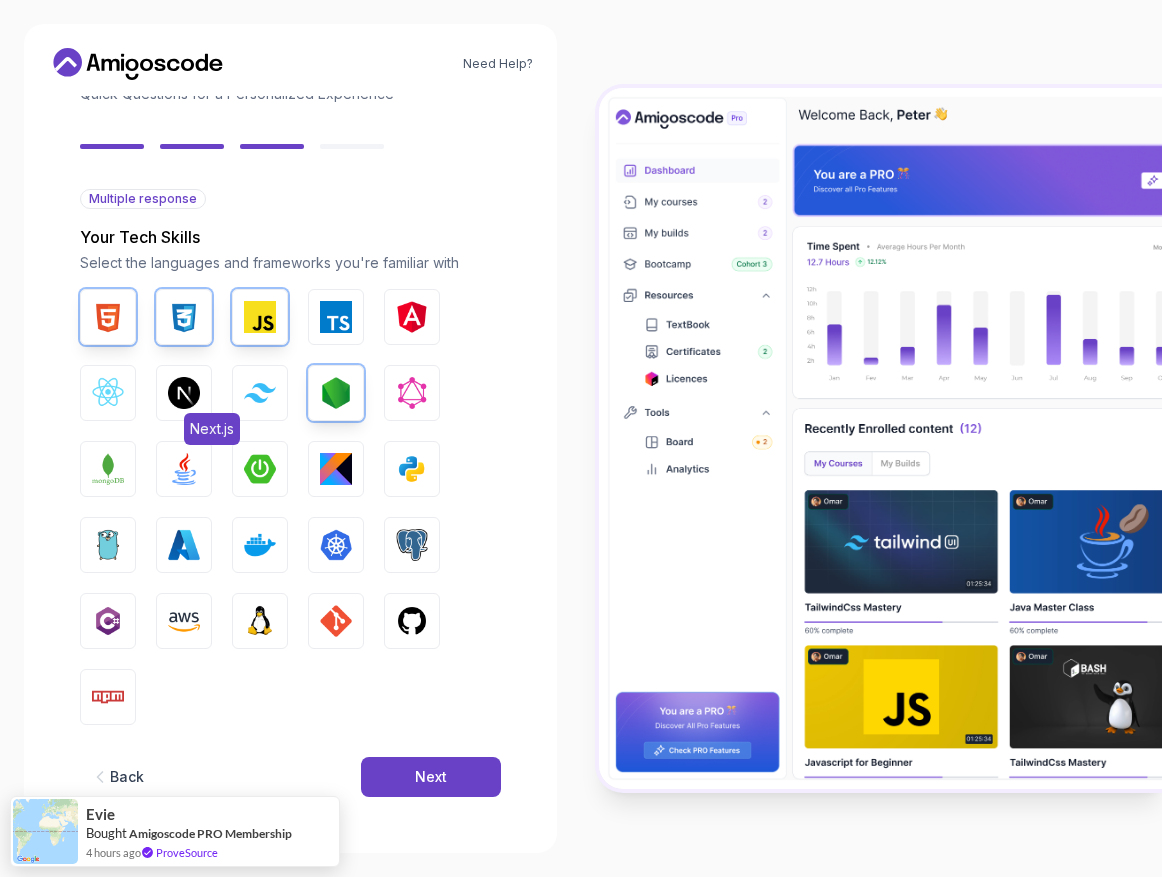 click at bounding box center (184, 393) 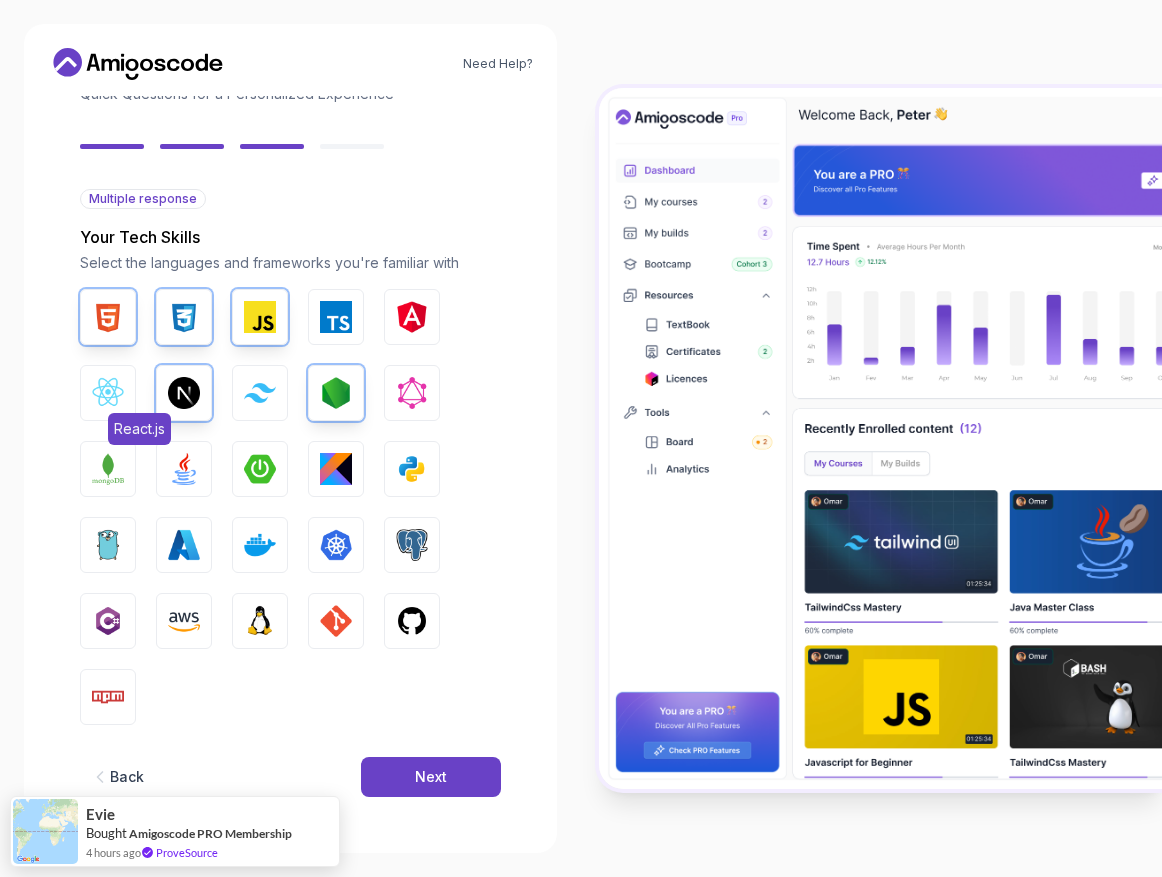 click at bounding box center [108, 393] 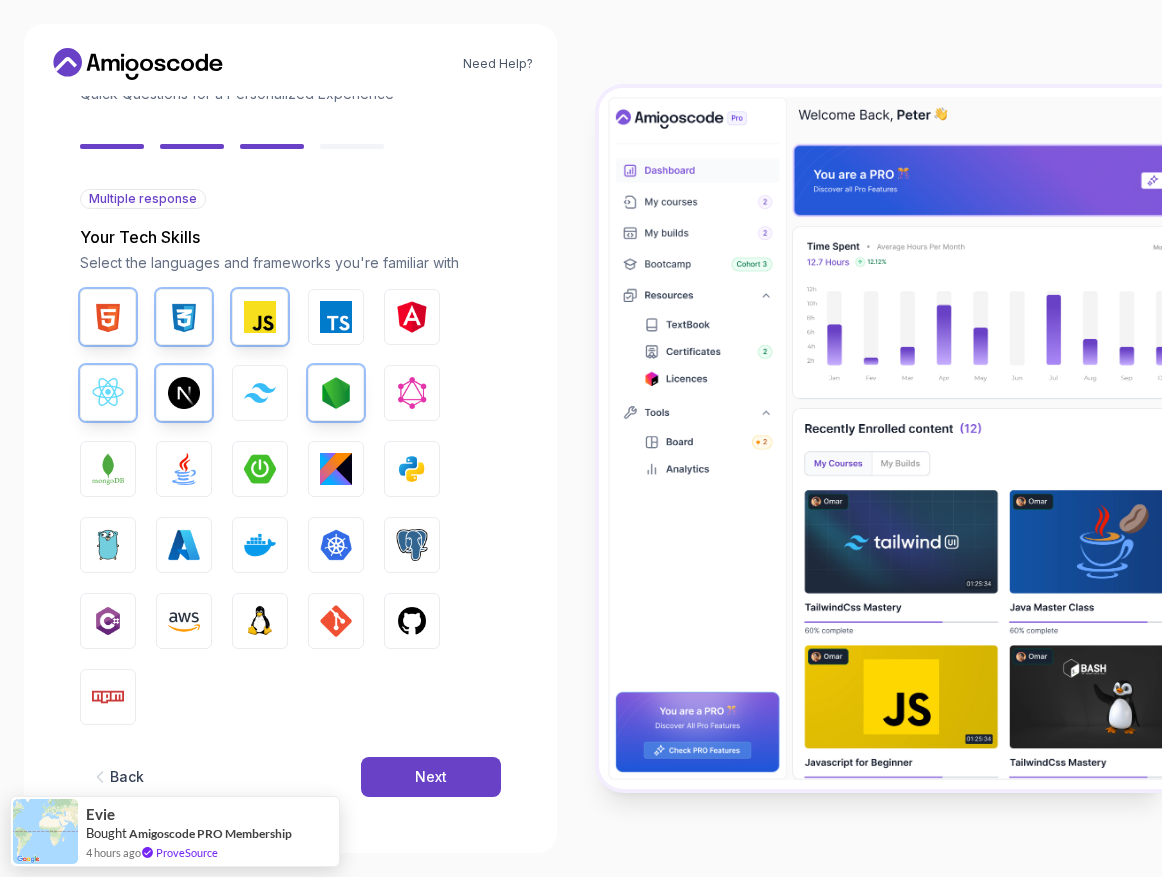 click on "HTML CSS JavaScript TypeScript Angular React.js Next.js Tailwind CSS Node.js GraphQL MongoDB Java Spring Boot Kotlin Python Go Azure Docker Kubernetes PostgreSQL C# AWS Linux GIT GitHub Npm" at bounding box center [290, 507] 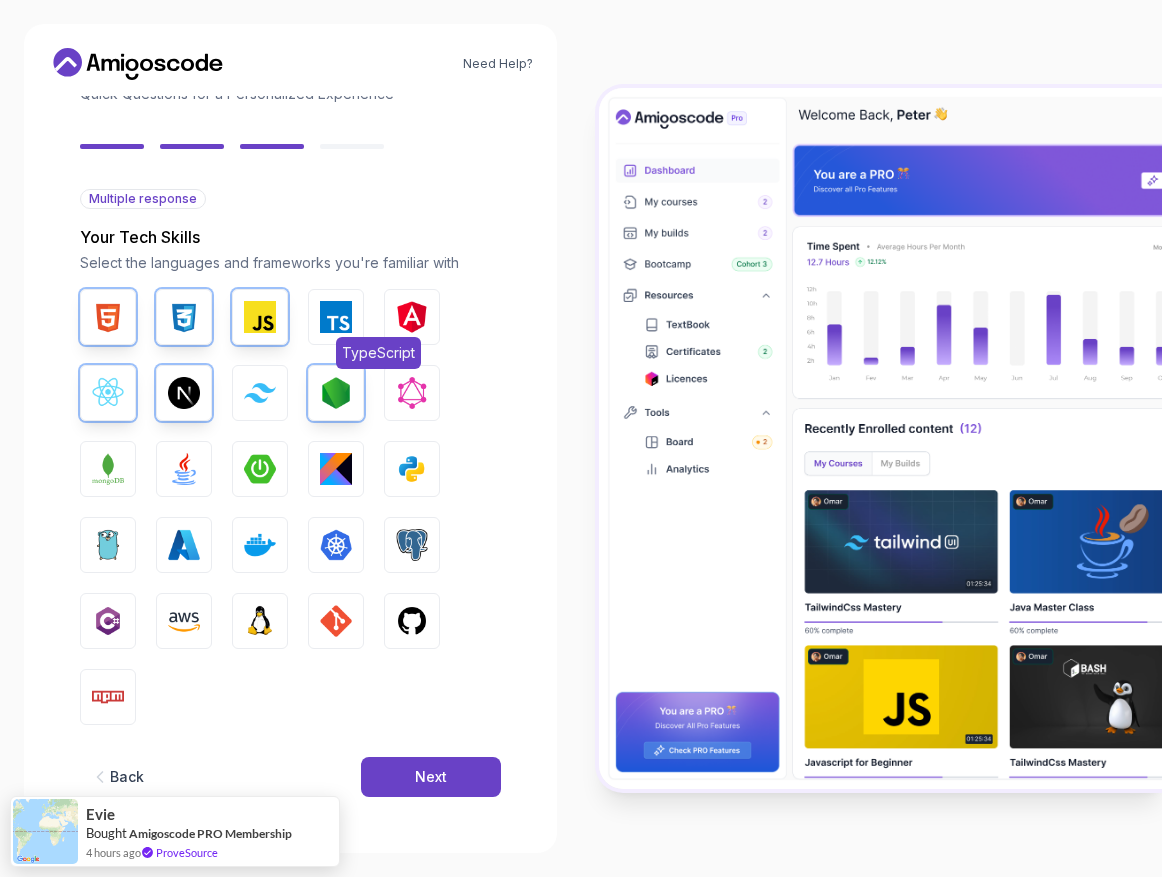 click at bounding box center [336, 317] 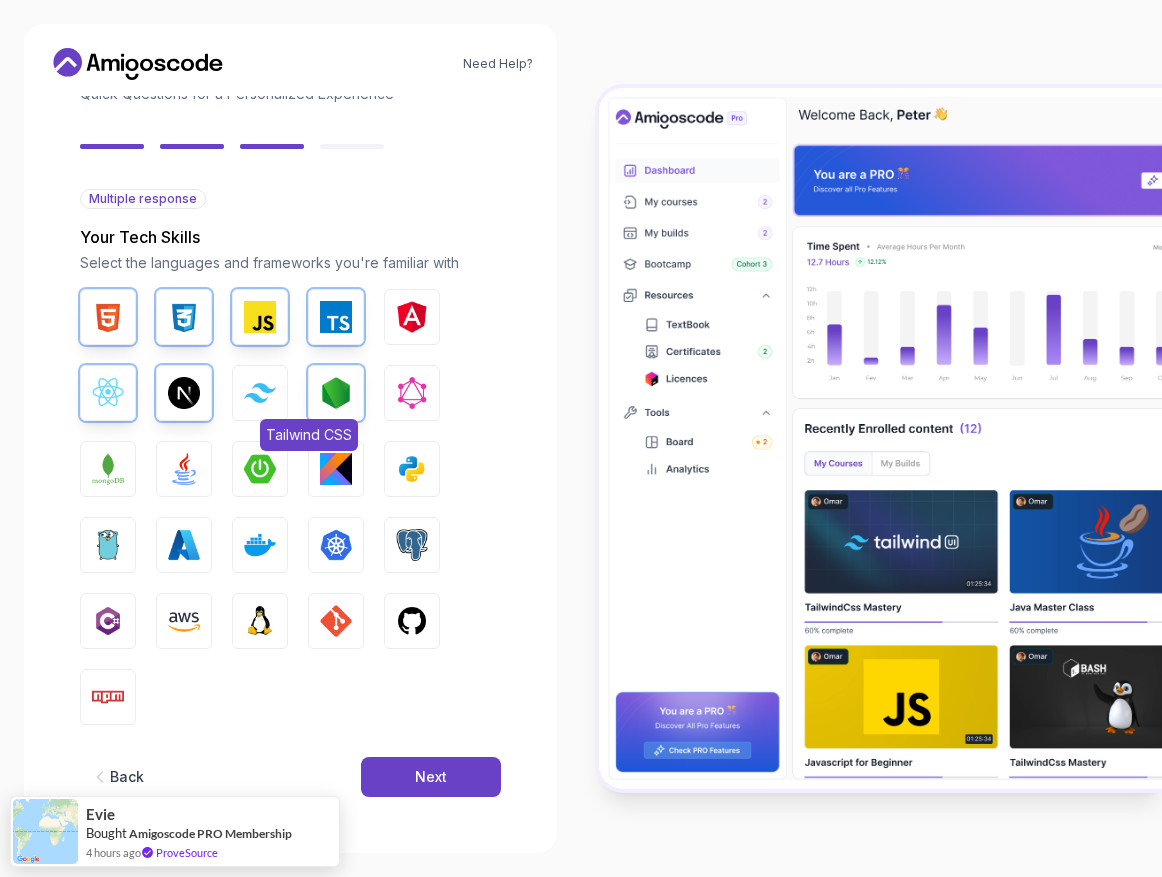 click at bounding box center [260, 392] 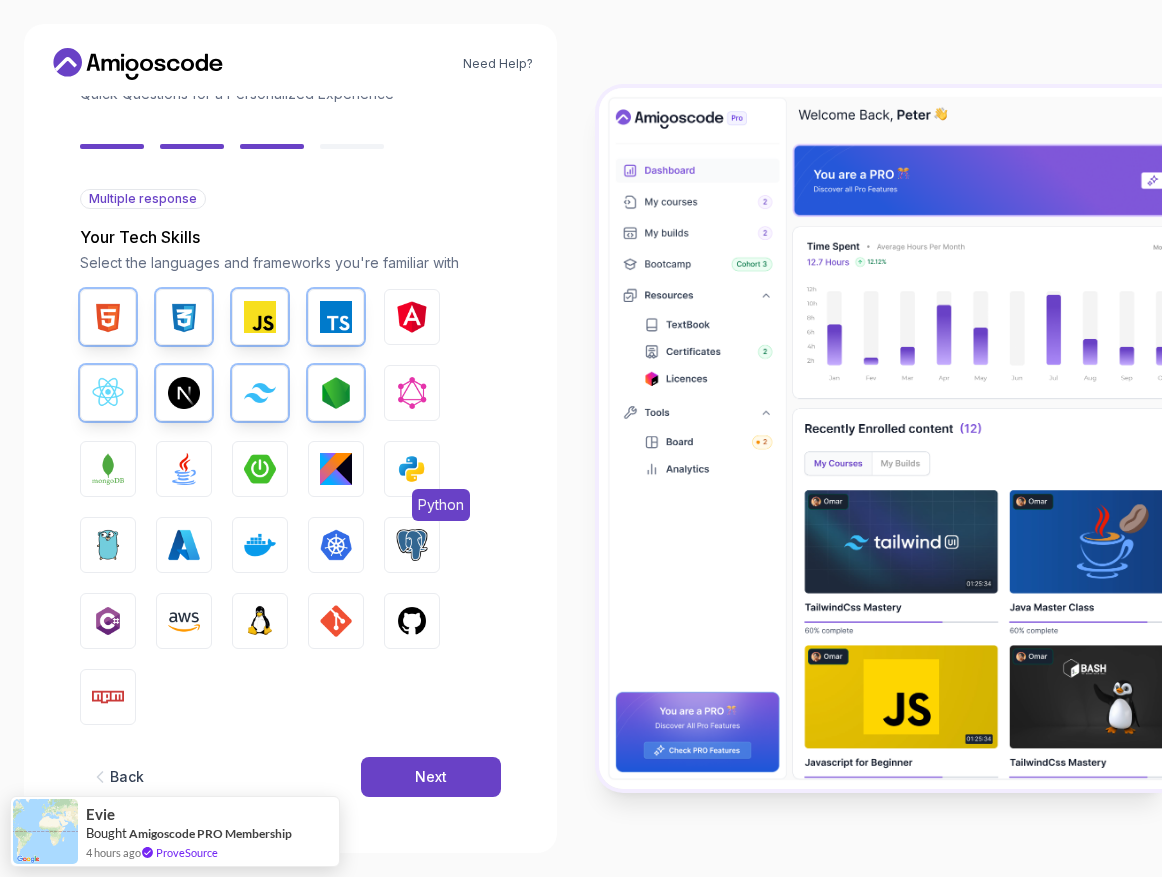click on "Python" at bounding box center [412, 469] 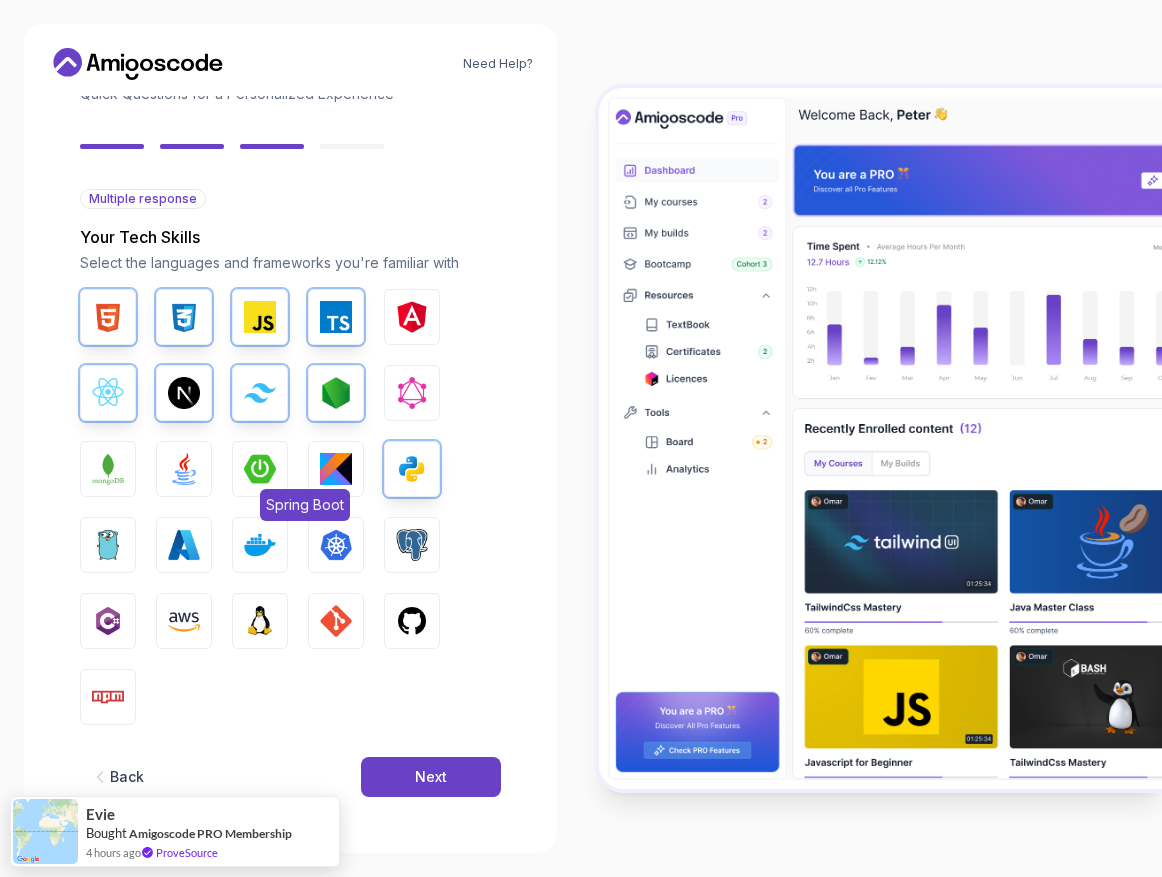 click at bounding box center [260, 469] 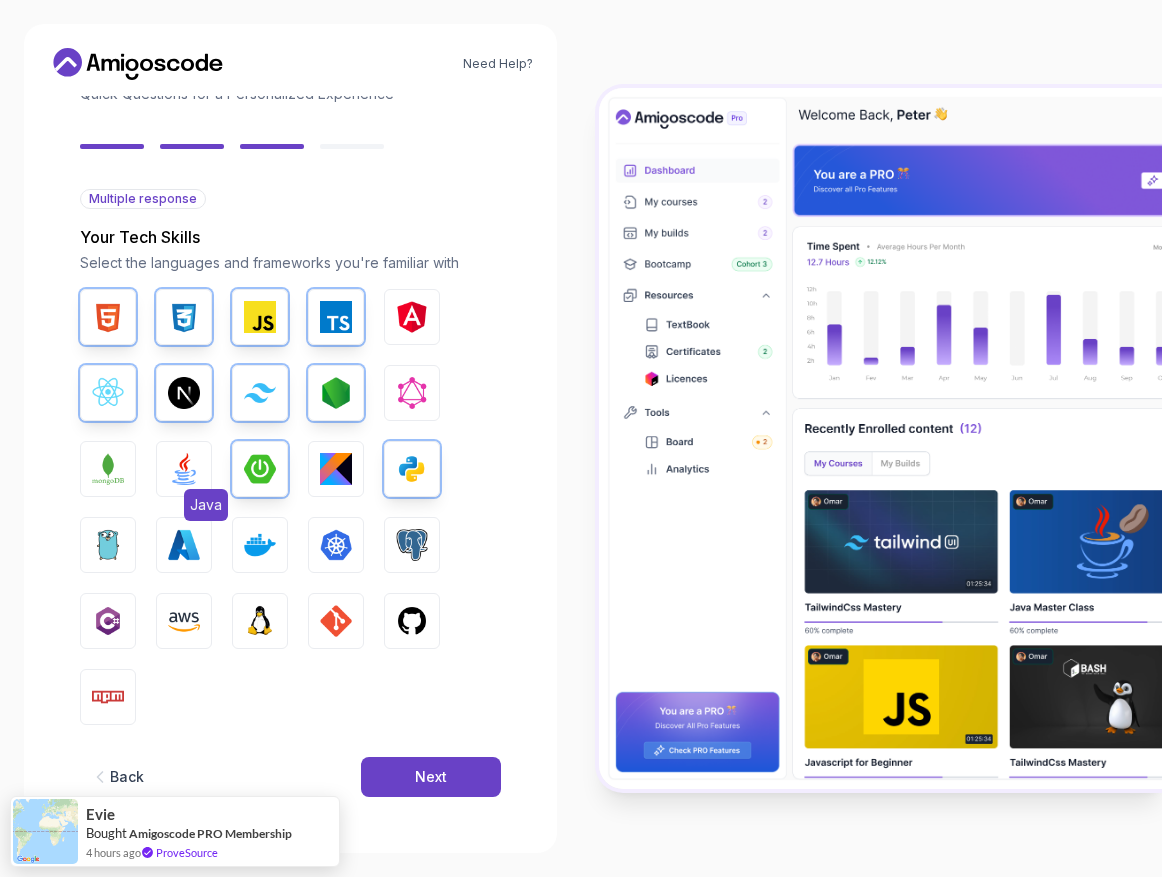 click on "Java" at bounding box center (184, 469) 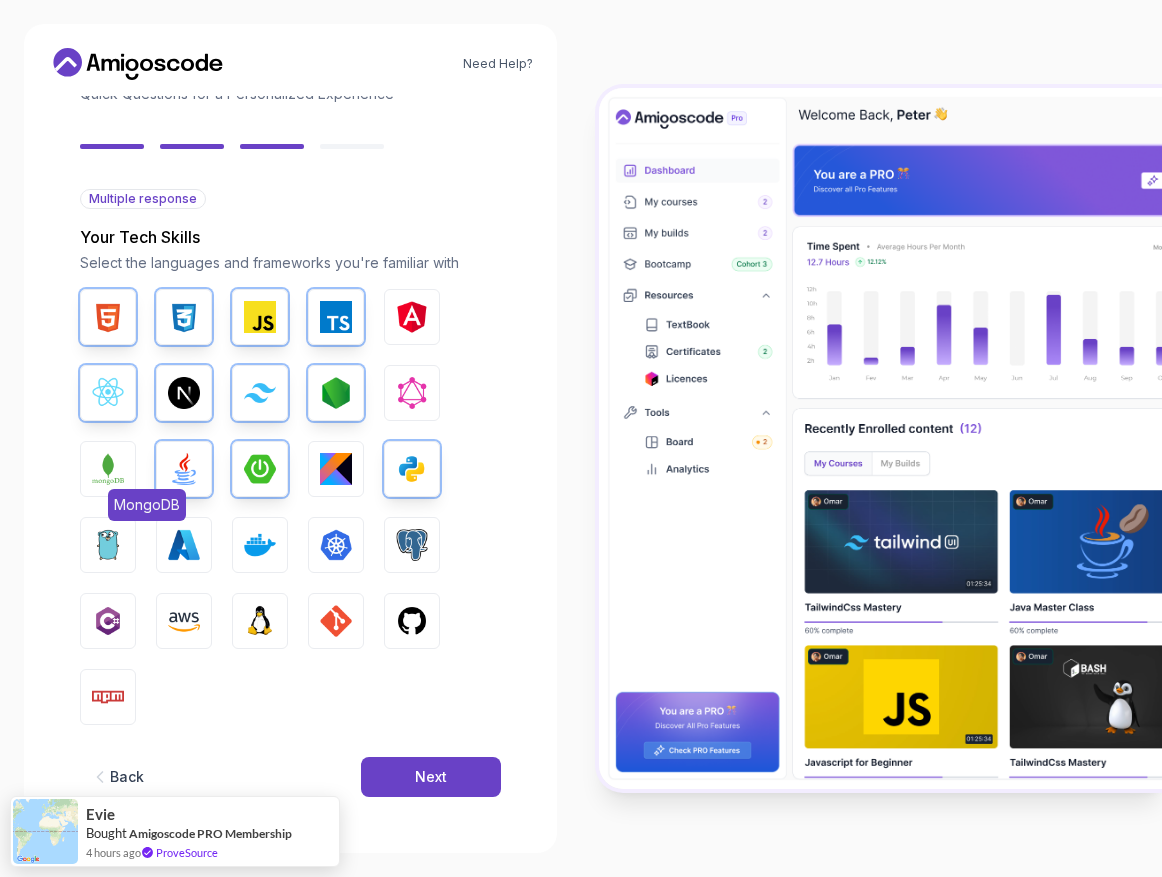 click on "MongoDB" at bounding box center (108, 469) 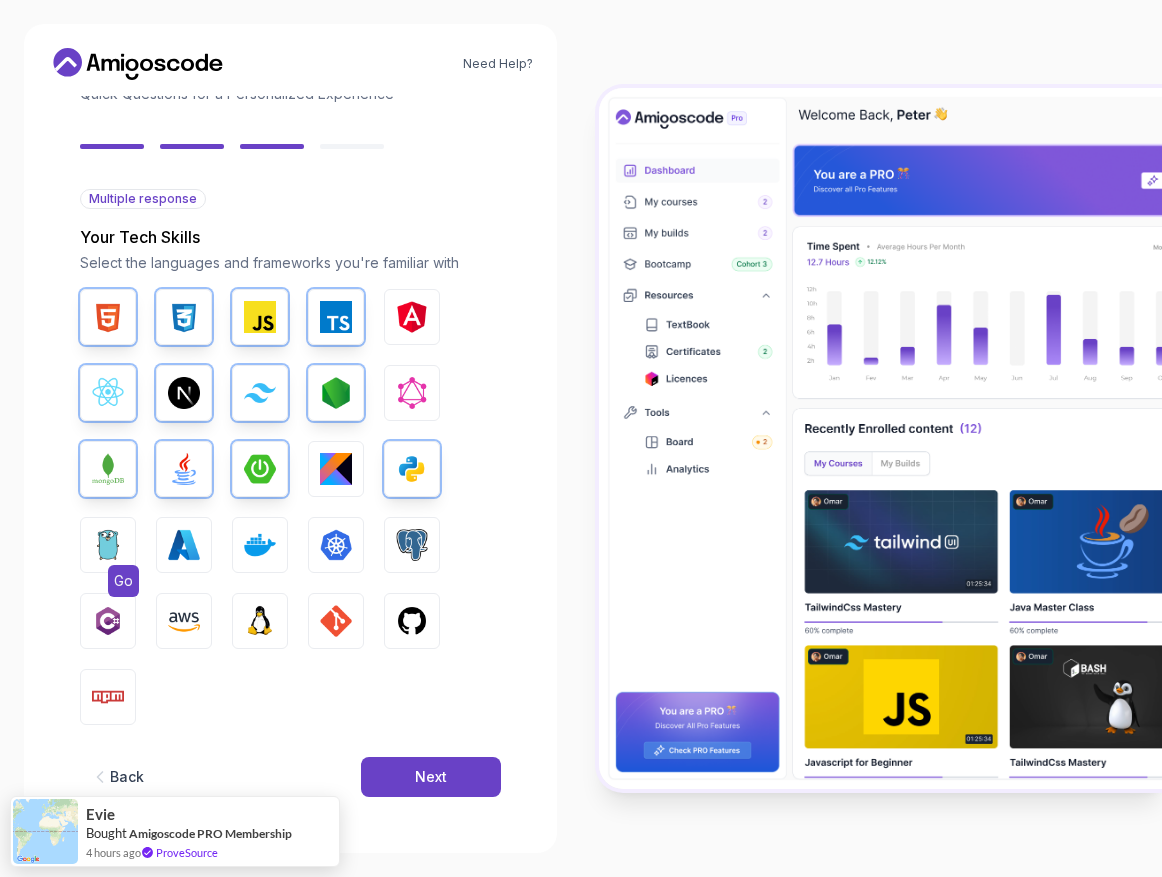 click on "Go" at bounding box center [108, 545] 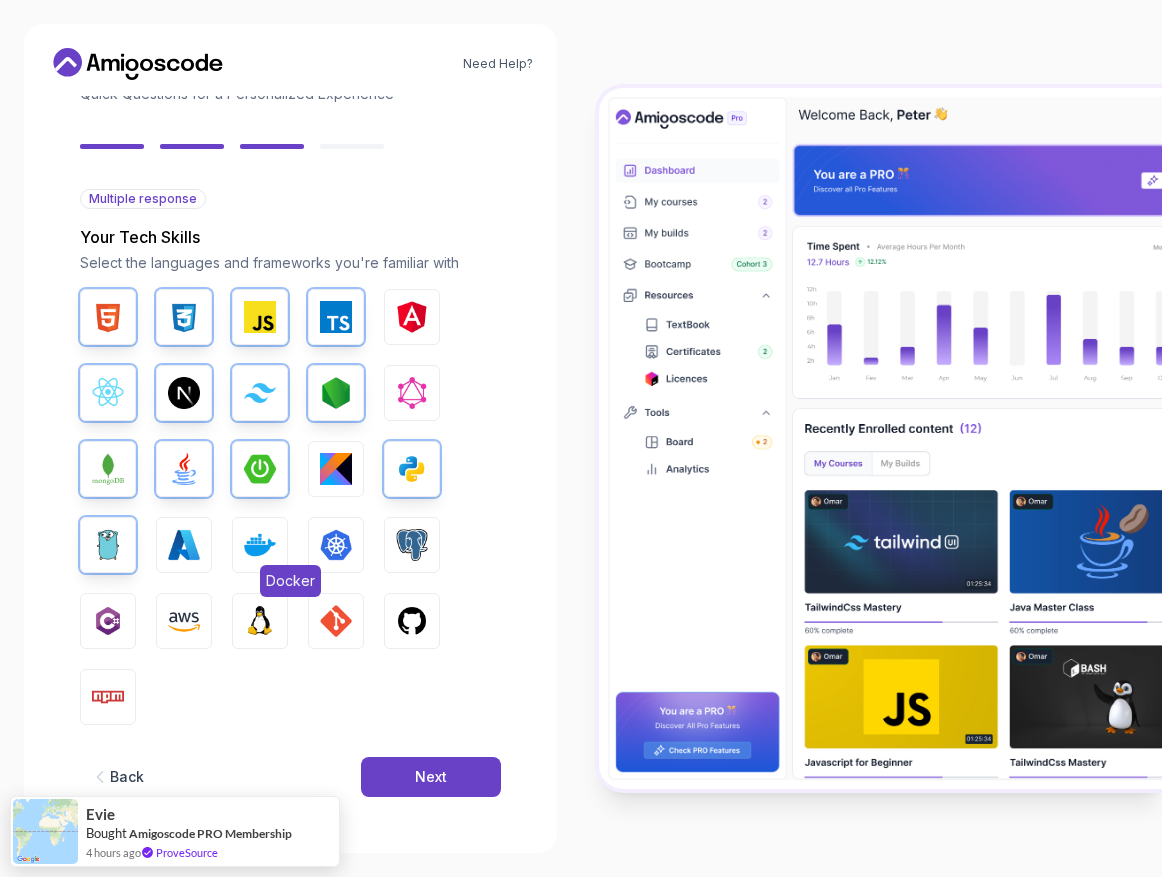 click at bounding box center (260, 545) 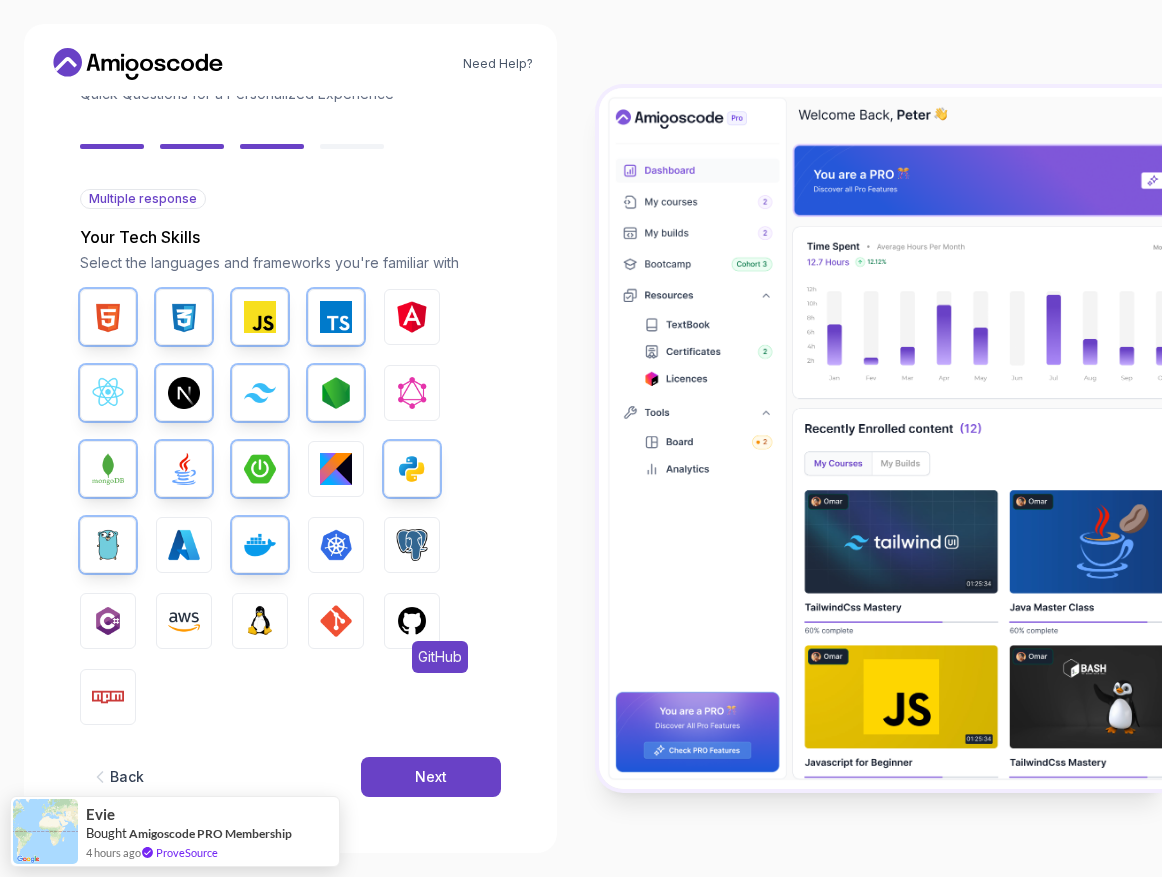 click at bounding box center (412, 621) 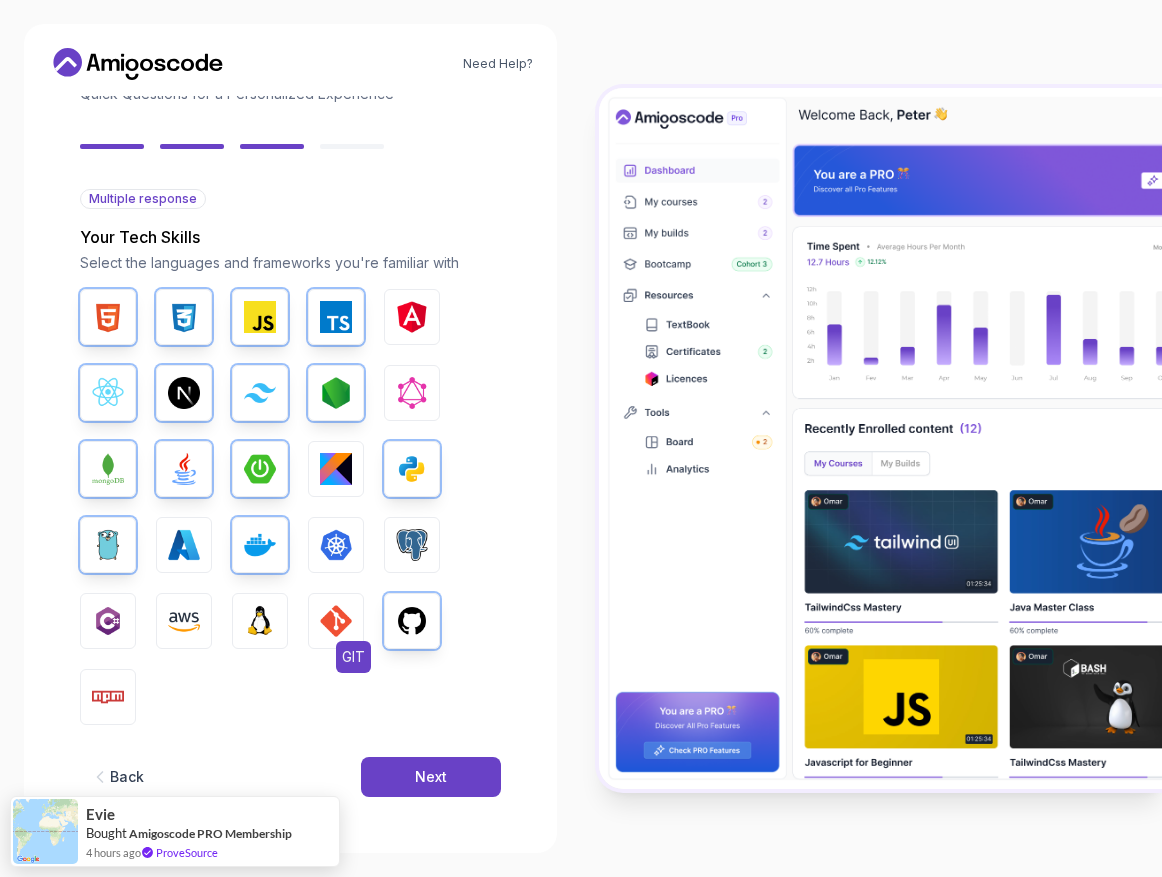 click on "GIT" at bounding box center (336, 621) 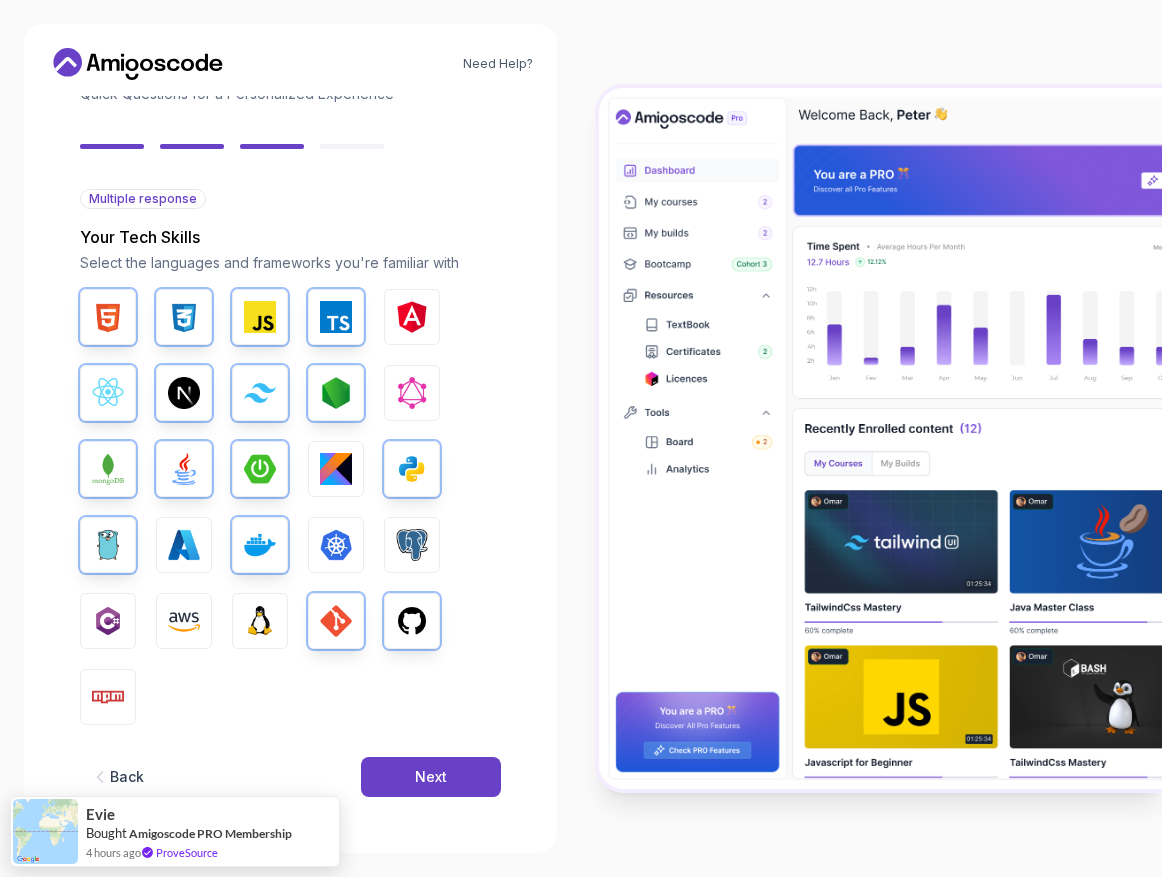 click on "HTML CSS JavaScript TypeScript Angular React.js Next.js Tailwind CSS Node.js GraphQL MongoDB Java Spring Boot Kotlin Python Go Azure Docker Kubernetes PostgreSQL C# AWS Linux GIT GitHub Npm" at bounding box center (290, 507) 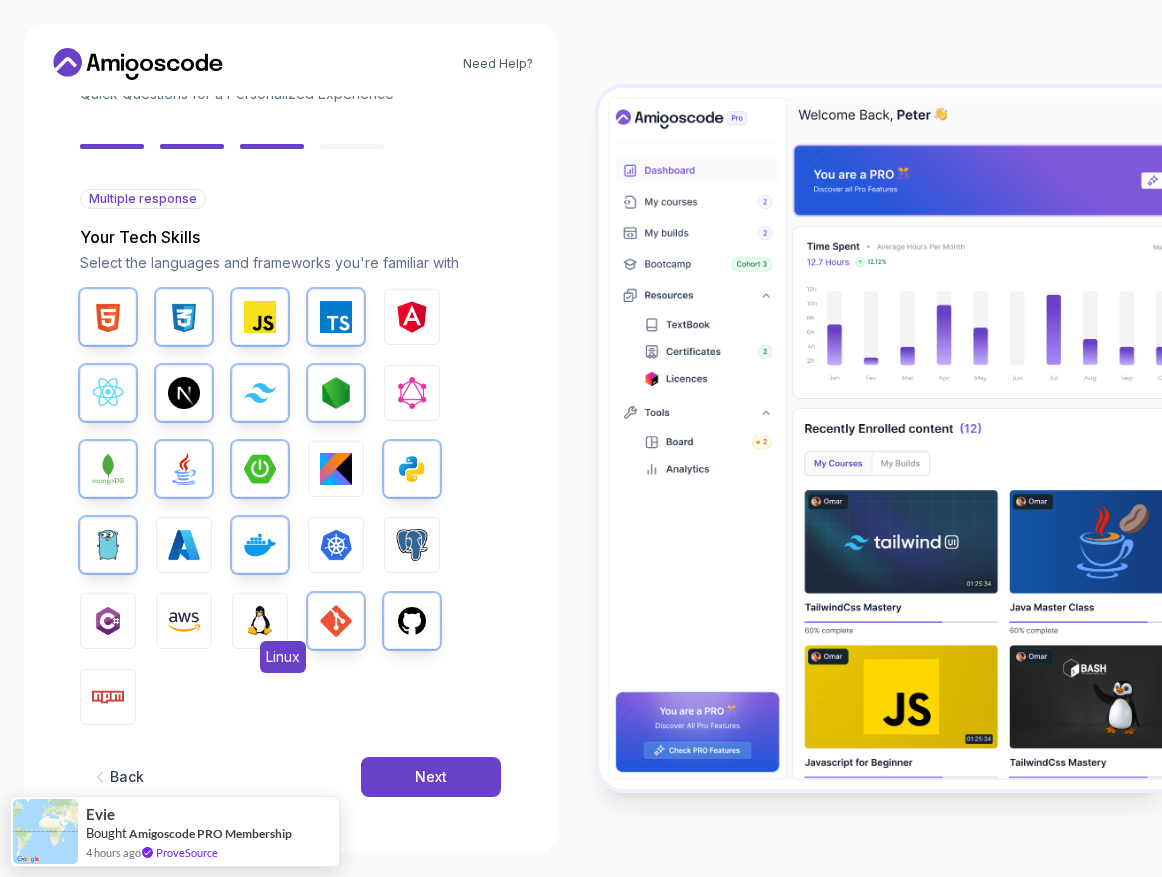 click at bounding box center (260, 621) 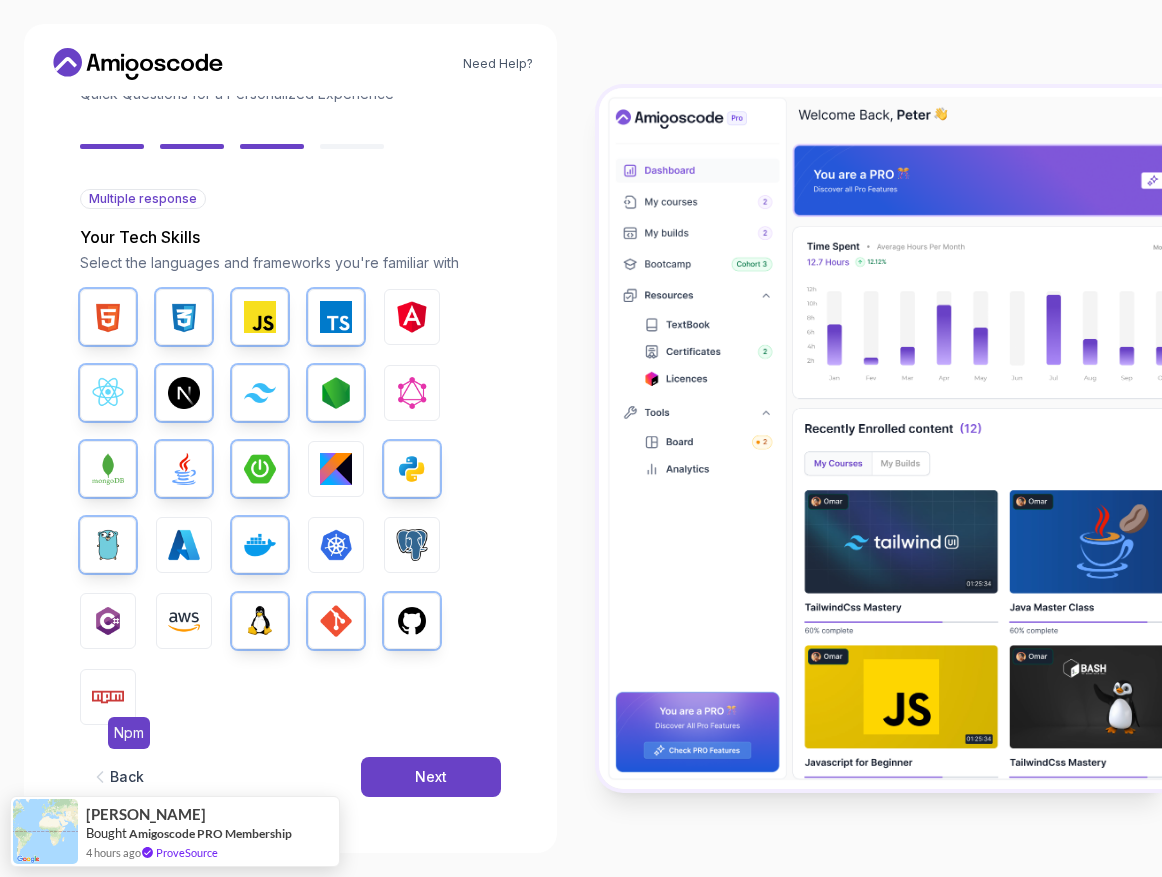 click at bounding box center [108, 697] 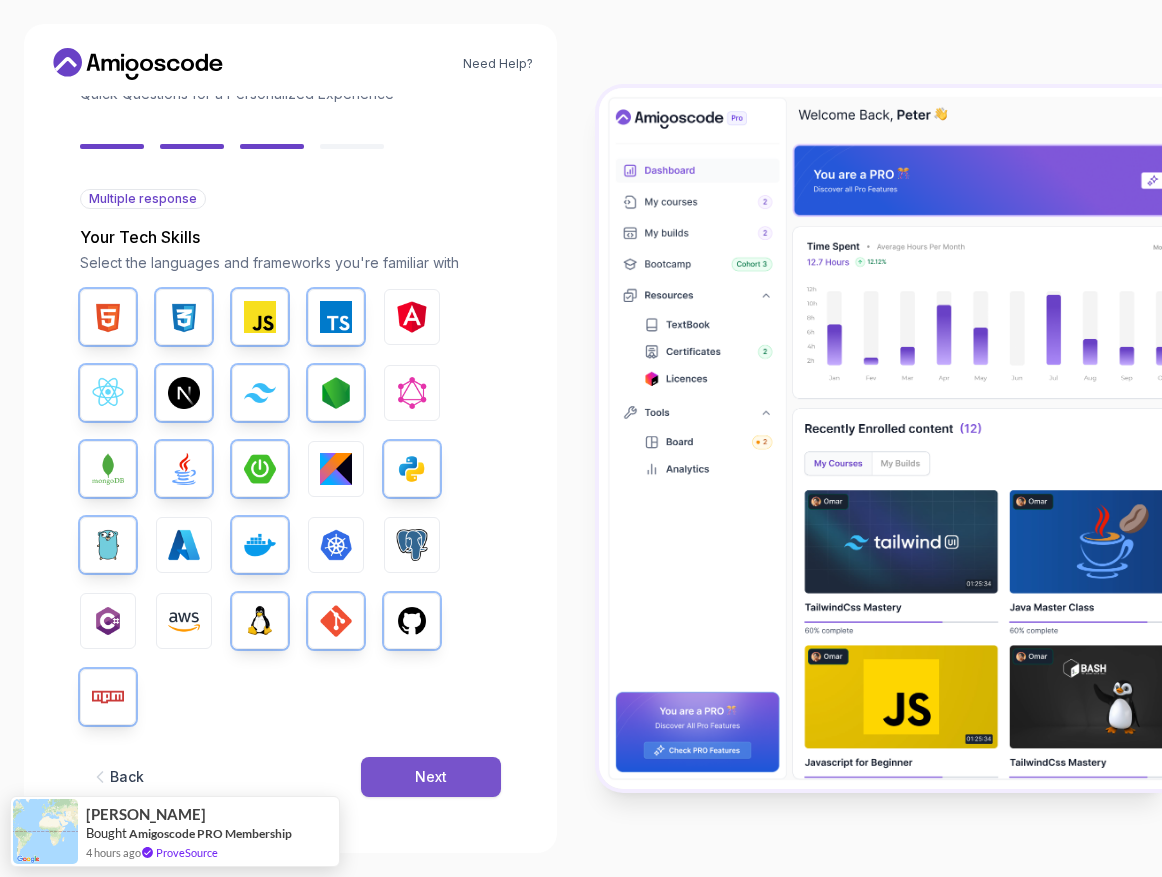 click on "Next" at bounding box center [431, 777] 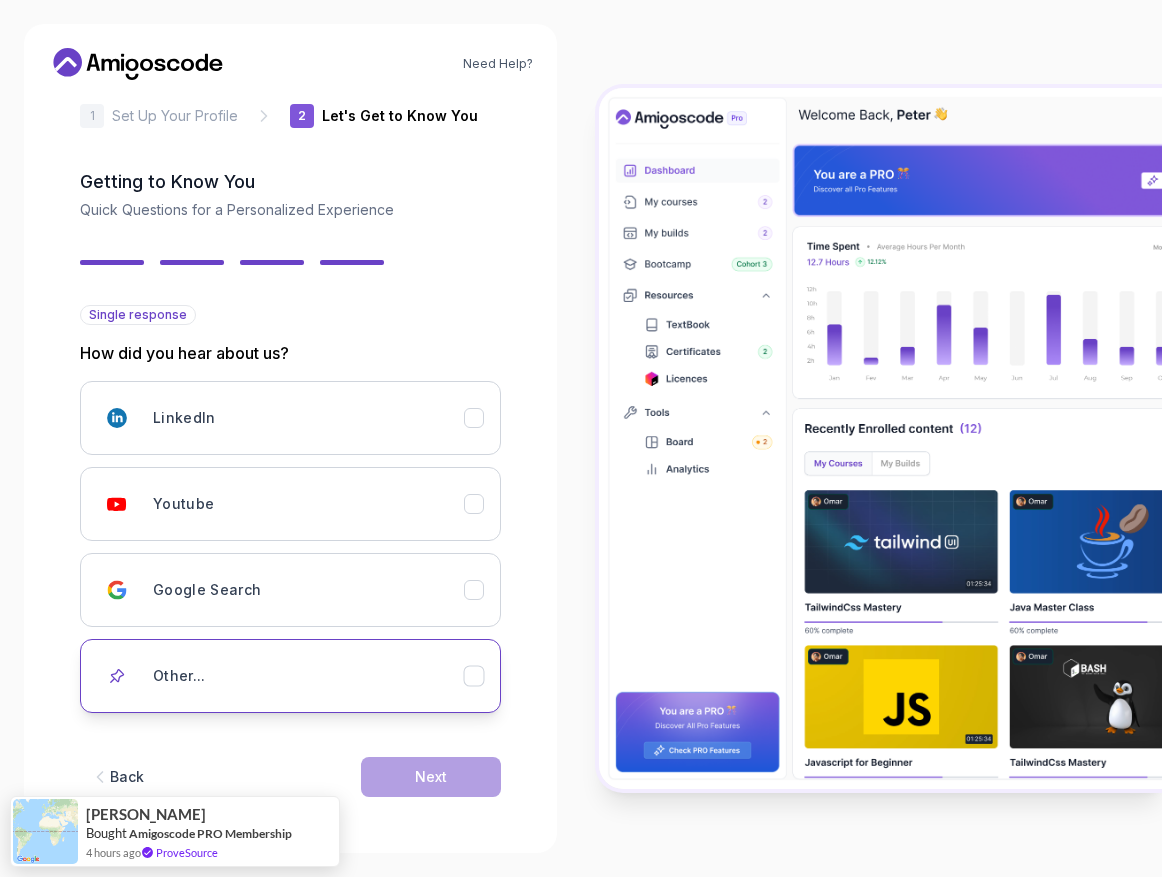 click on "Other..." at bounding box center [308, 676] 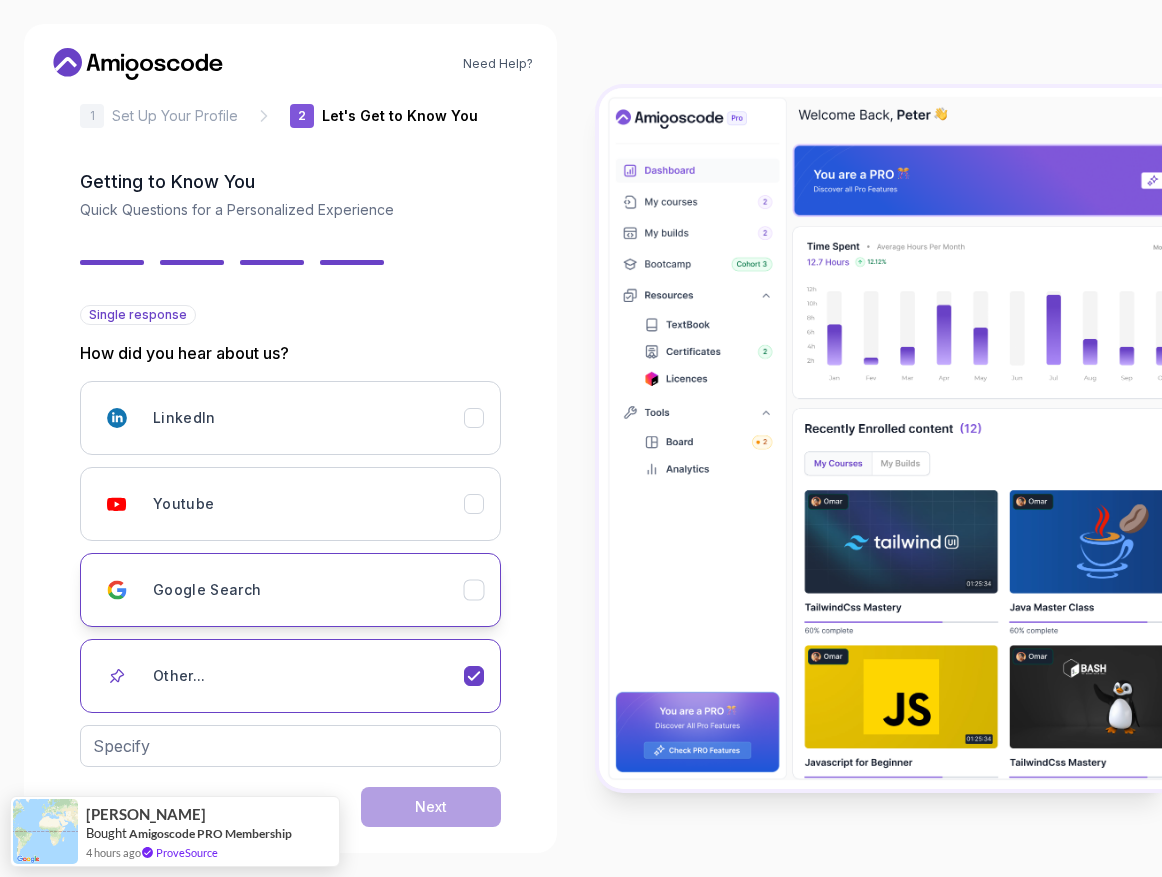 click on "Google Search" at bounding box center [308, 590] 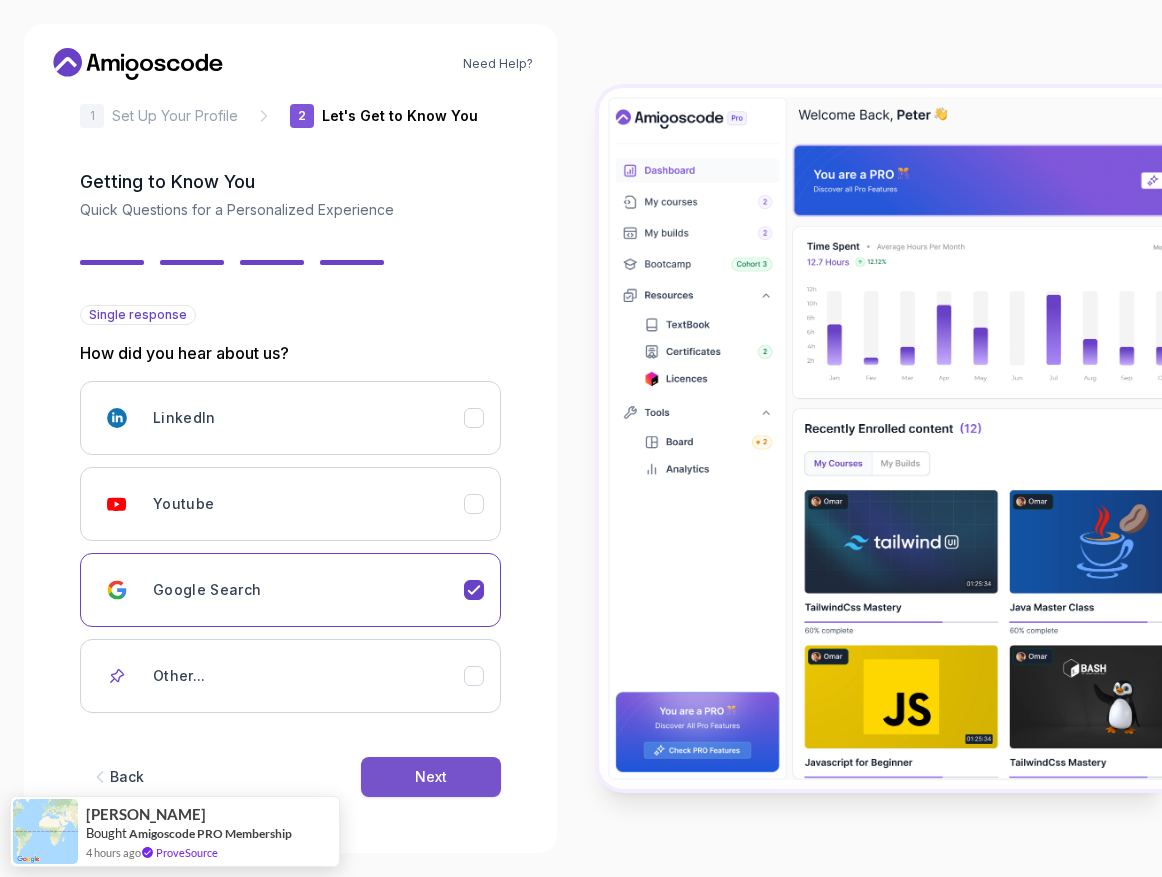 click on "Next" at bounding box center (431, 777) 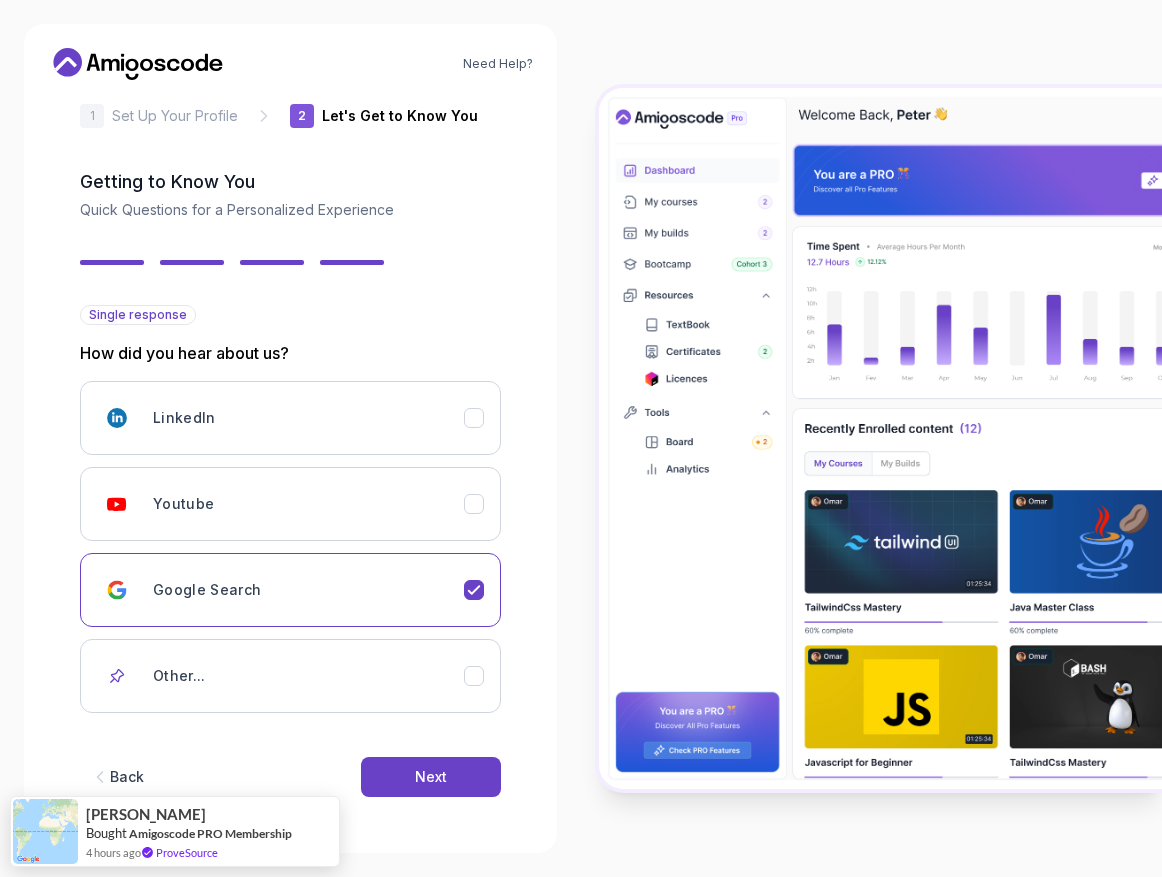 scroll, scrollTop: 0, scrollLeft: 0, axis: both 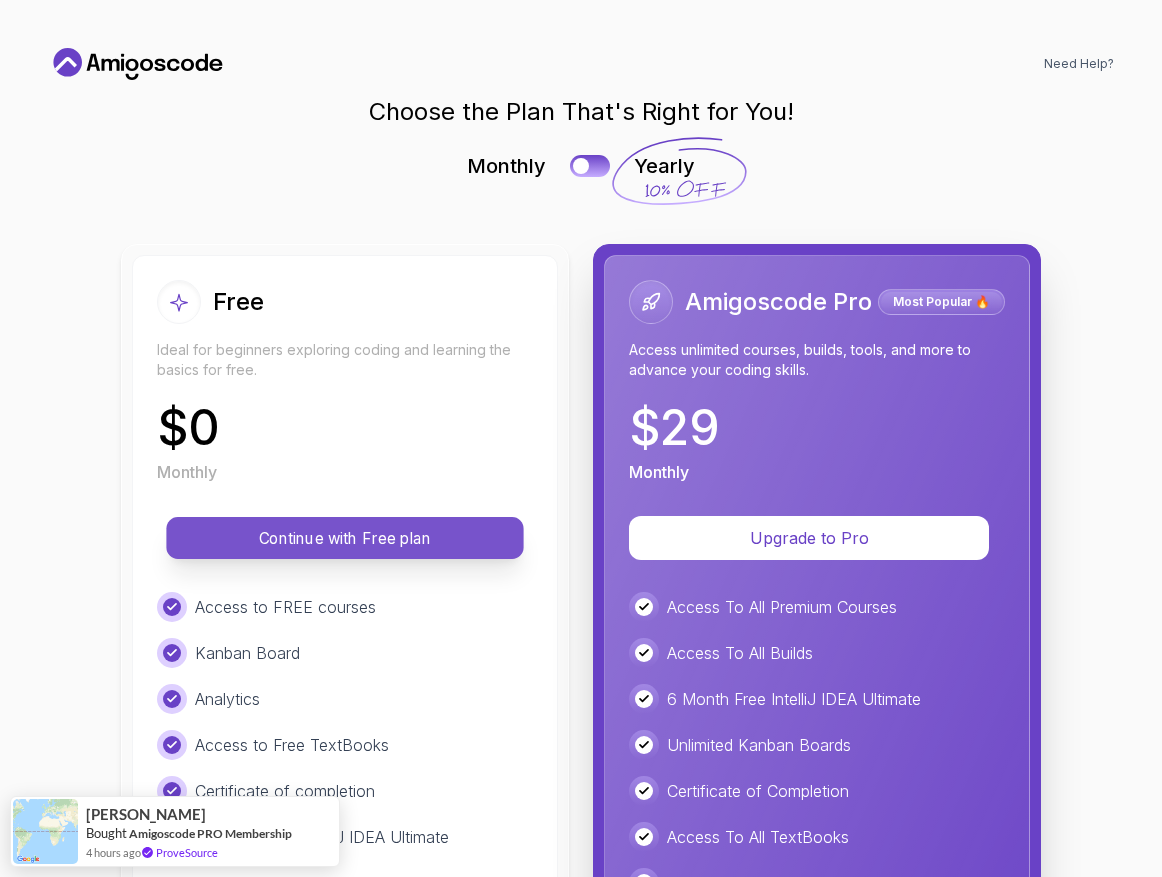 click on "Continue with Free plan" at bounding box center (345, 538) 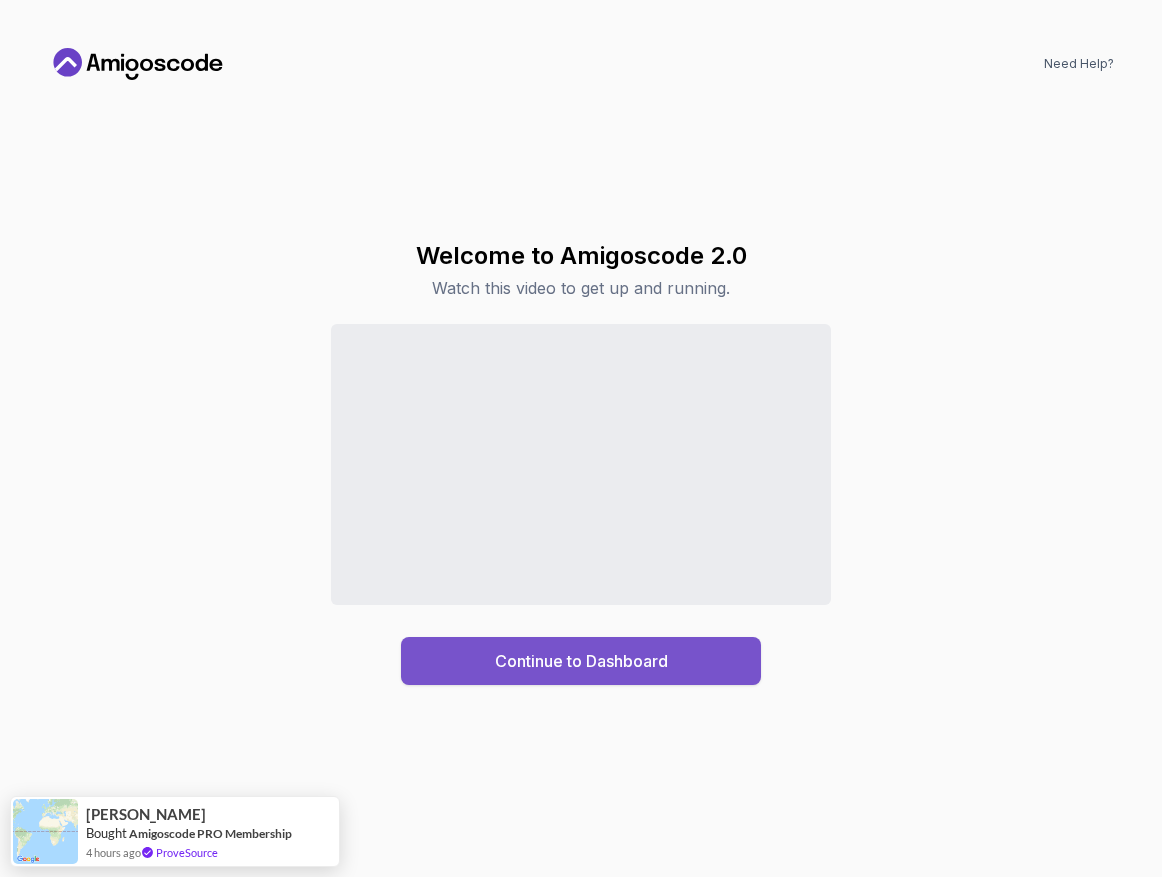 click on "Continue to Dashboard" at bounding box center (581, 661) 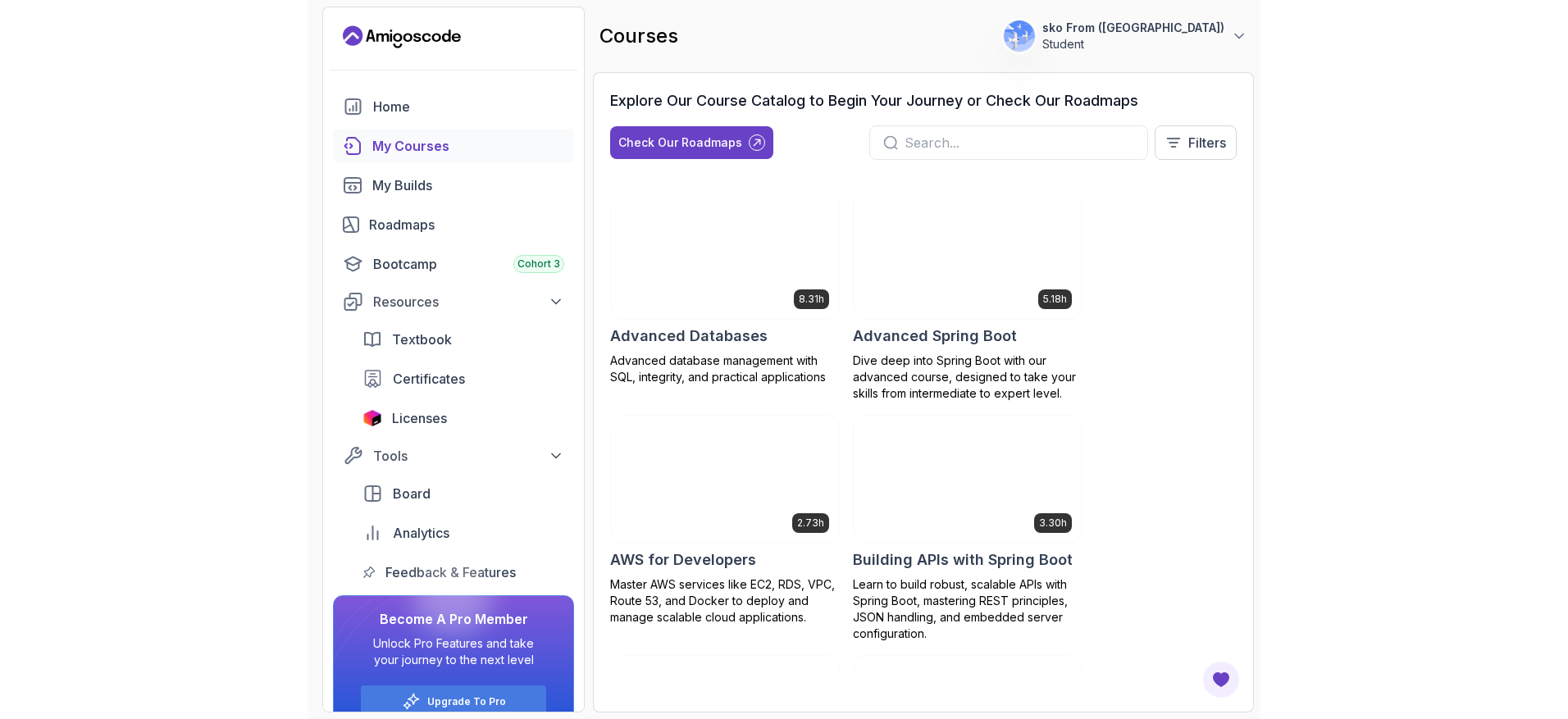 scroll, scrollTop: 0, scrollLeft: 0, axis: both 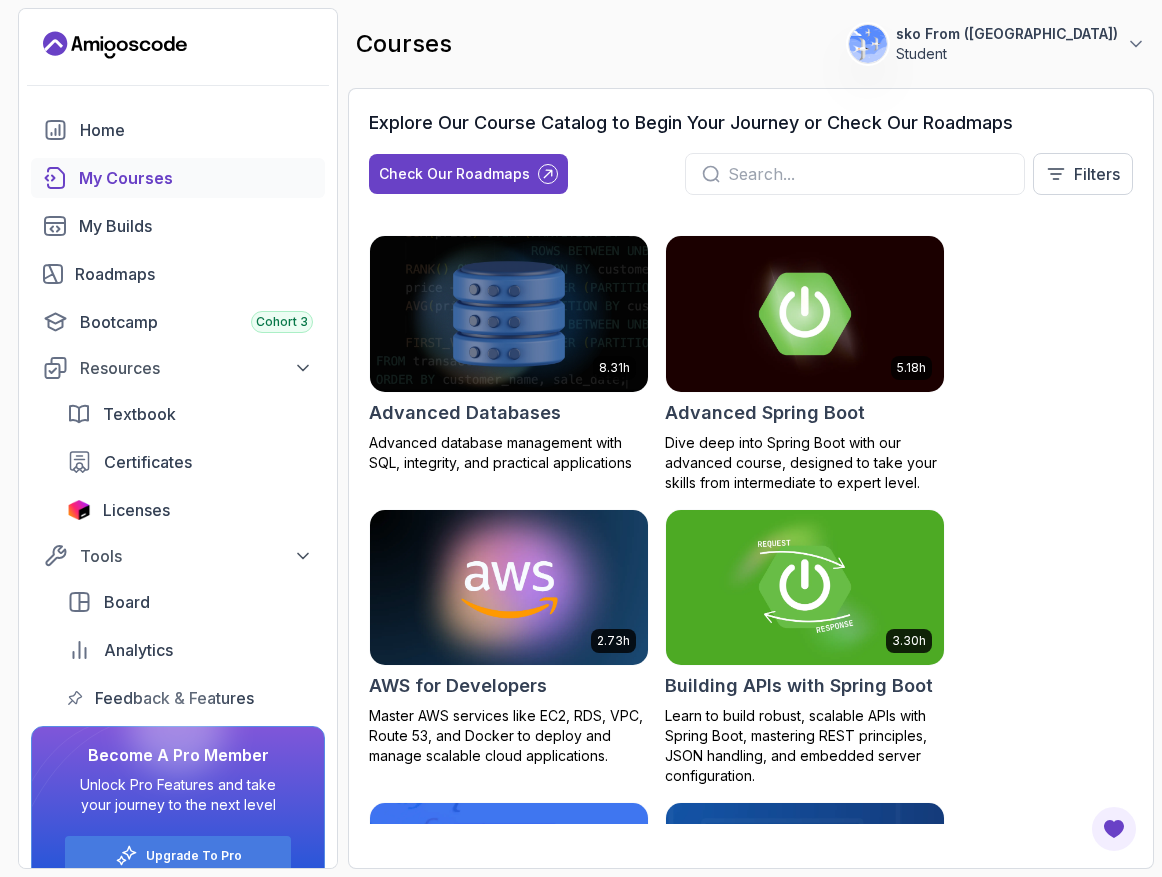click at bounding box center [868, 174] 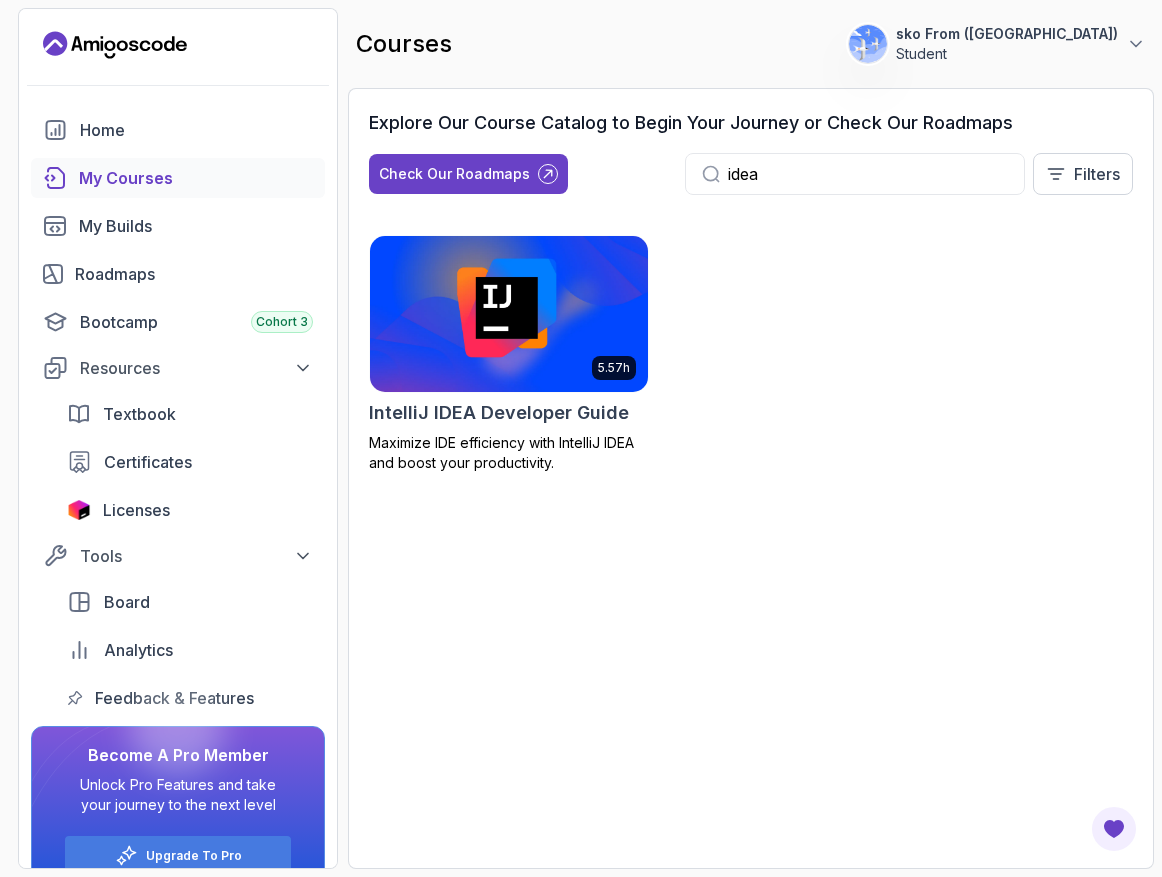 type on "idea" 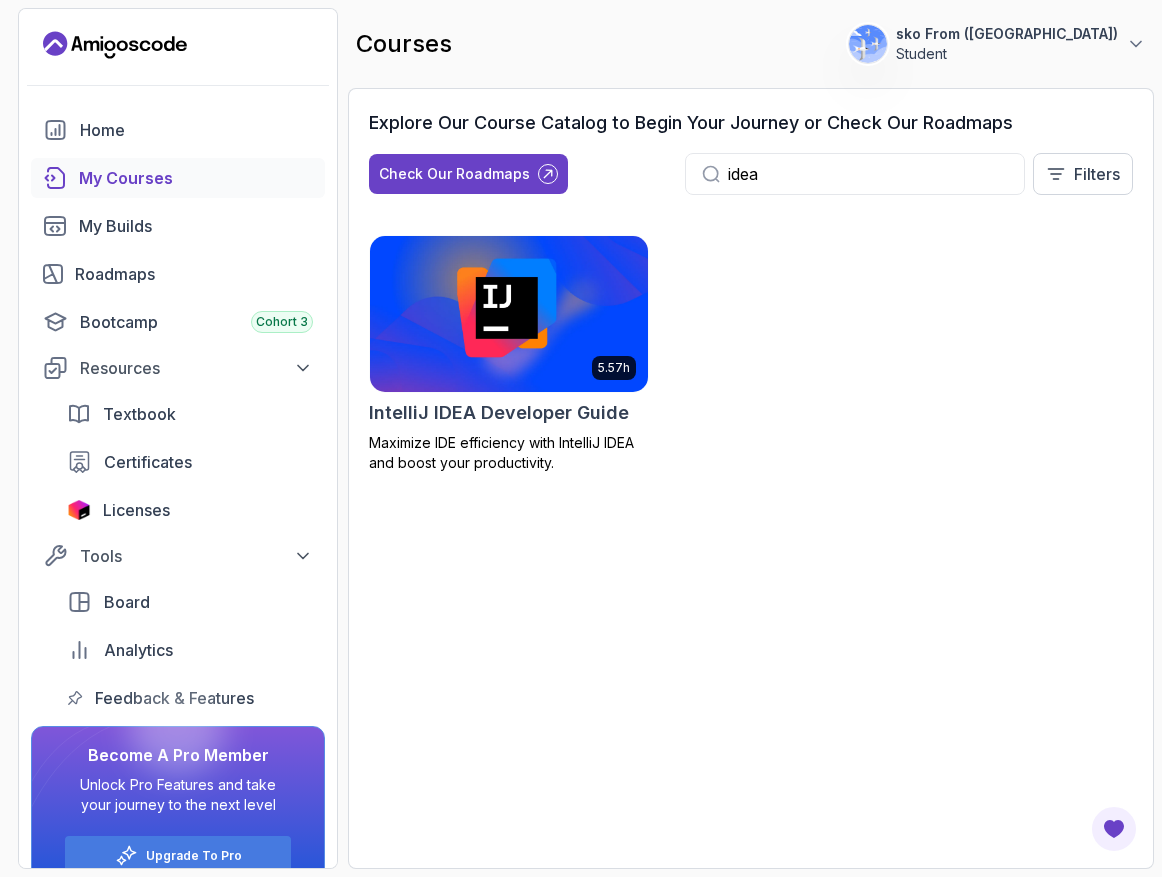 click at bounding box center (509, 313) 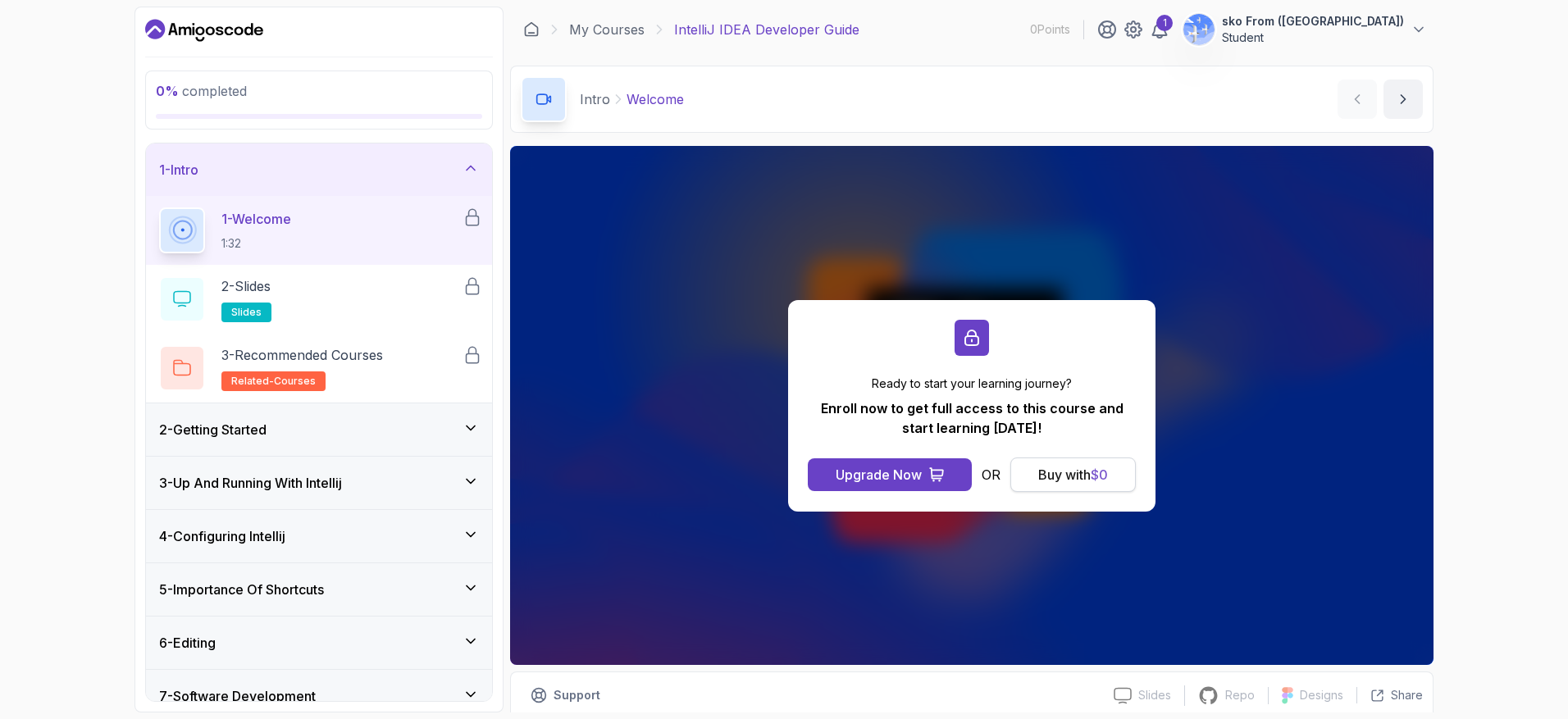 click on "Buy with  $ 0" at bounding box center [1073, 475] 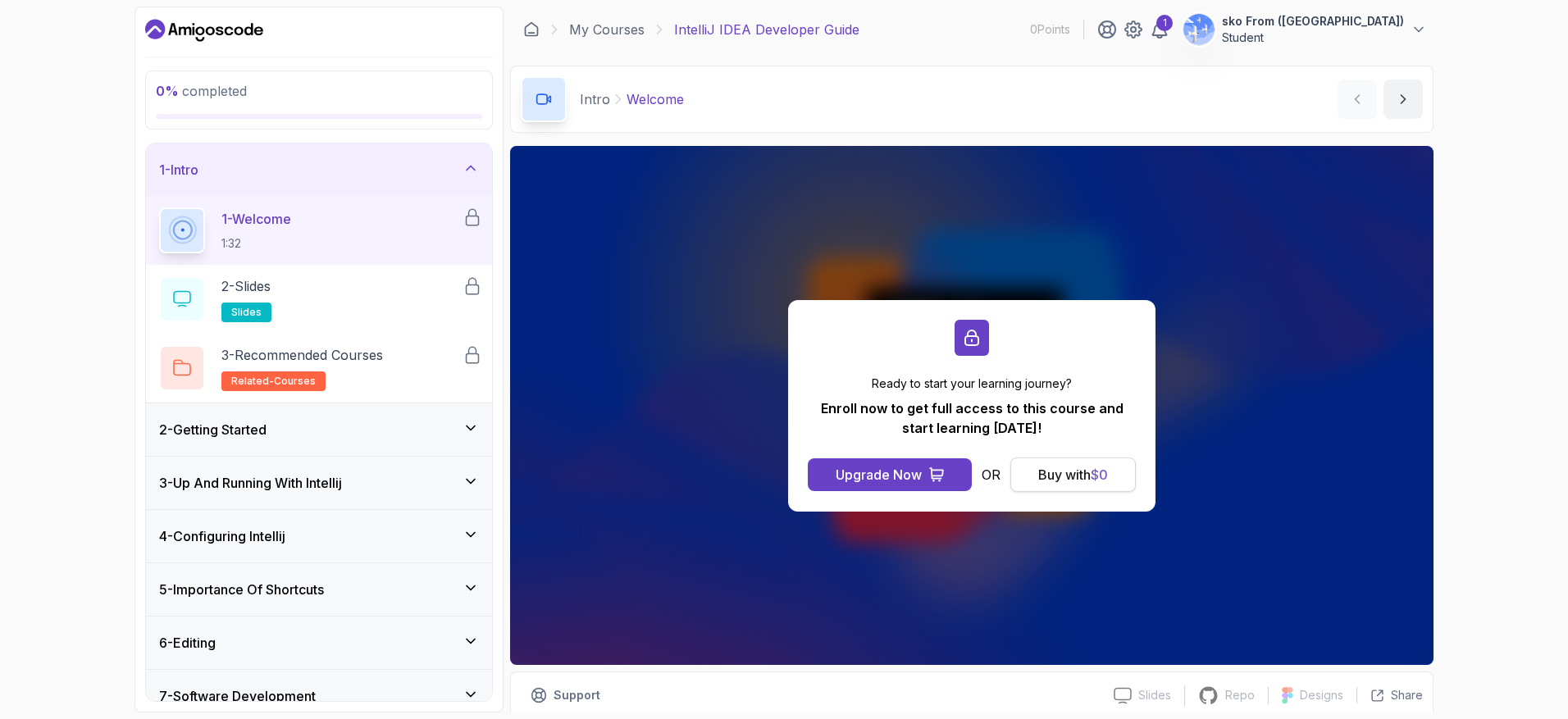 click on "Buy with  $ 0" at bounding box center [1073, 475] 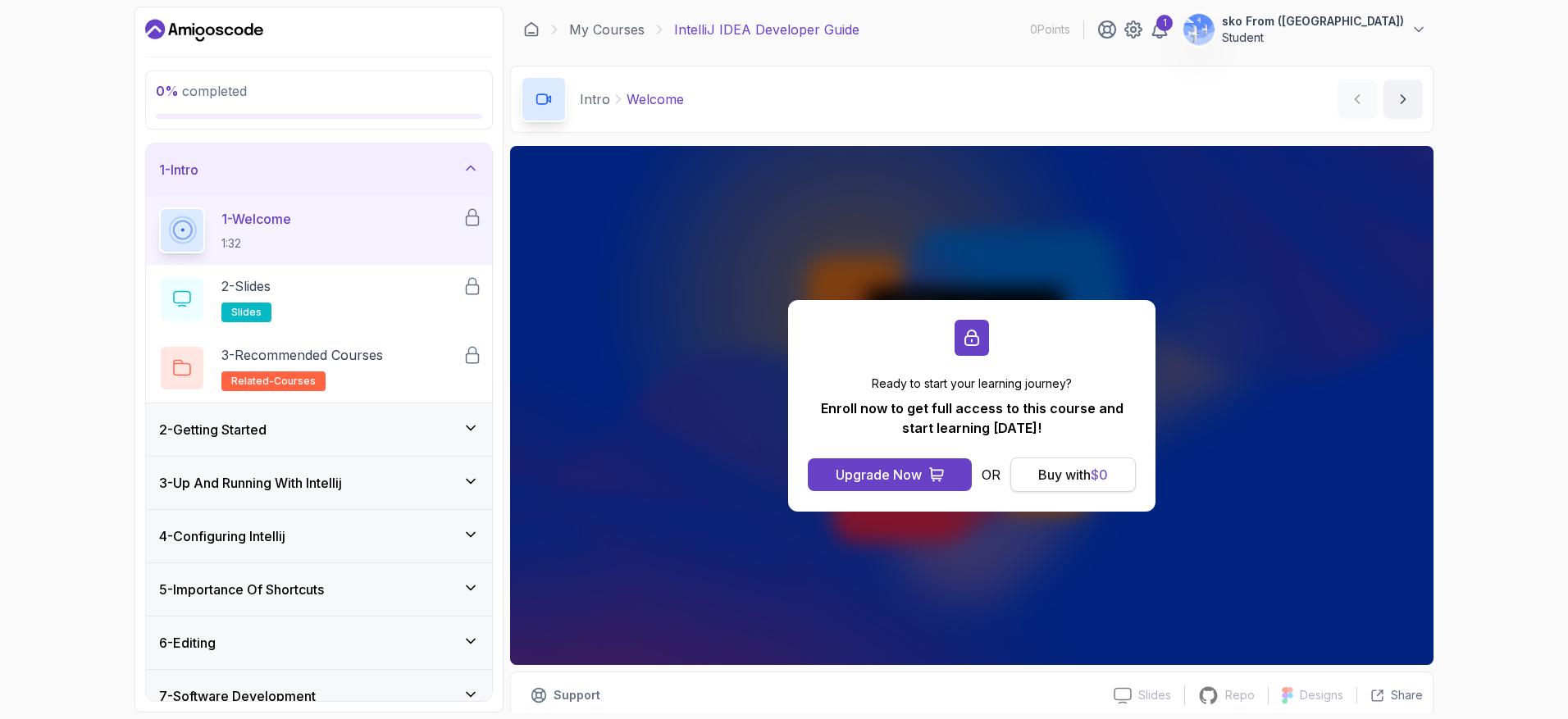 click on "Buy with  $ 0" at bounding box center (1073, 475) 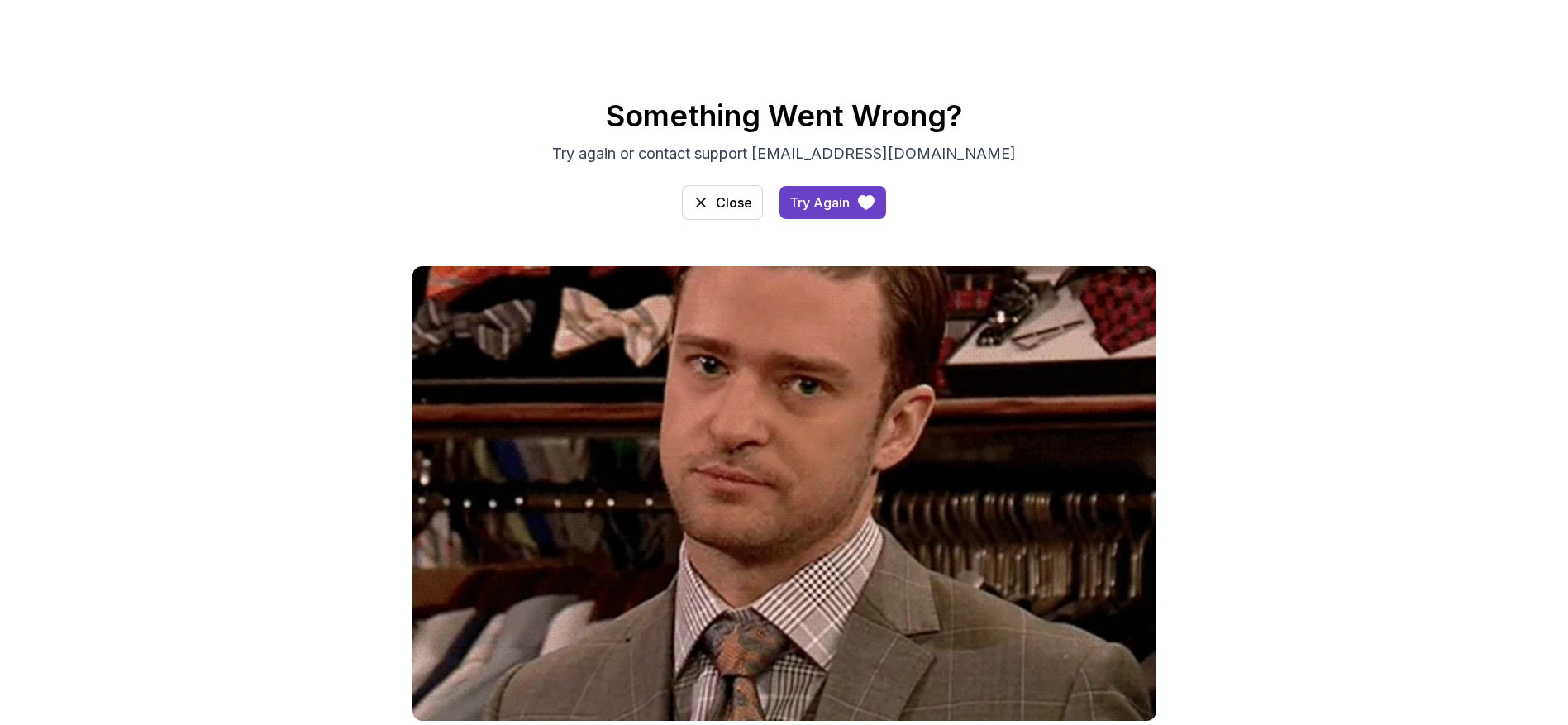 scroll, scrollTop: 0, scrollLeft: 0, axis: both 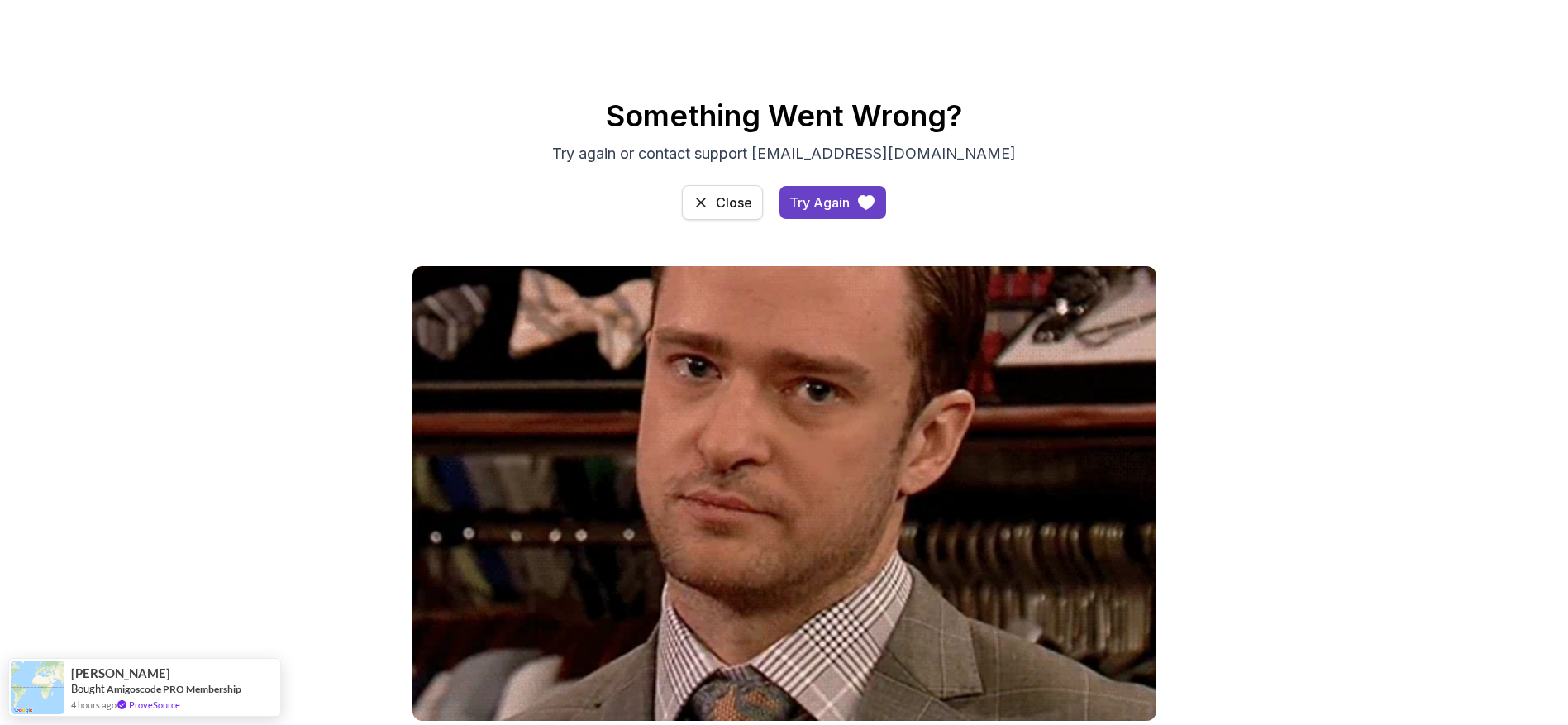 click on "Close" at bounding box center [722, 203] 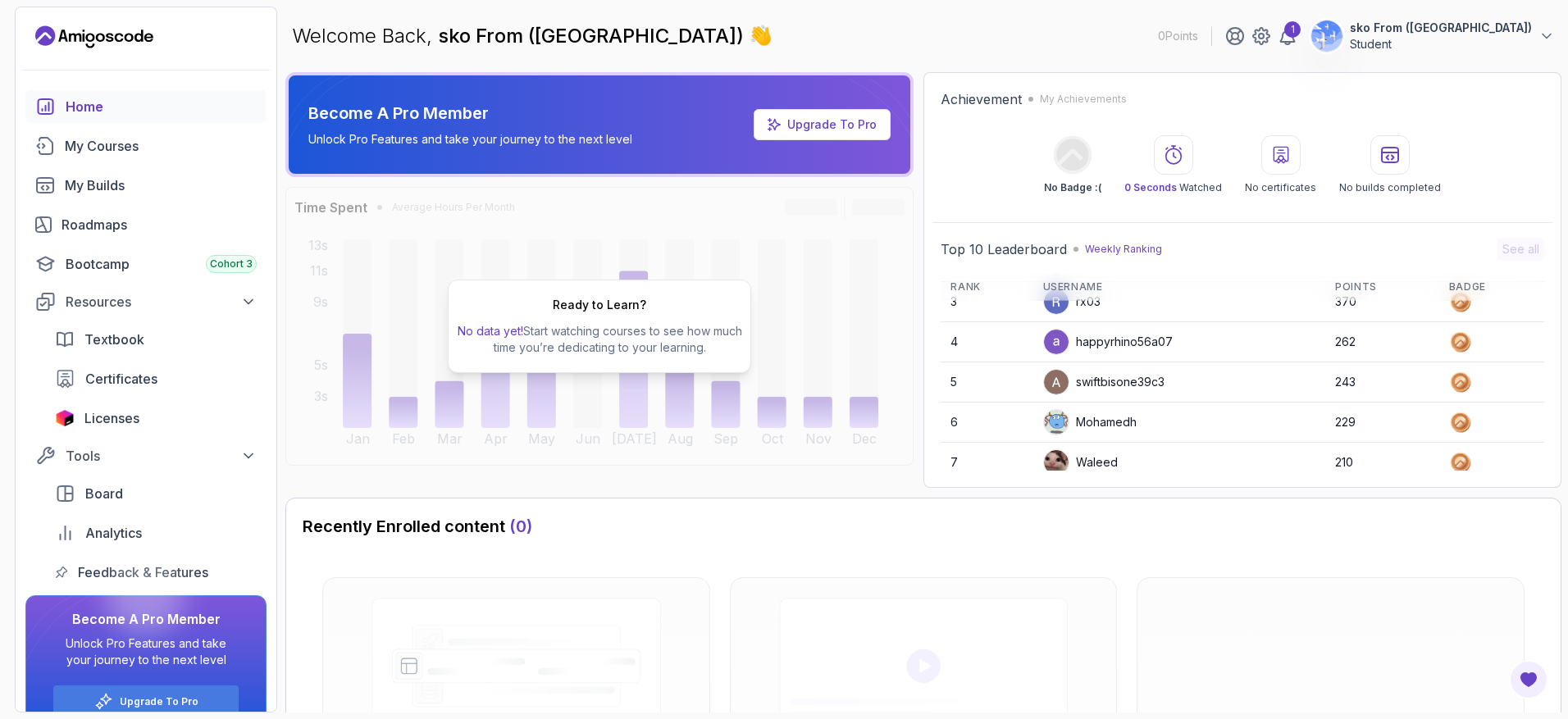 scroll, scrollTop: 0, scrollLeft: 0, axis: both 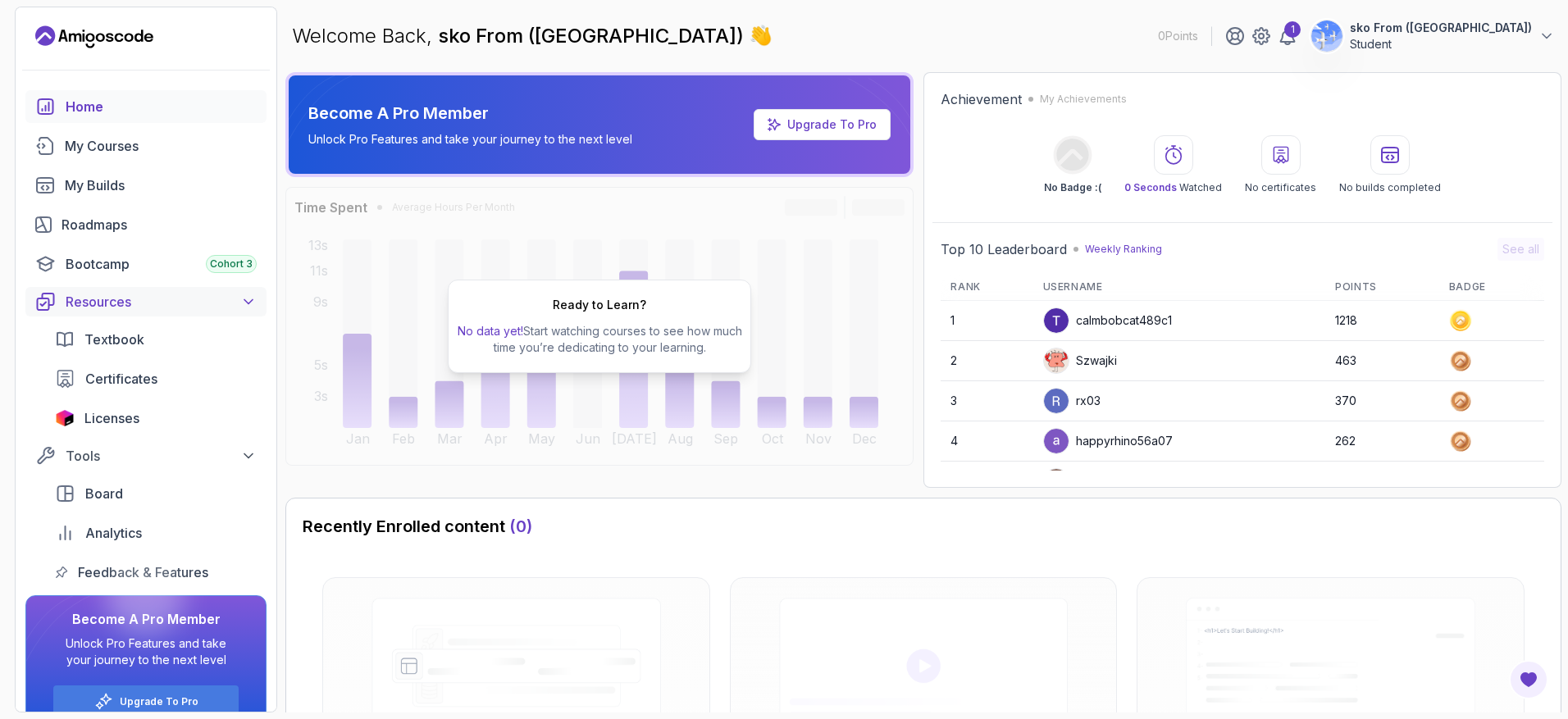 click on "Resources" at bounding box center (161, 302) 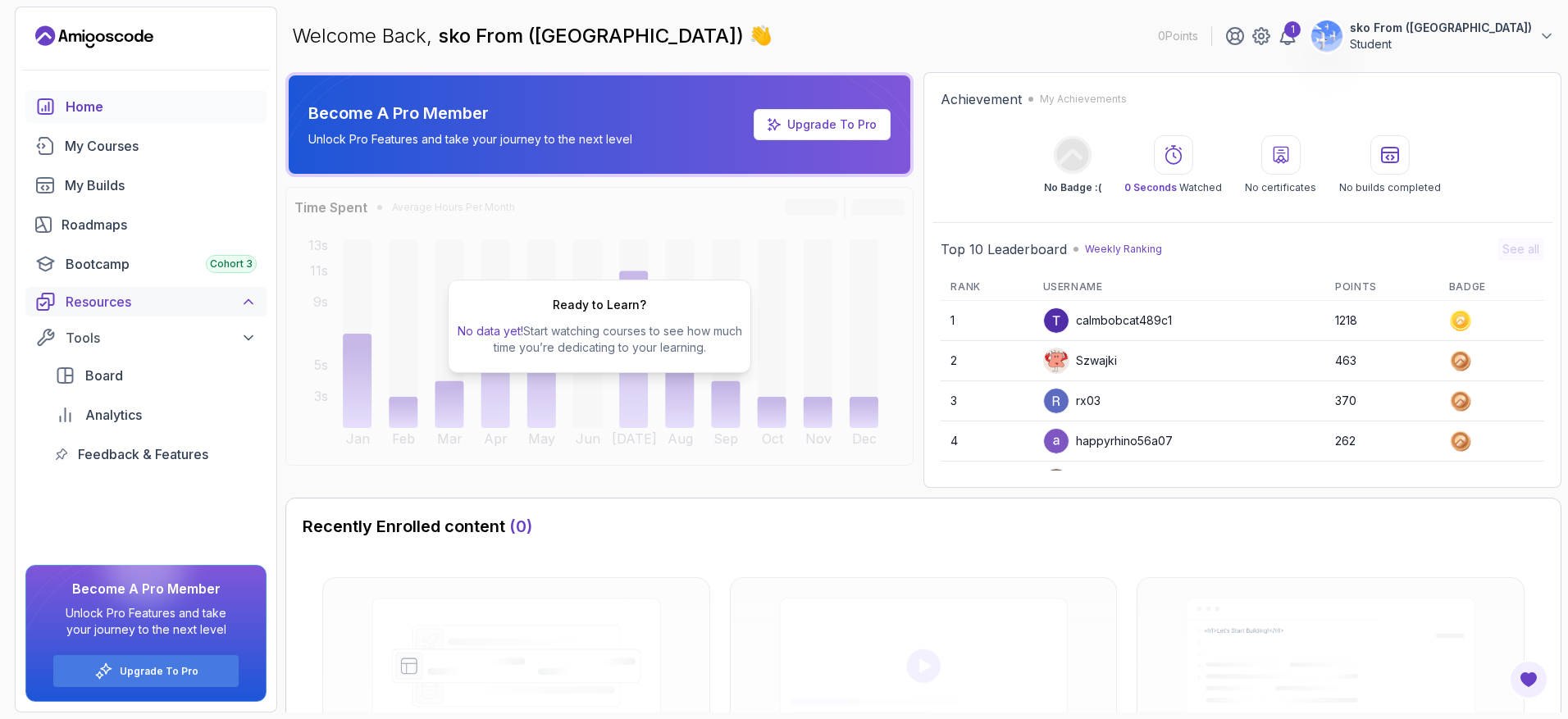 click on "Resources" at bounding box center (161, 302) 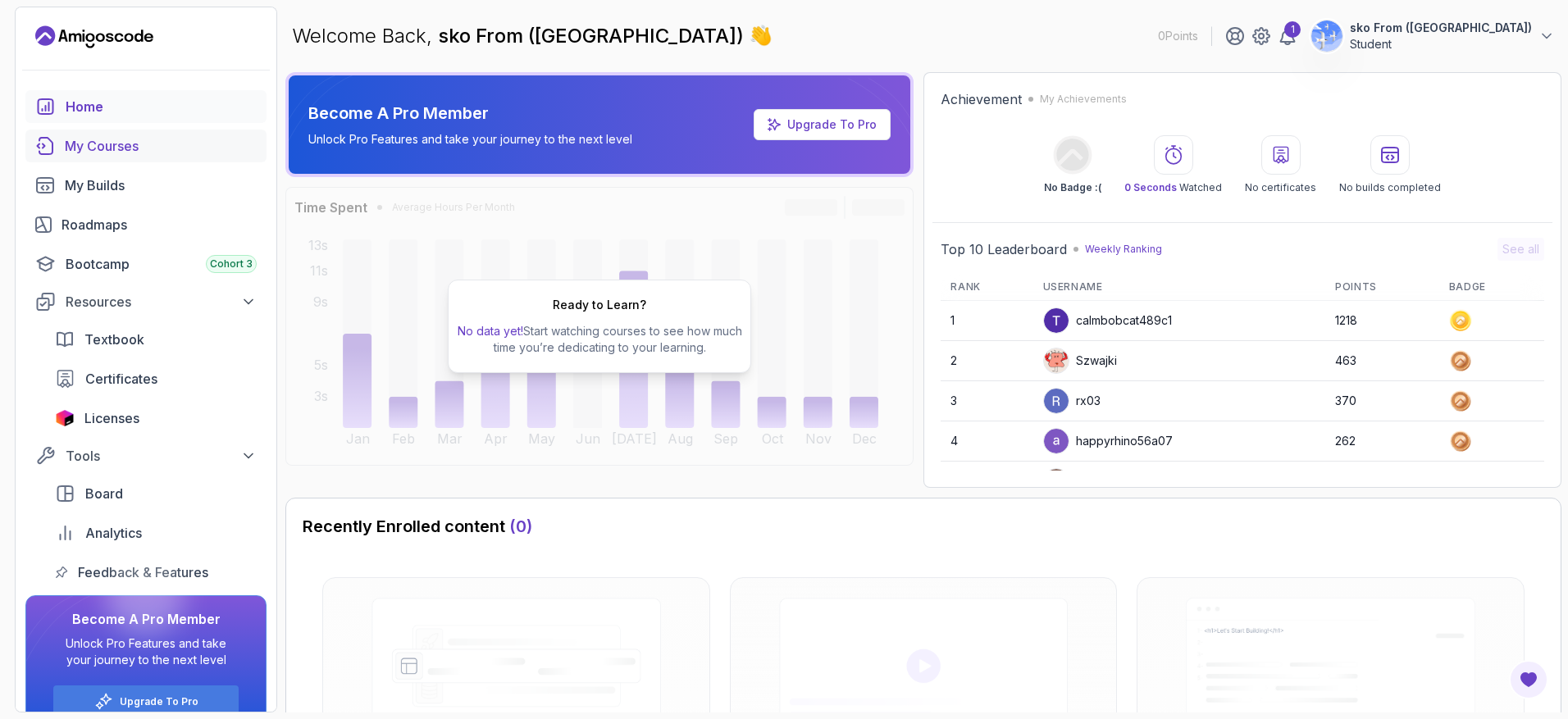 click on "My Courses" at bounding box center [146, 146] 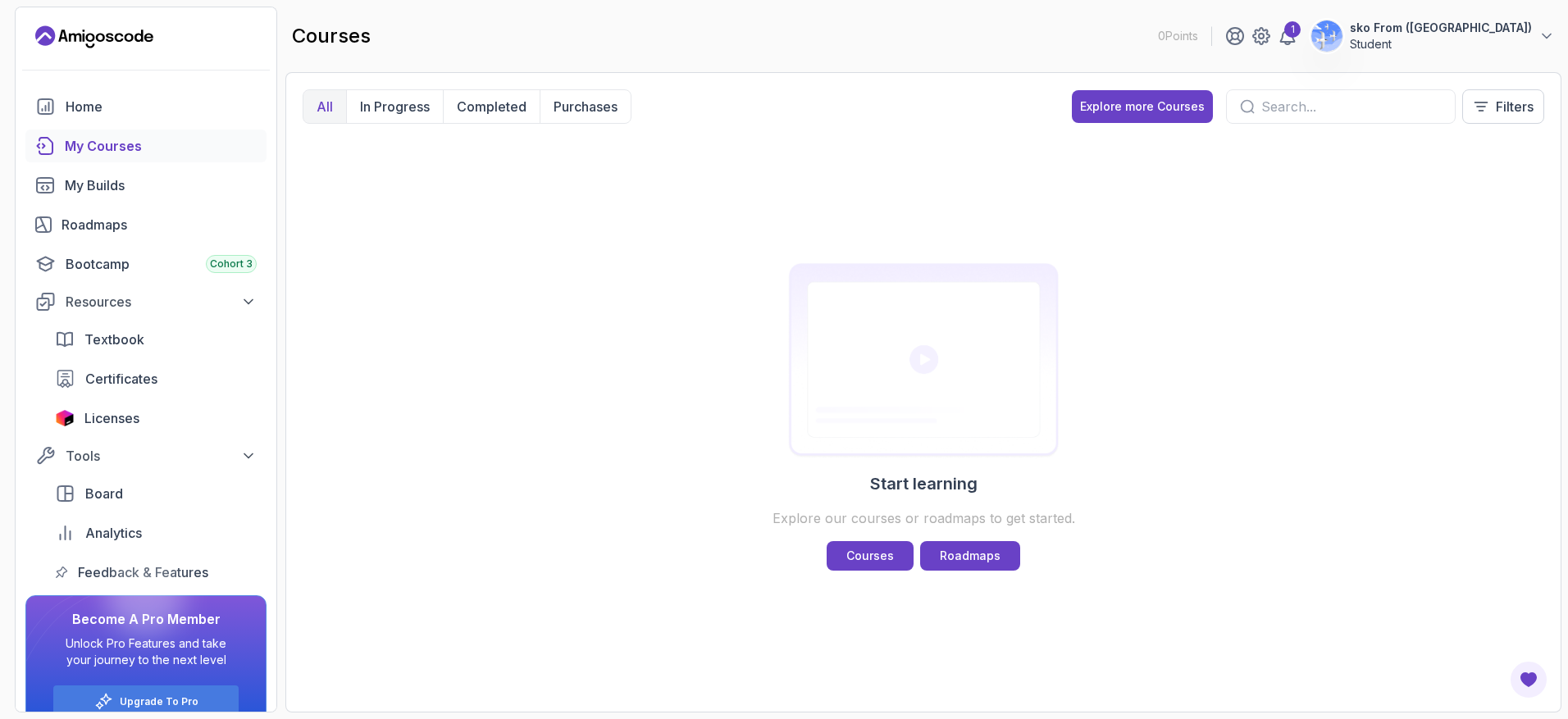 click at bounding box center (1351, 107) 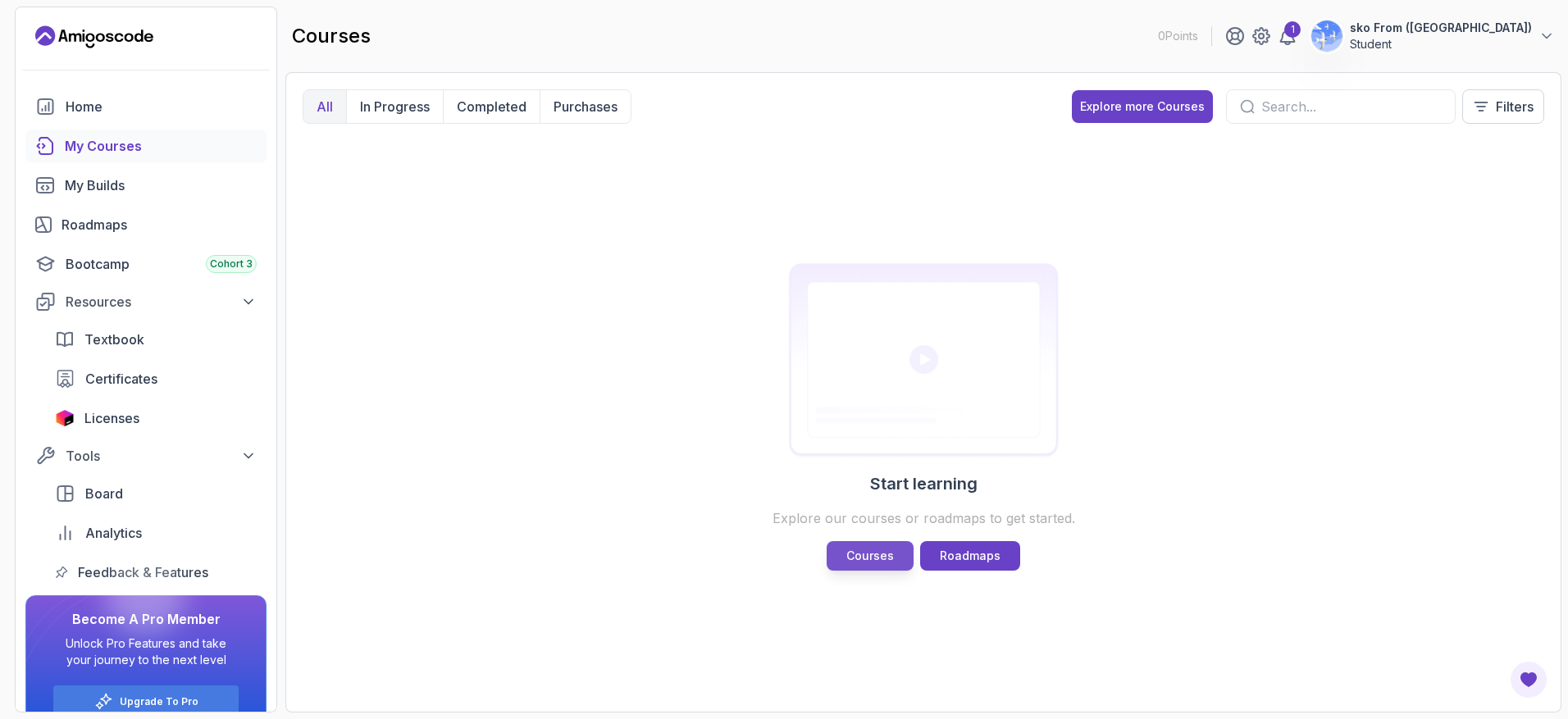 click on "Courses" at bounding box center [870, 556] 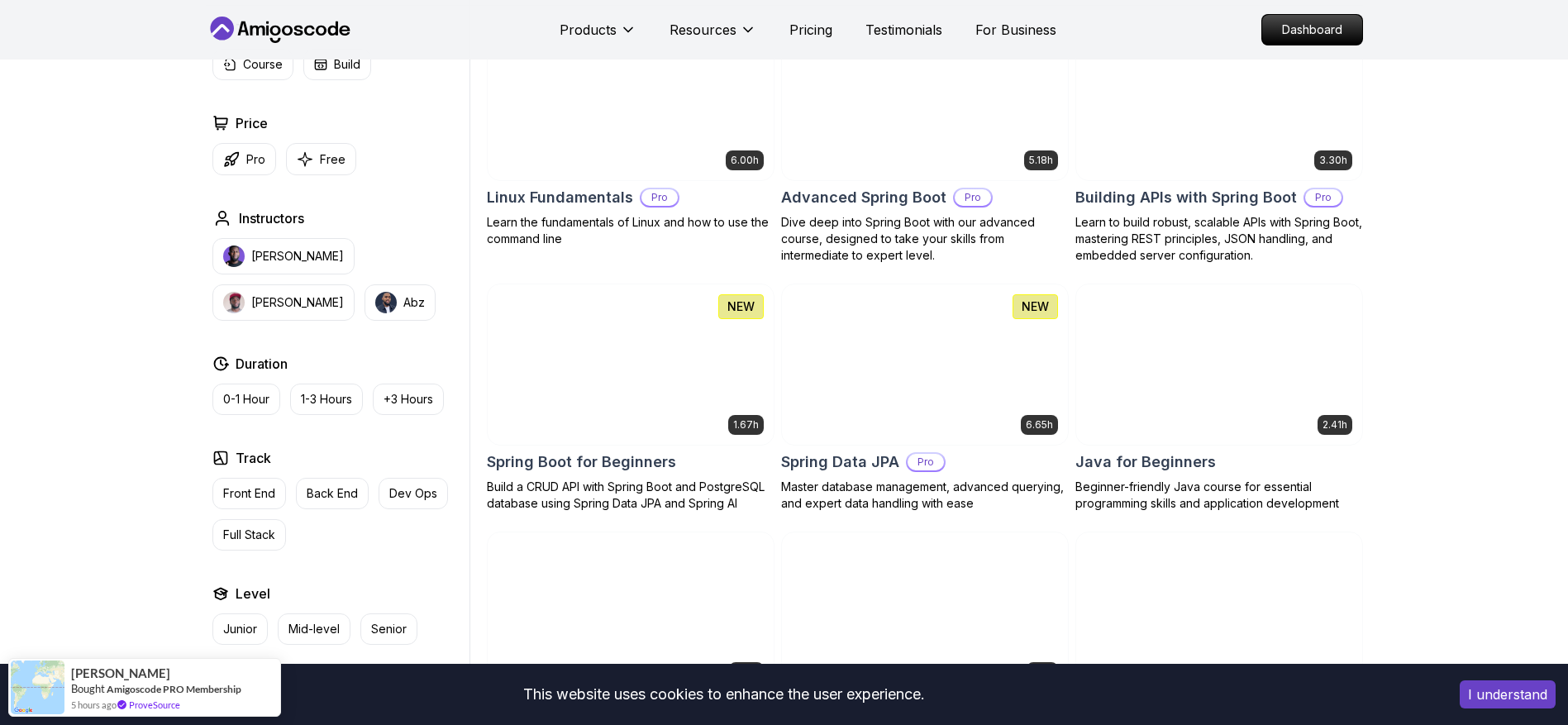 scroll, scrollTop: 727, scrollLeft: 0, axis: vertical 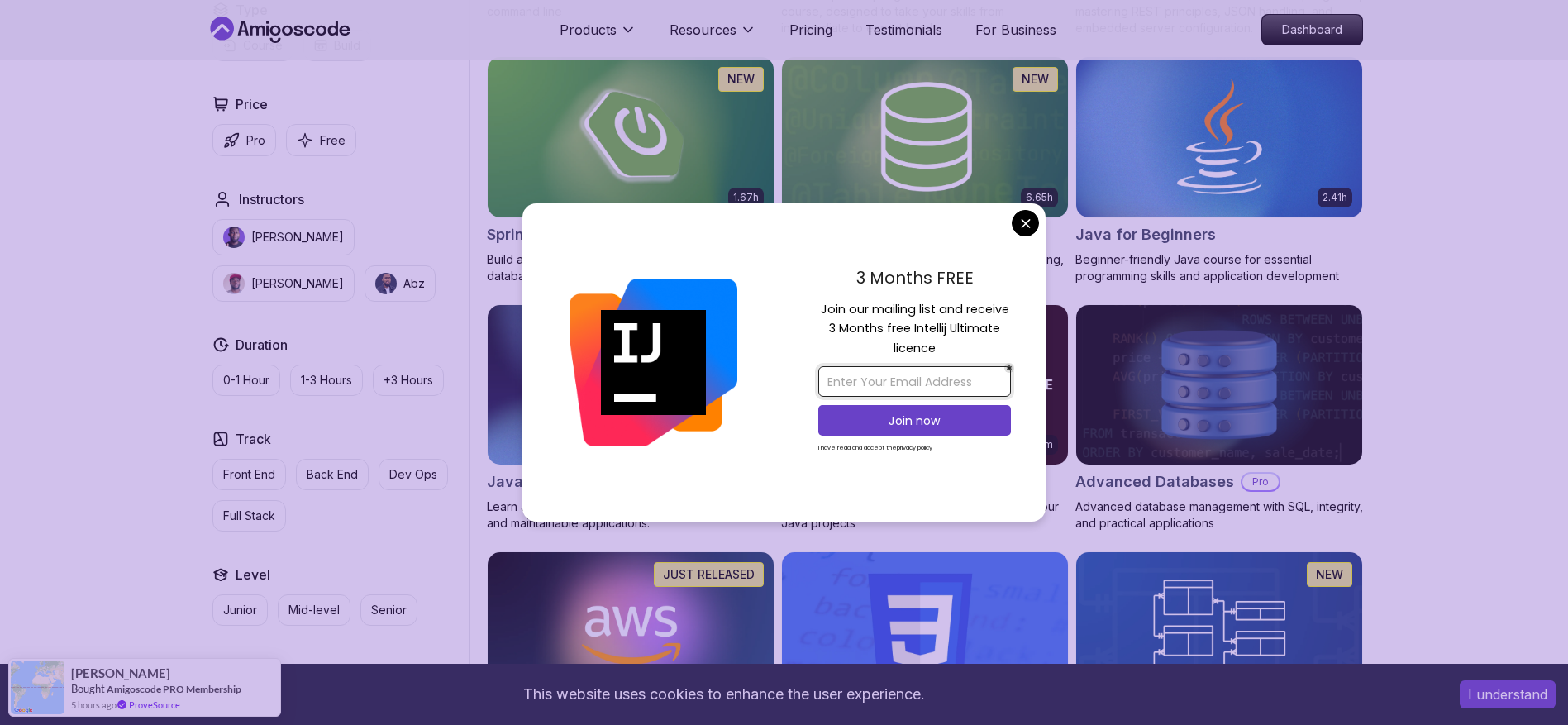 click at bounding box center [914, 381] 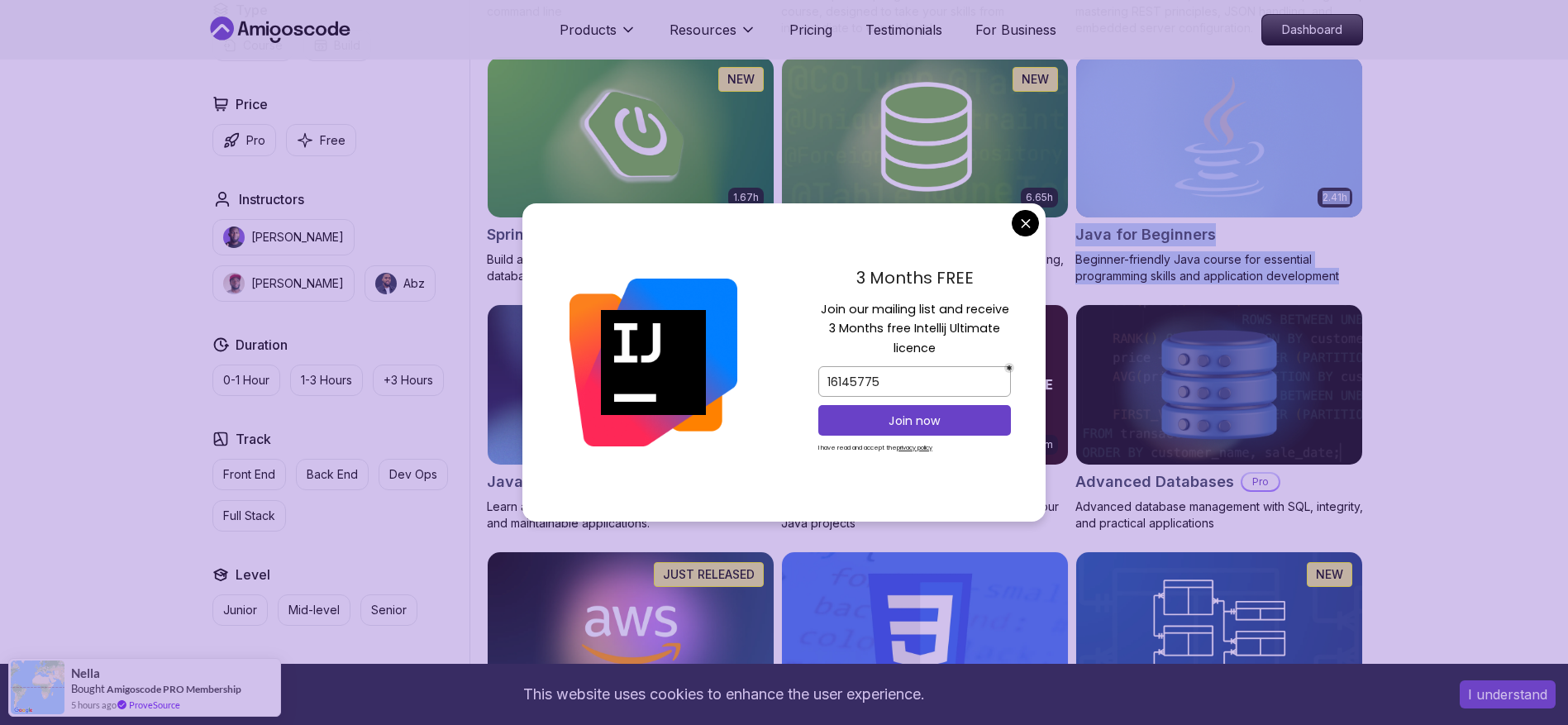 drag, startPoint x: 1305, startPoint y: 219, endPoint x: 1305, endPoint y: 209, distance: 10 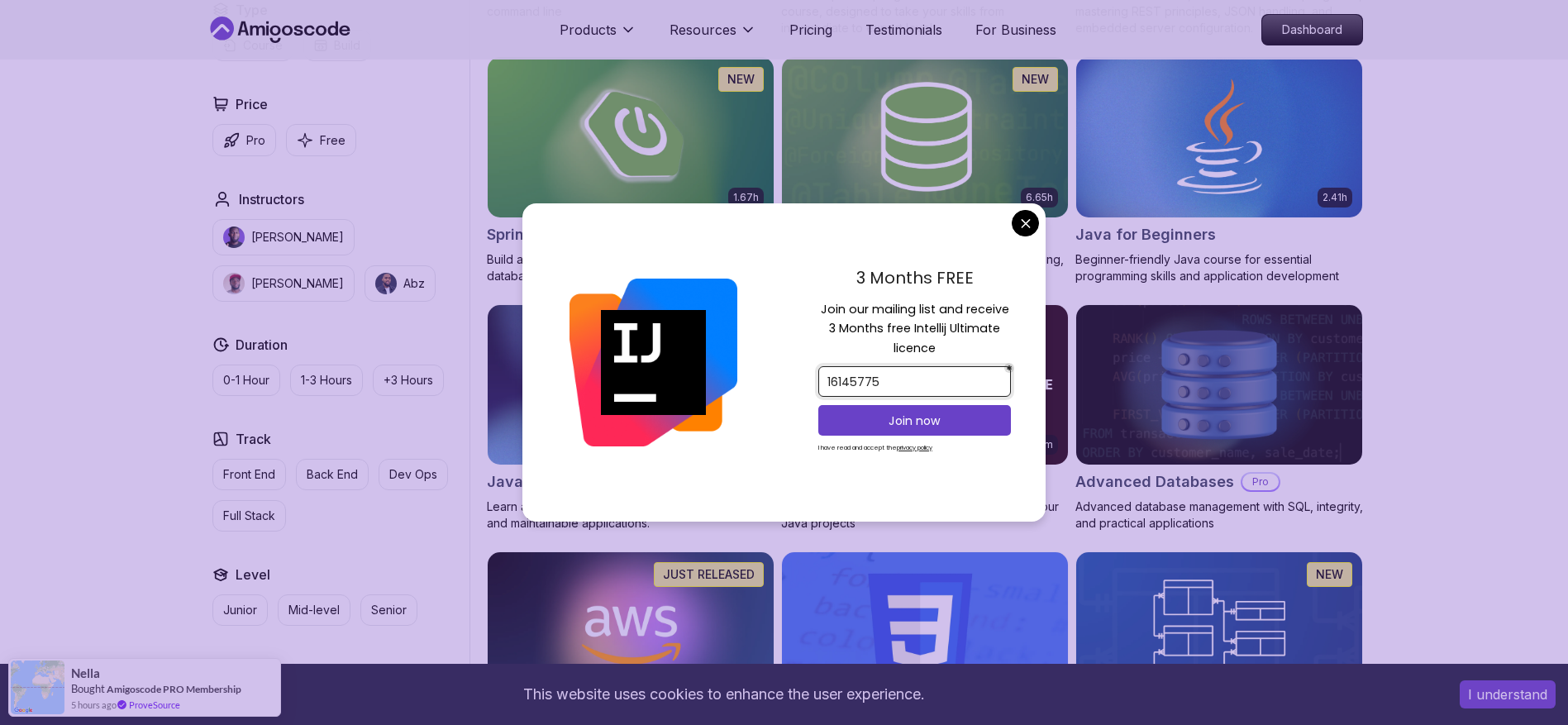click on "16145775" at bounding box center [914, 381] 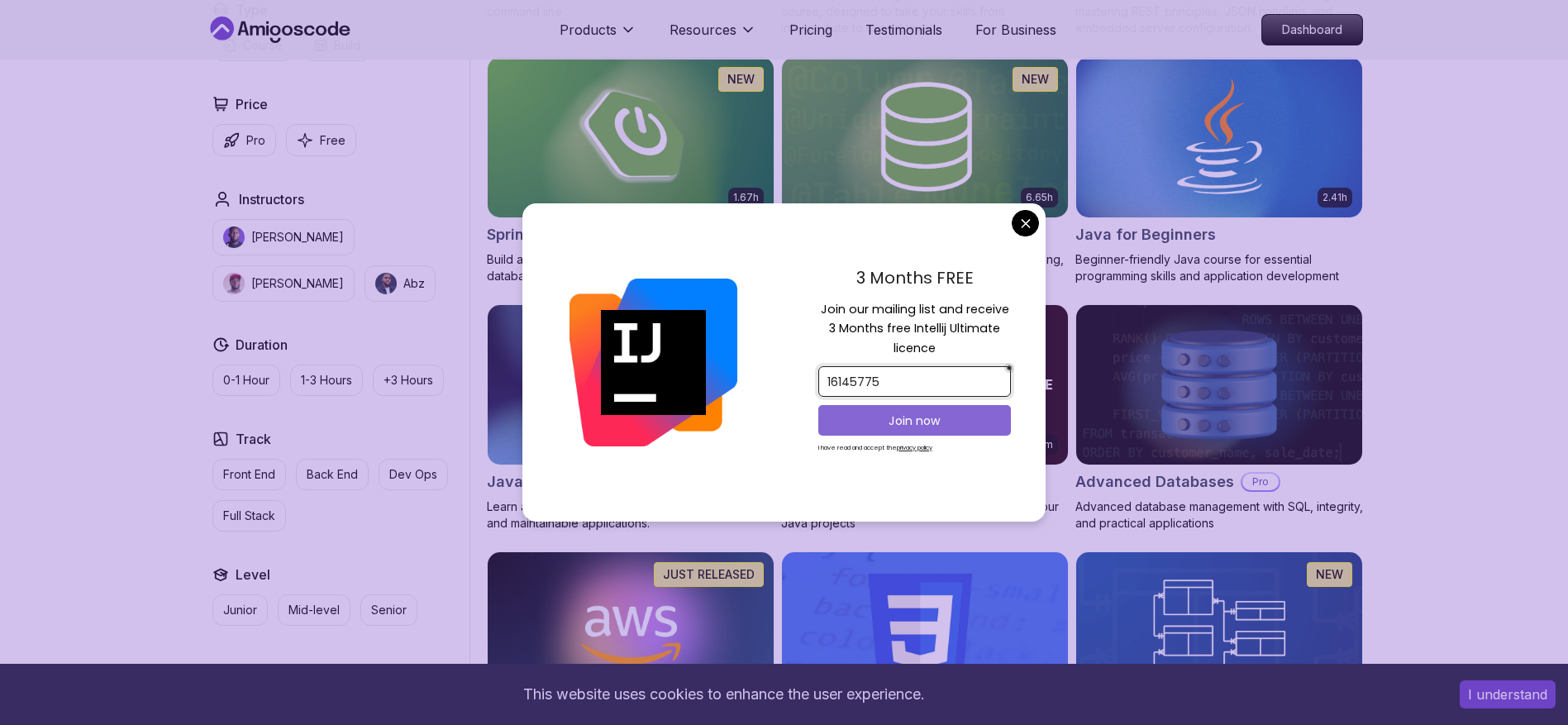 click on "Join now" at bounding box center [914, 420] 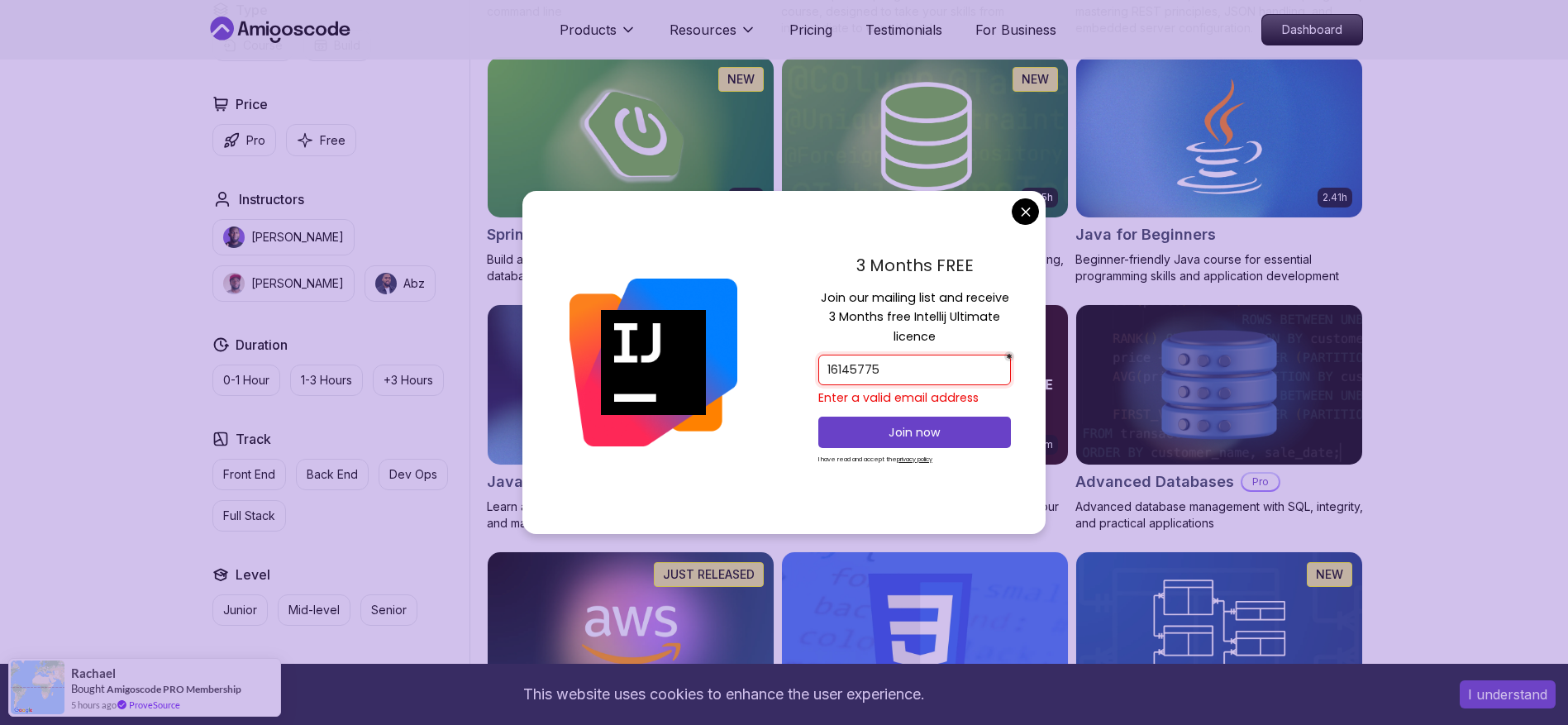 click on "3 Months FREE Join our mailing list and receive 3 Months free Intellij Ultimate licence 16145775 Enter a valid email address Join now I have read and accept the  privacy policy" at bounding box center (914, 362) 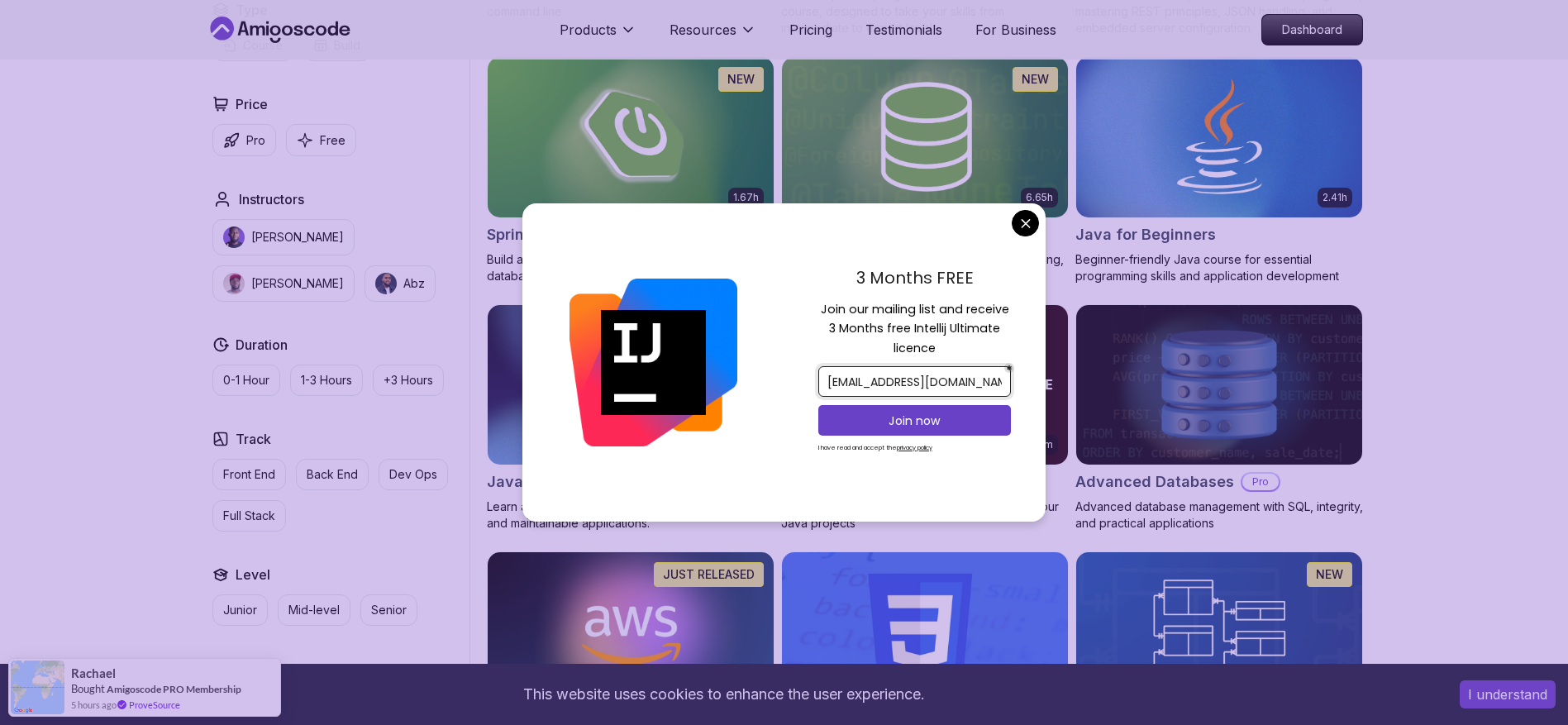 type on "hnkong666@gmail.com" 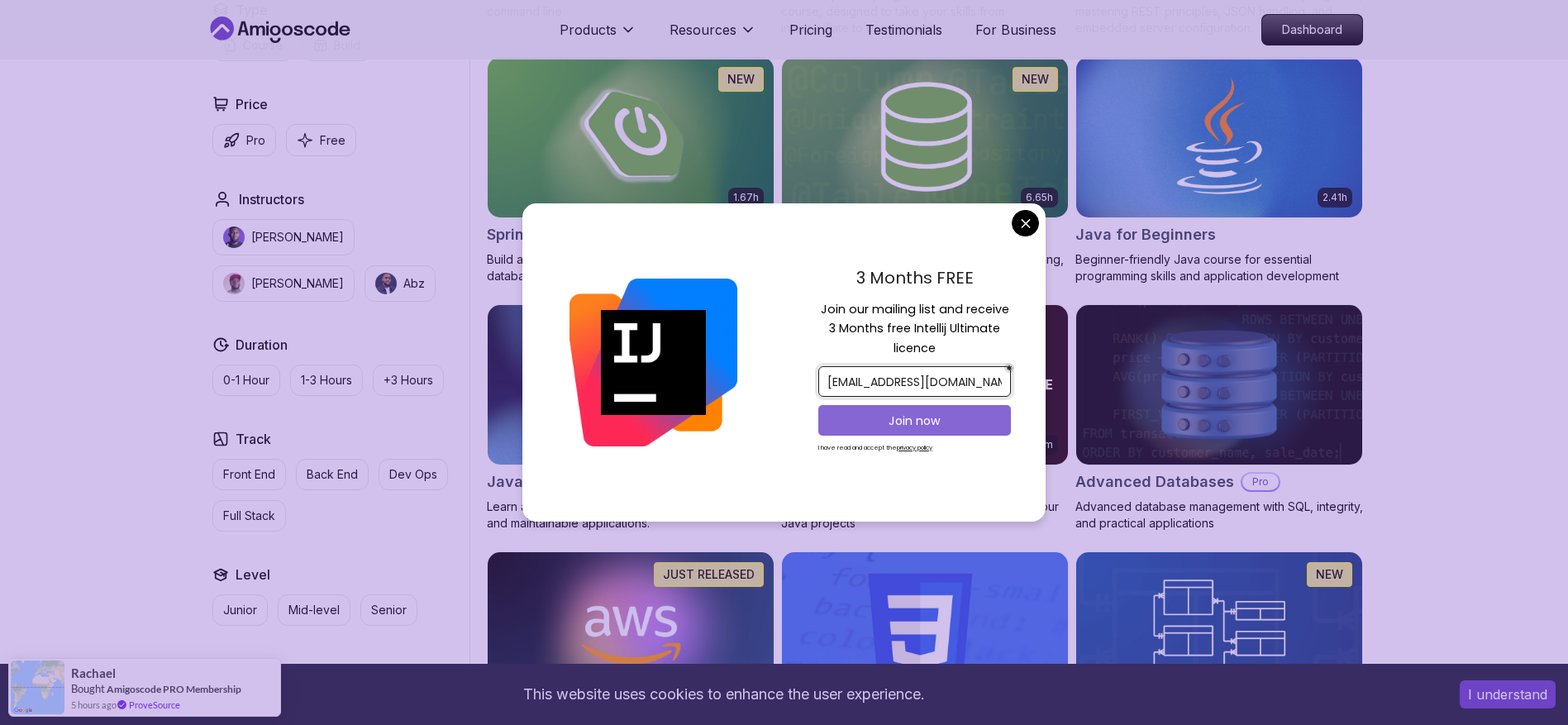 click on "Join now" at bounding box center [914, 421] 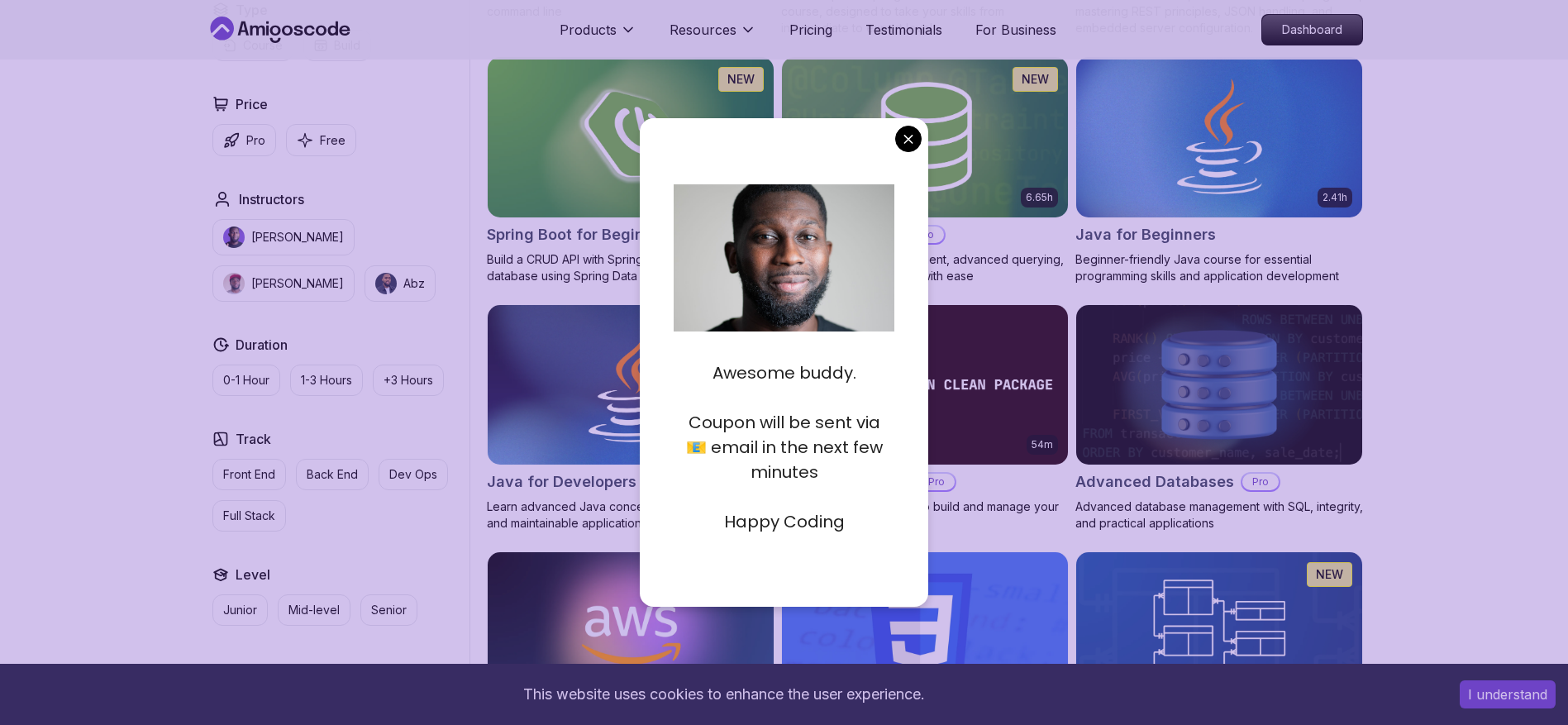 click on "Happy Coding" at bounding box center (784, 522) 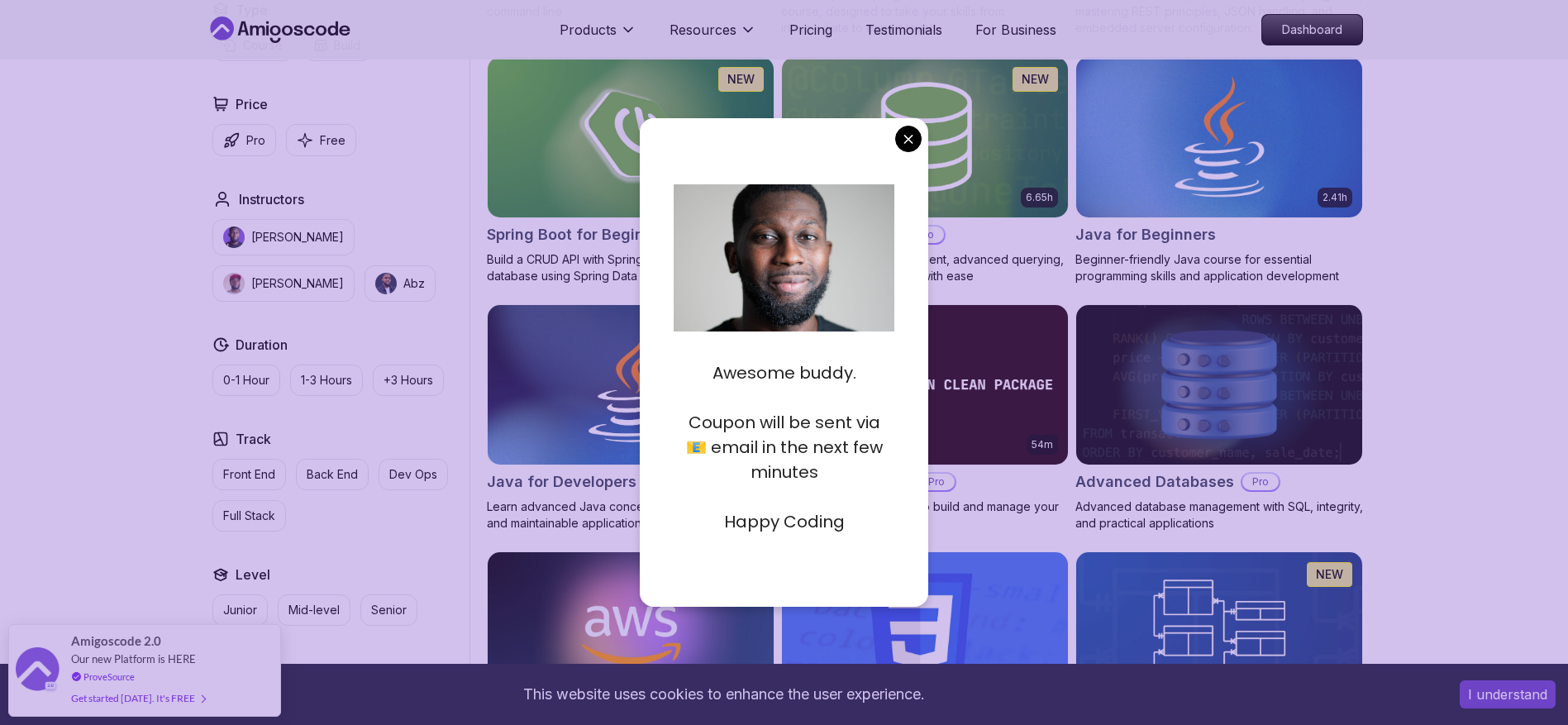 click at bounding box center (1218, 136) 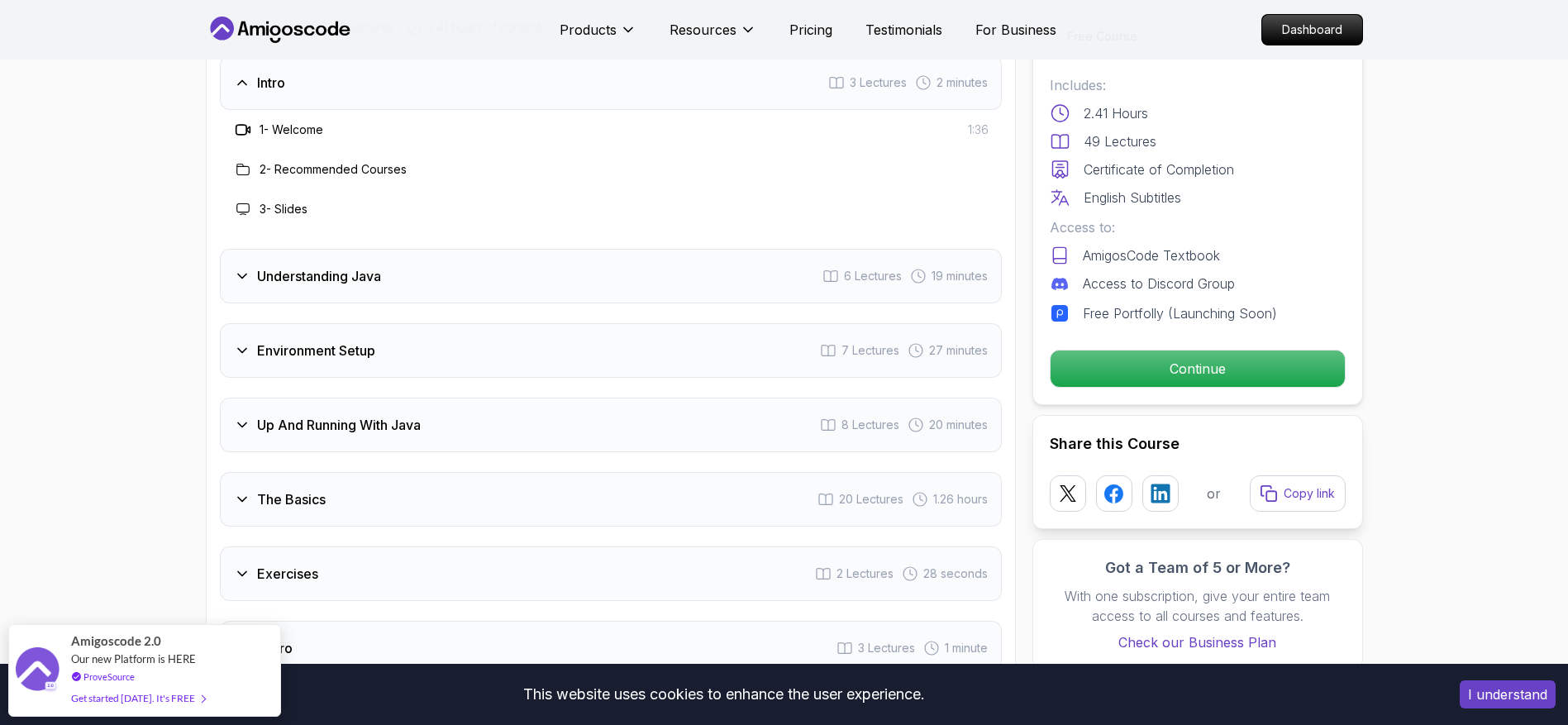 scroll, scrollTop: 2453, scrollLeft: 0, axis: vertical 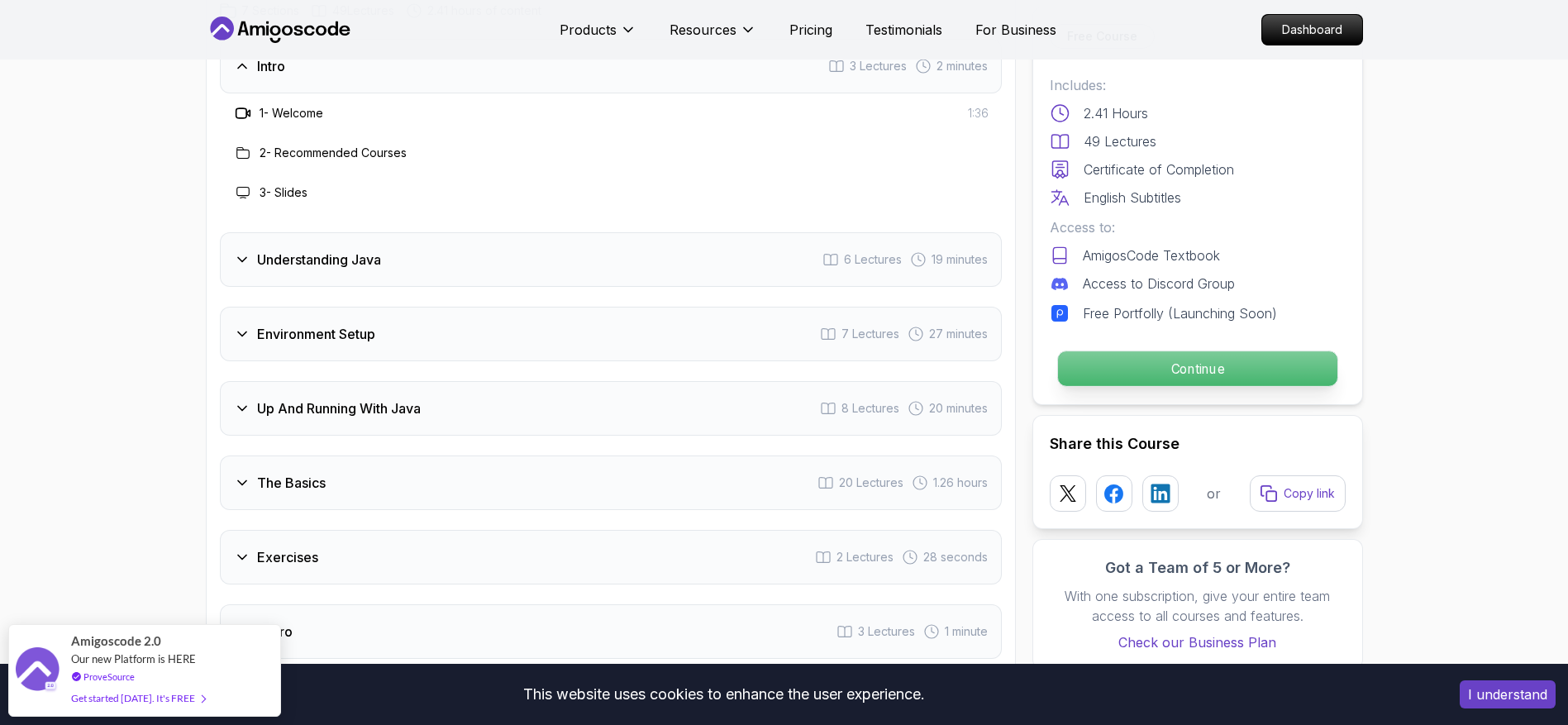 click on "Continue" at bounding box center [1197, 369] 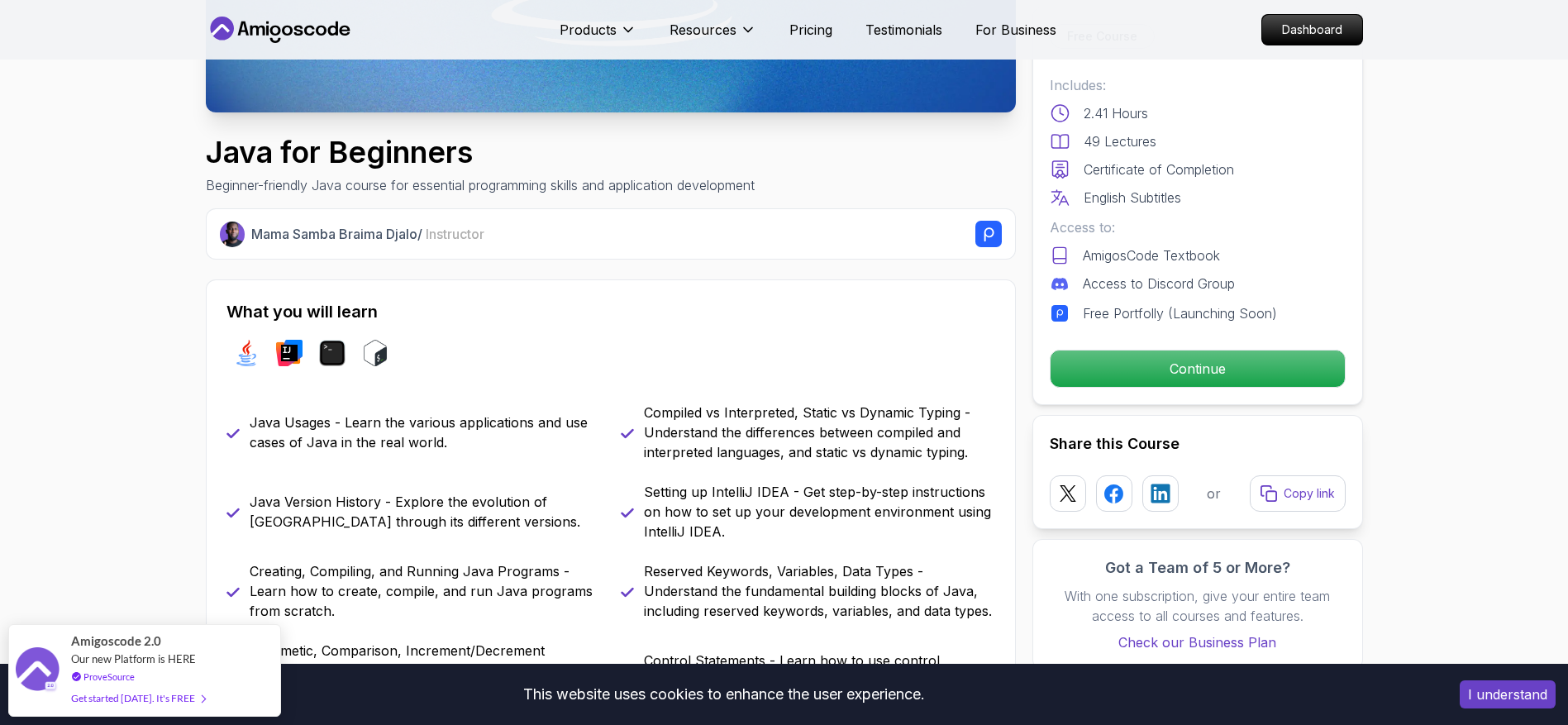 scroll, scrollTop: 94, scrollLeft: 0, axis: vertical 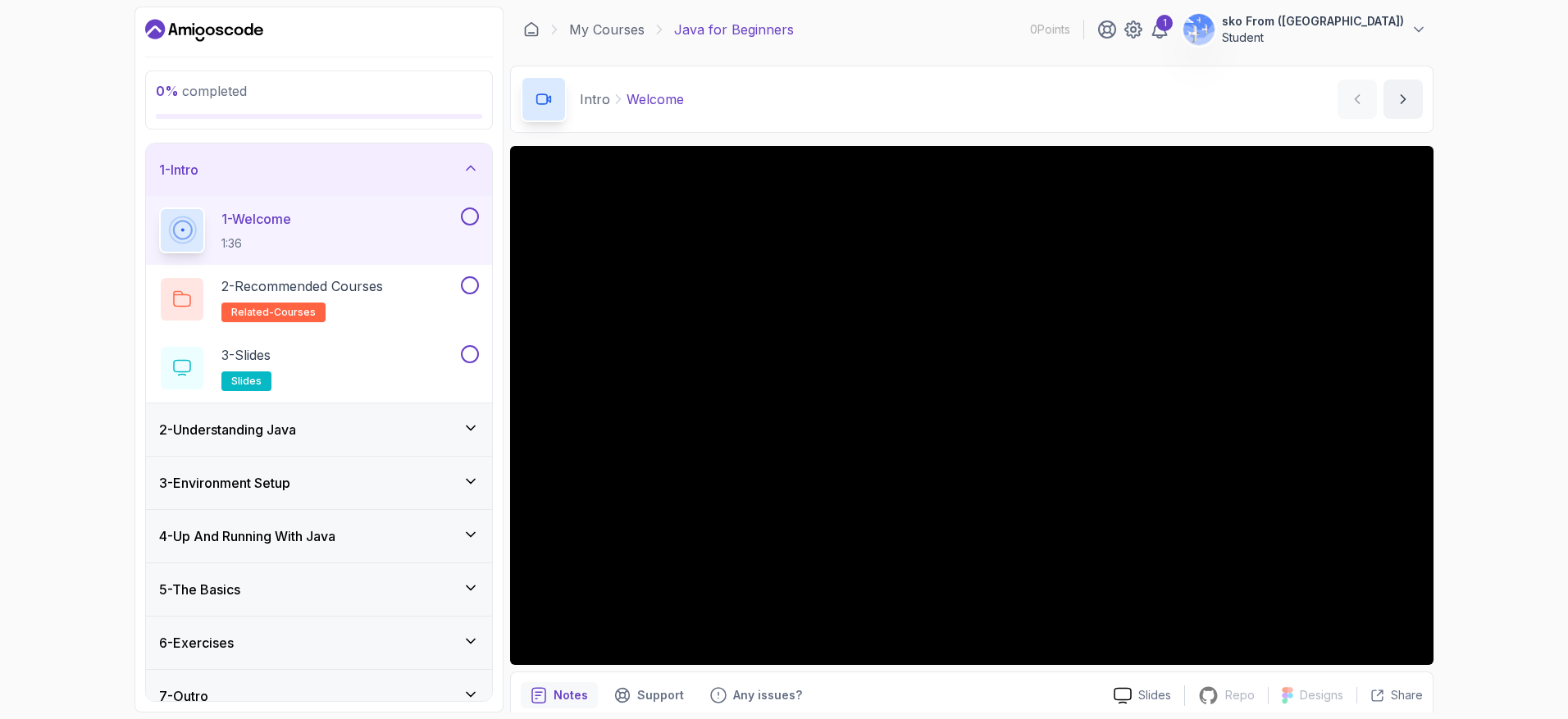 click on "0 % completed 1  -  Intro 1  -  Welcome 1:36 2  -  Recommended Courses related-courses 3  -  Slides slides 2  -  Understanding Java 3  -  Environment Setup 4  -  Up And Running With Java 5  -  The Basics 6  -  Exercises 7  -  Outro My Courses Java for Beginners 0  Points 1 sko From (Fromsko) Student 1 - Intro  0 % completed Intro Welcome Welcome by  nelson Slides Repo Repository not available Designs Design not available Share Notes Support Any issues? Slides Repo Repository not available Designs Design not available Share" at bounding box center (784, 359) 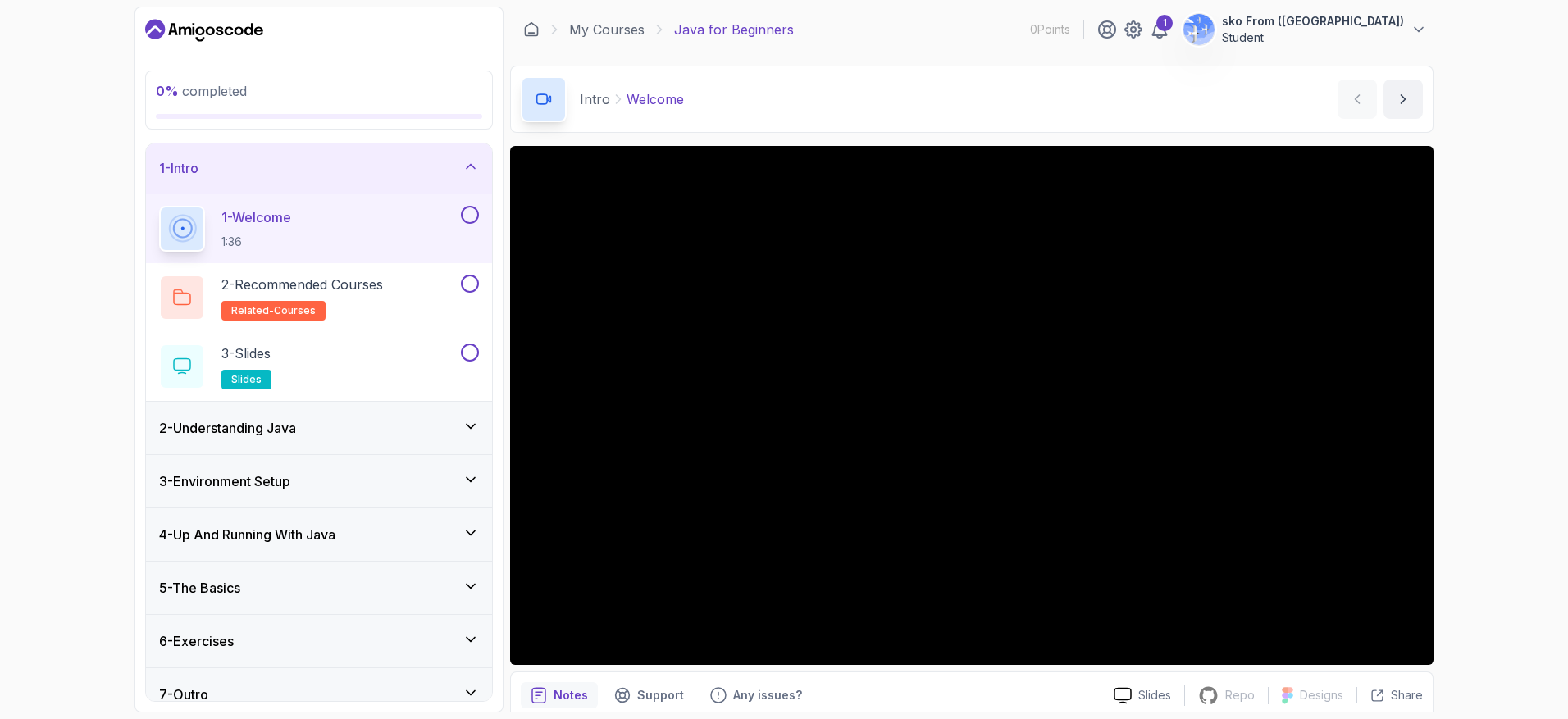 scroll, scrollTop: 0, scrollLeft: 0, axis: both 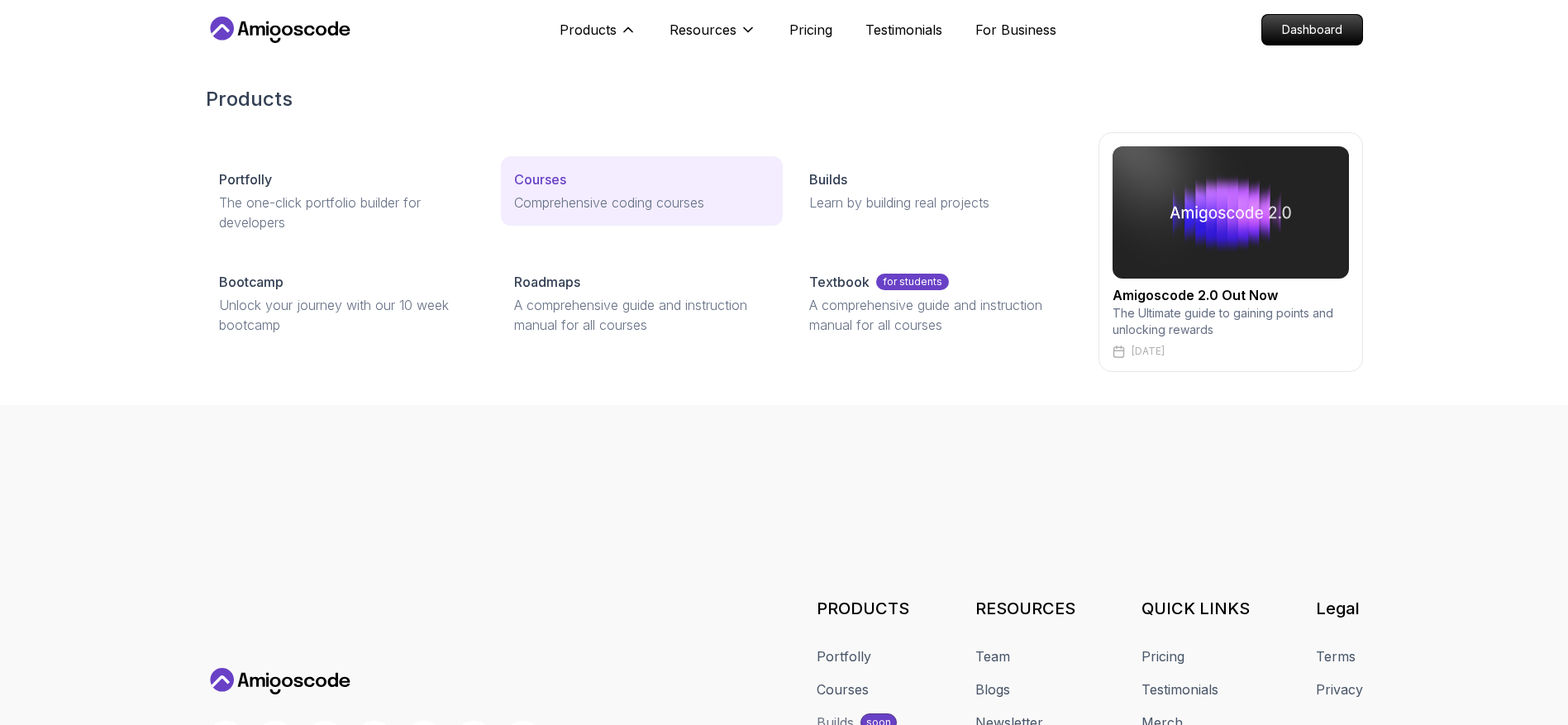 click on "Courses" at bounding box center [641, 179] 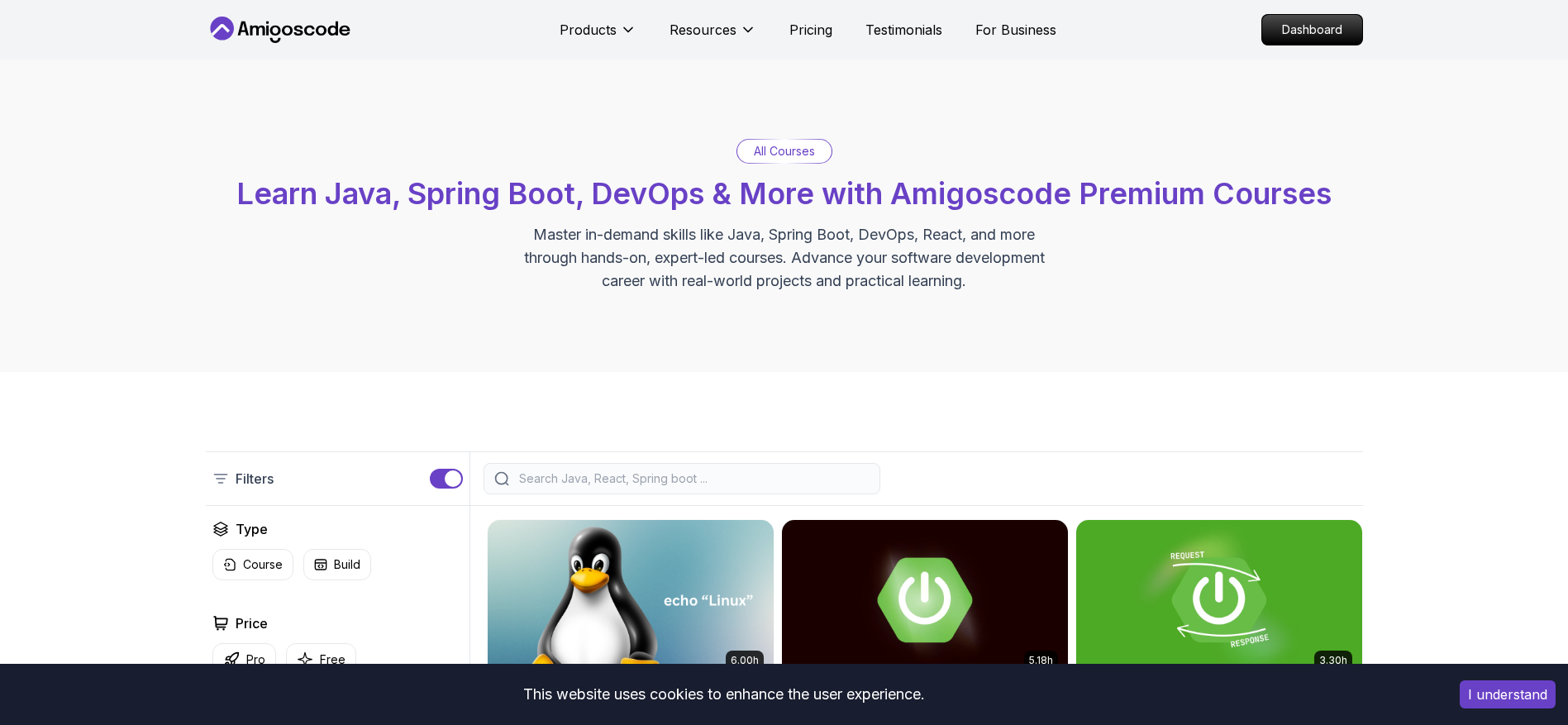 click at bounding box center (693, 479) 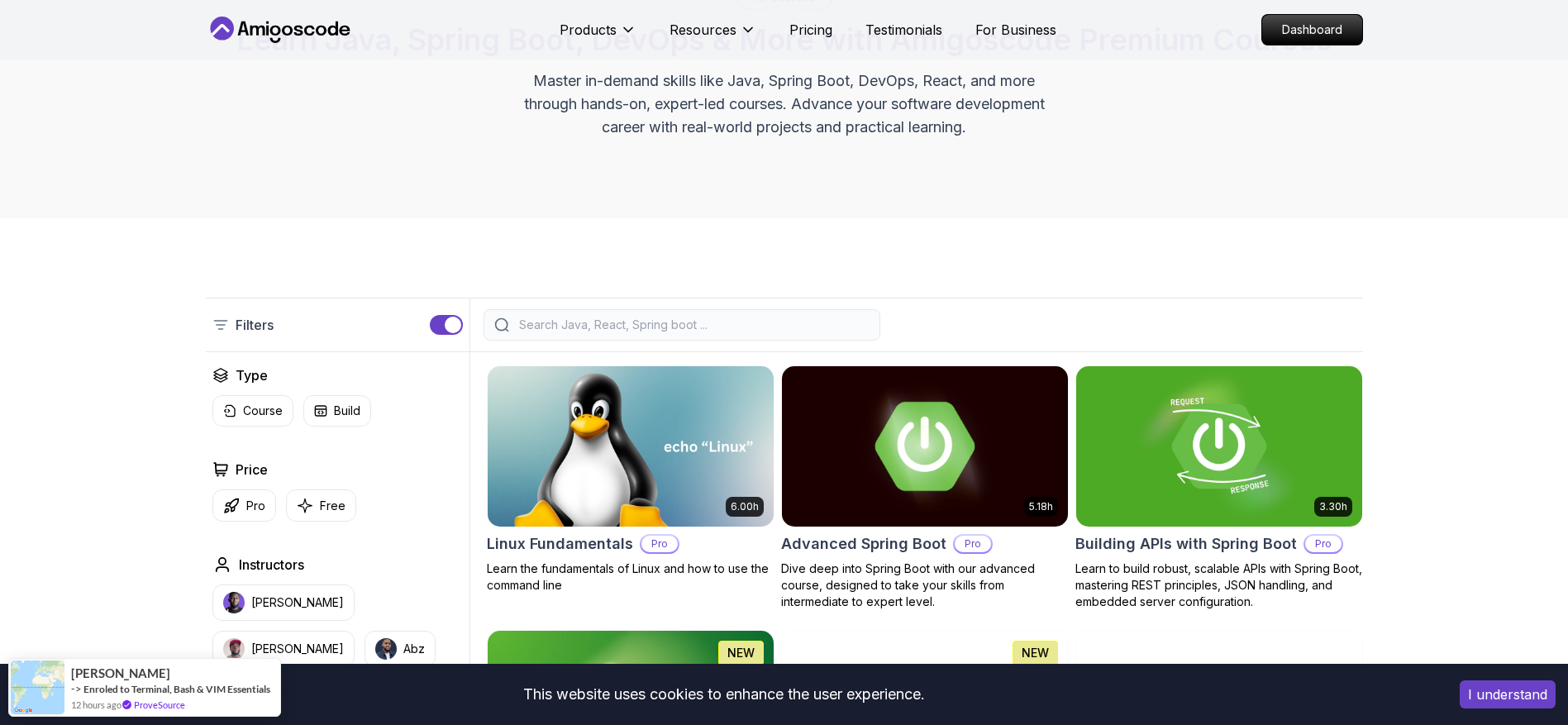 scroll, scrollTop: 164, scrollLeft: 0, axis: vertical 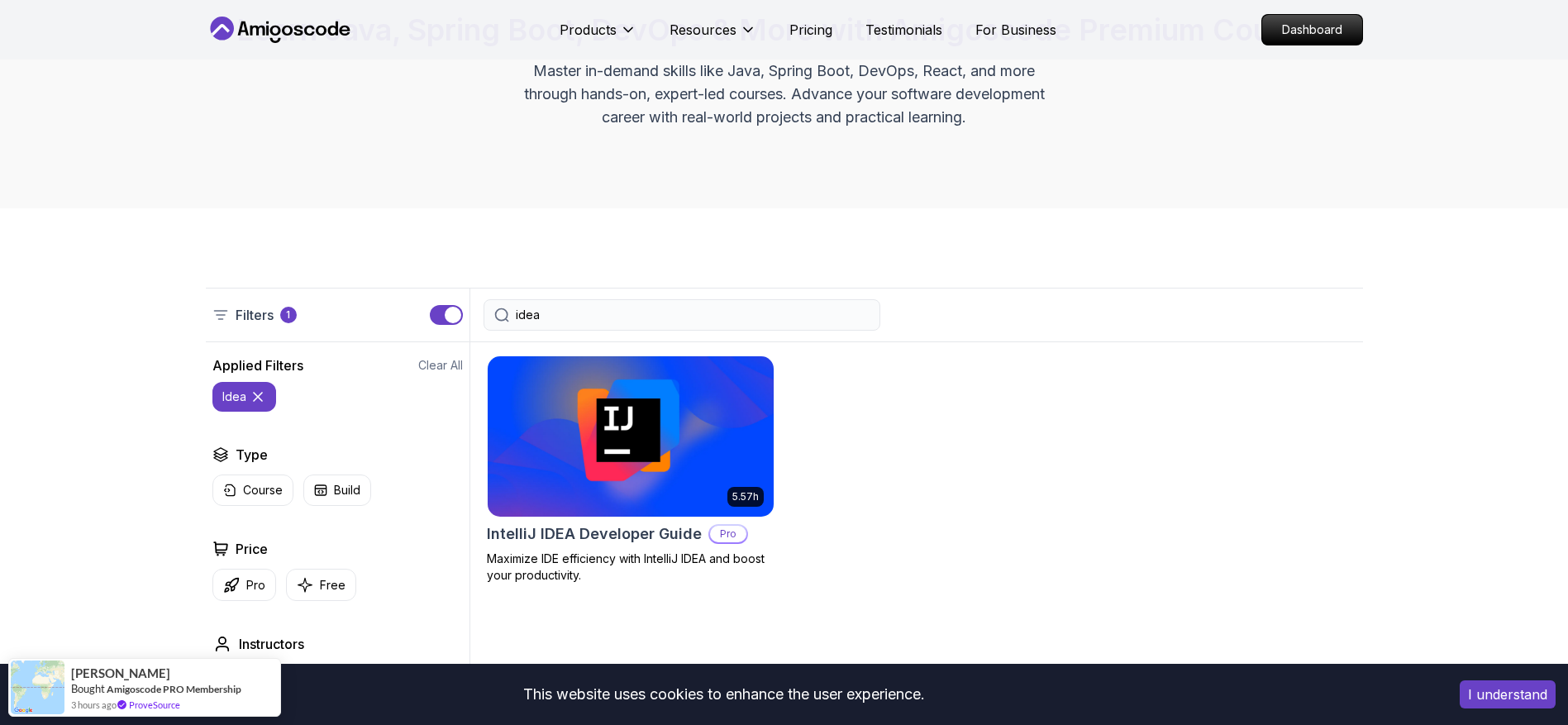 type on "idea" 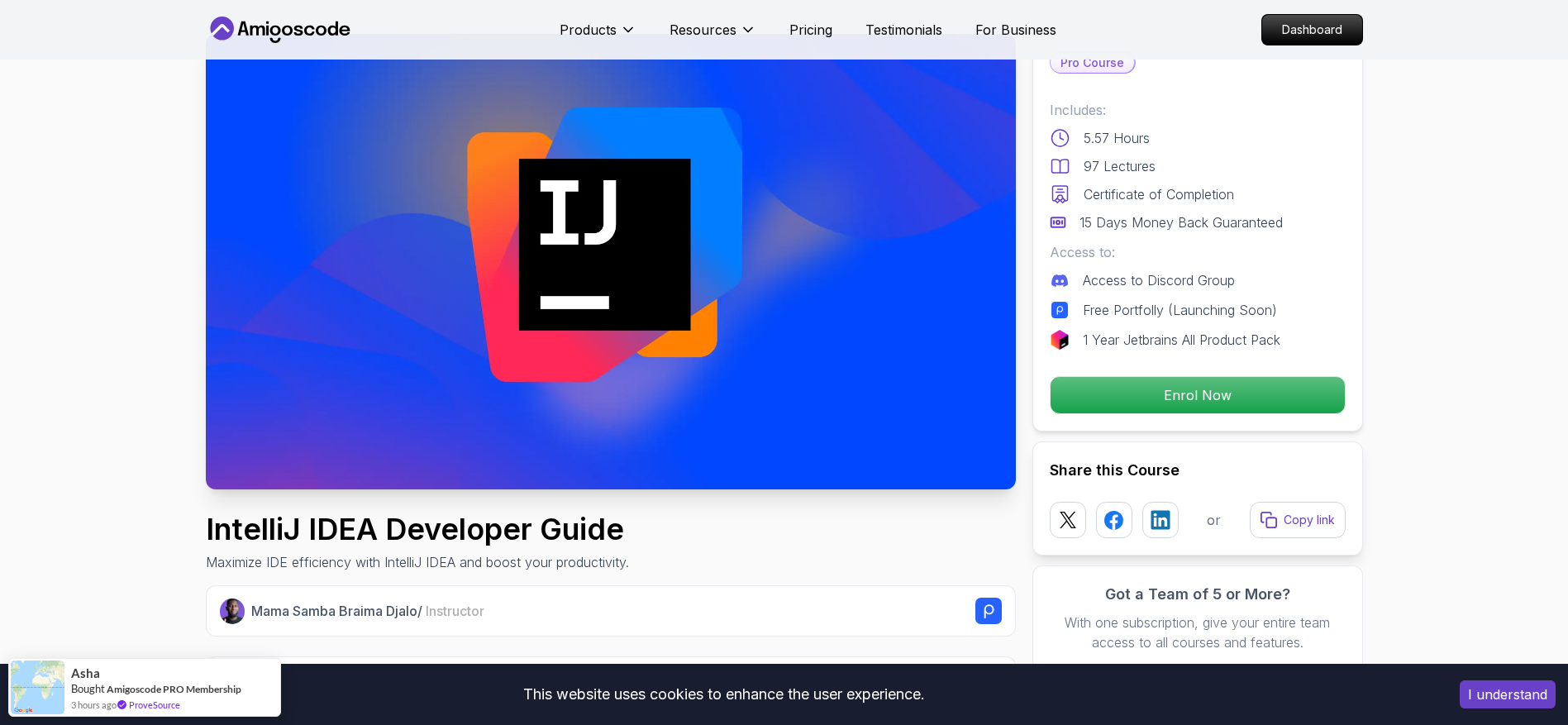 scroll, scrollTop: 367, scrollLeft: 0, axis: vertical 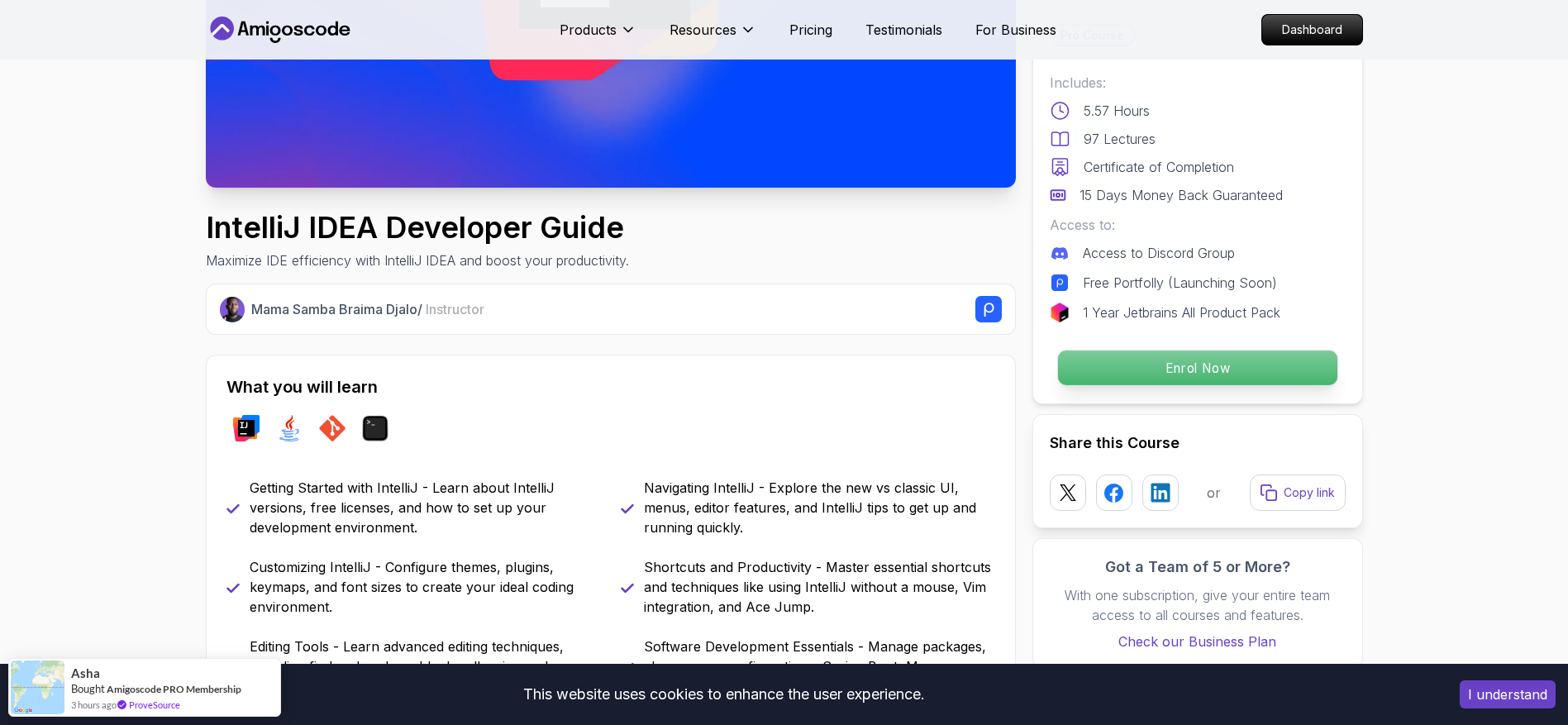 click on "Enrol Now" at bounding box center (1197, 368) 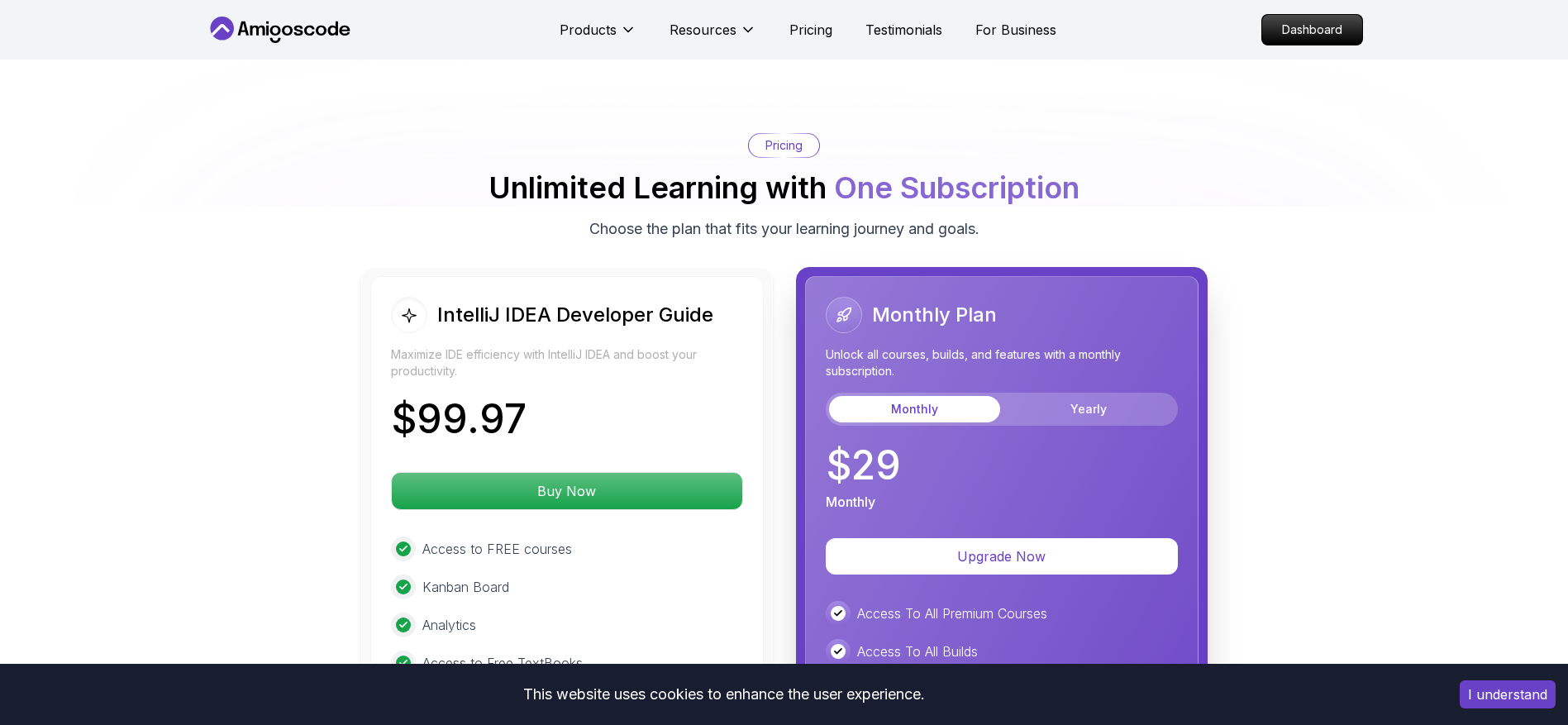 scroll, scrollTop: 3673, scrollLeft: 0, axis: vertical 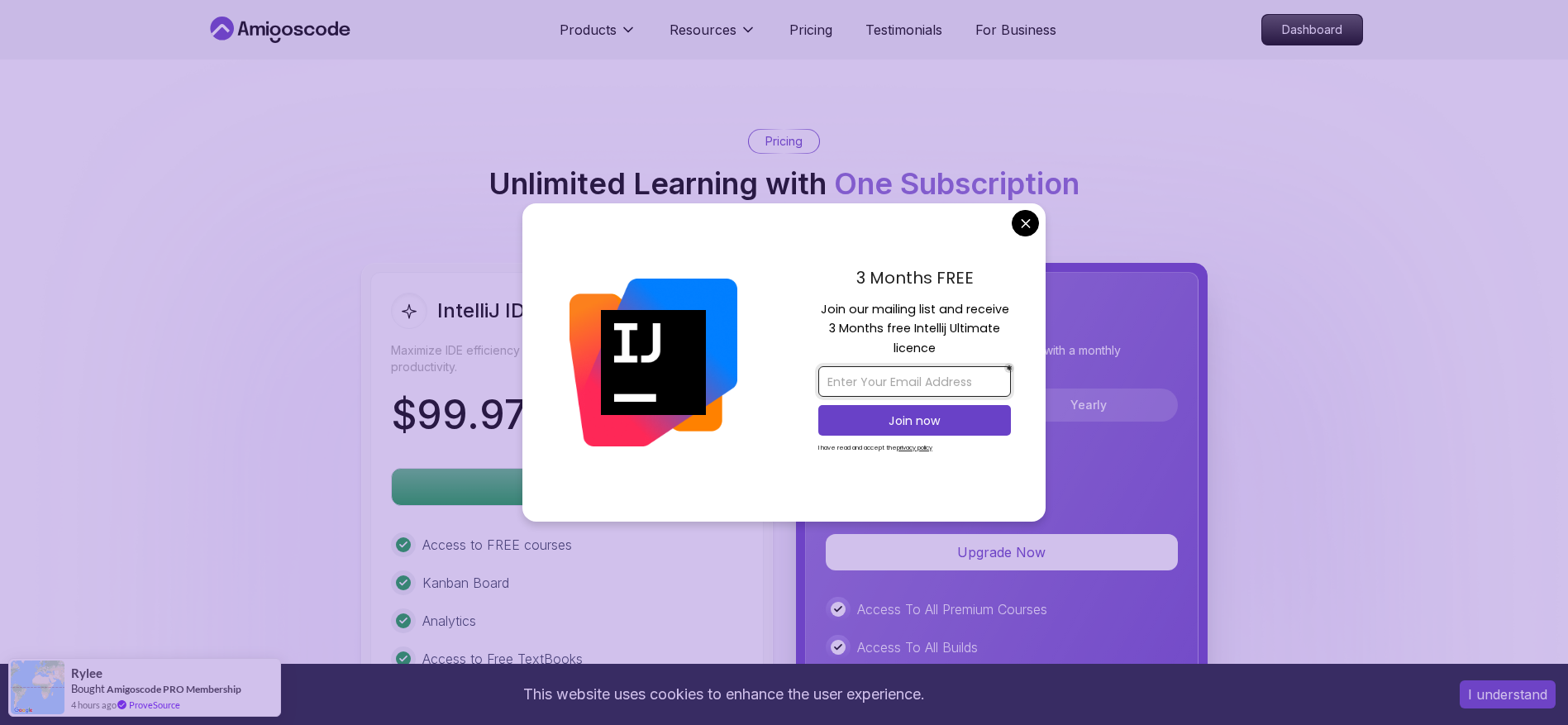 click at bounding box center (914, 381) 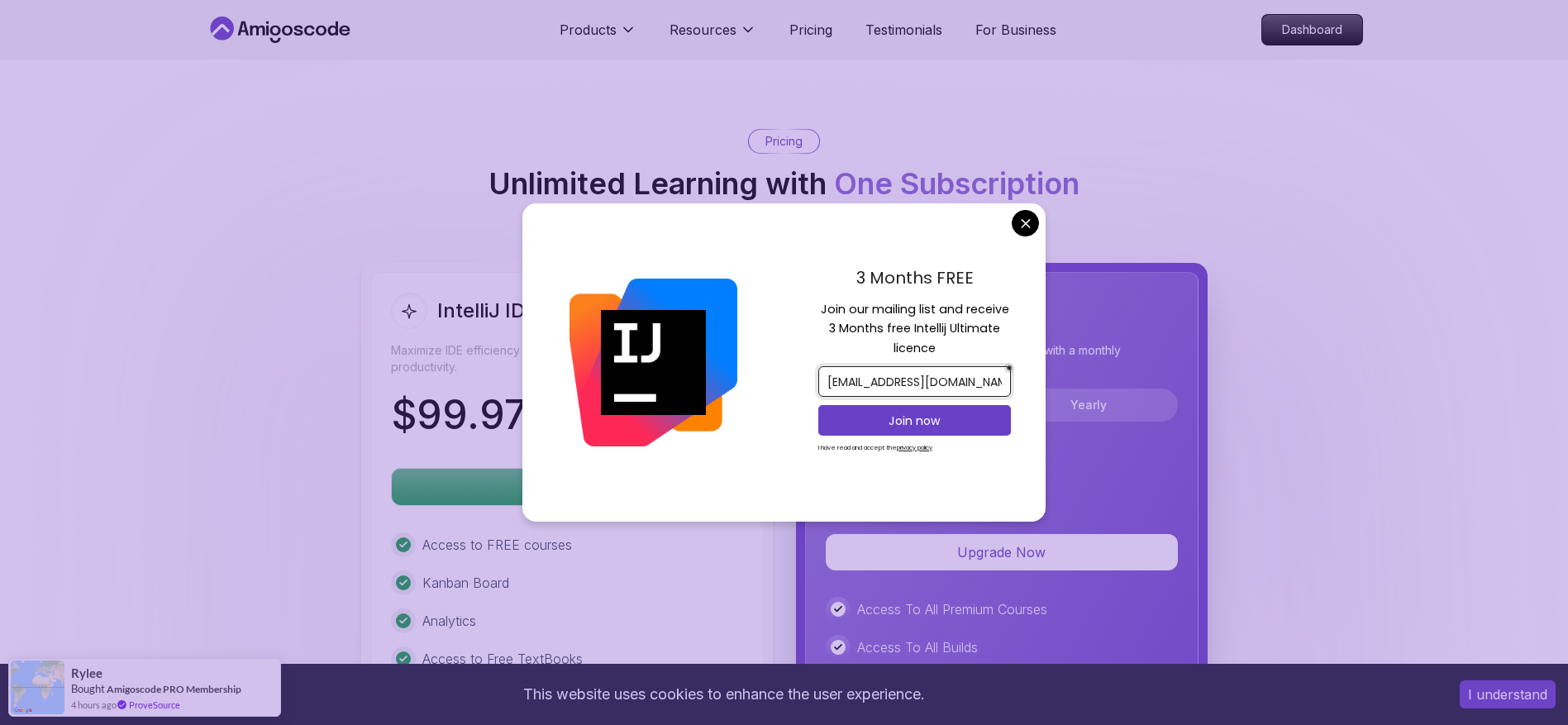 type on "hnkong666@gmail.com" 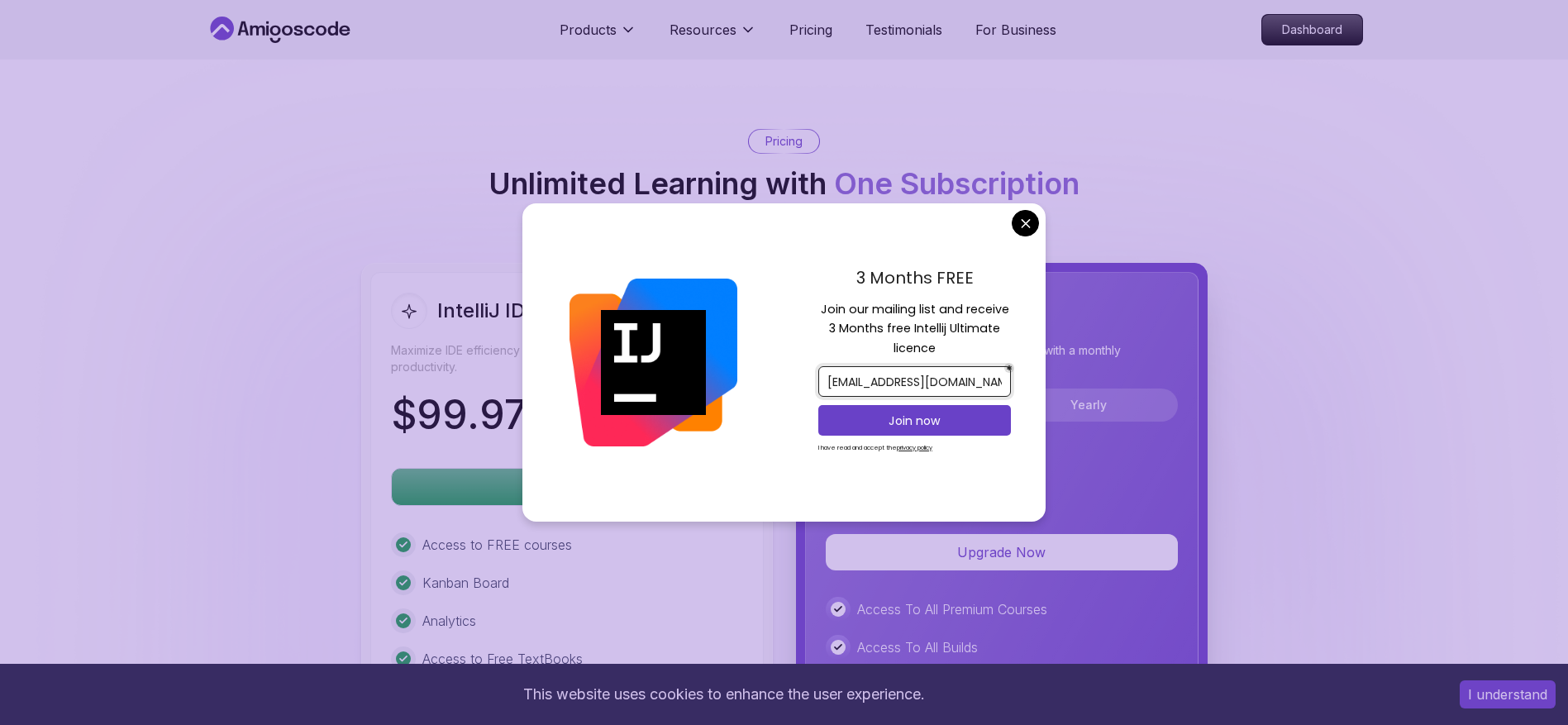 click on "Join now" at bounding box center [914, 420] 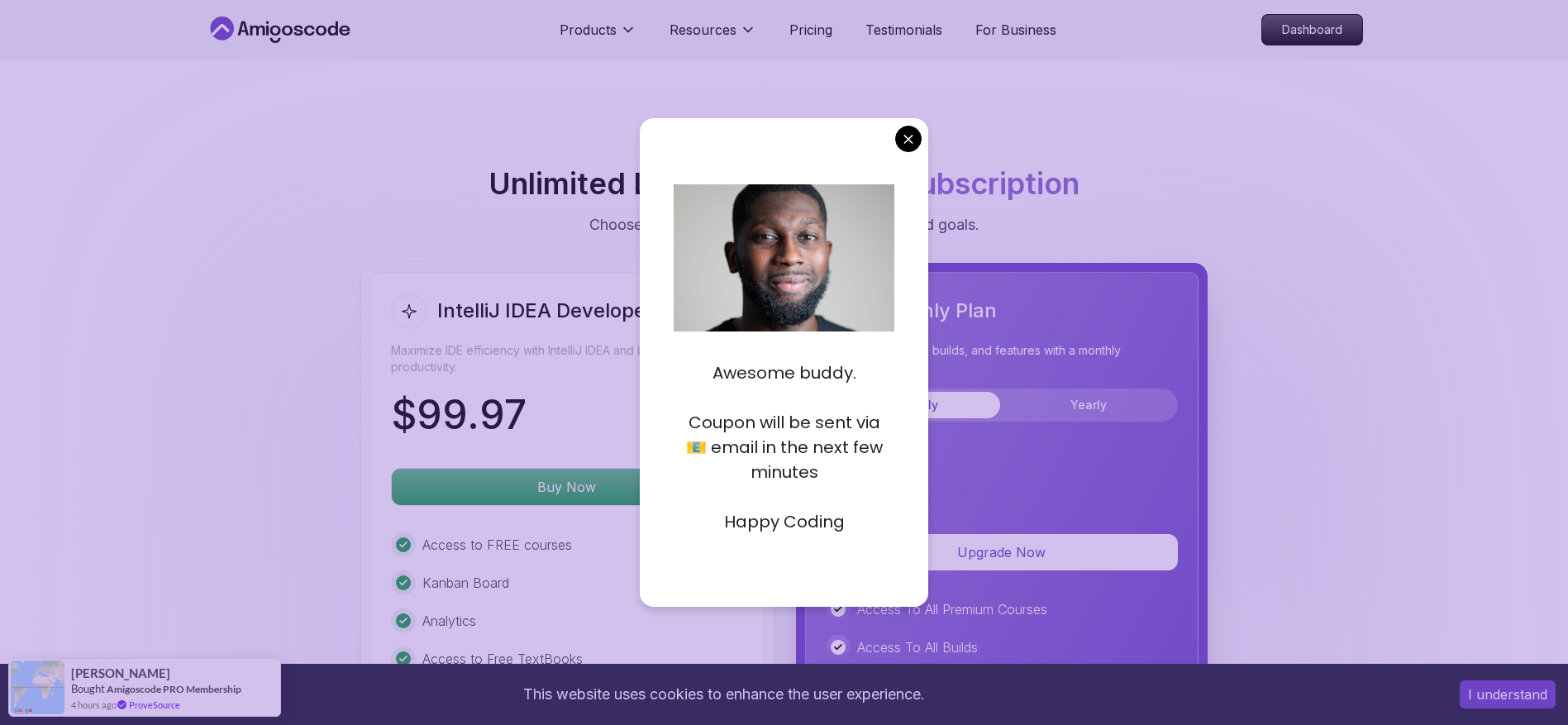 drag, startPoint x: 871, startPoint y: 546, endPoint x: 668, endPoint y: 365, distance: 271.97426 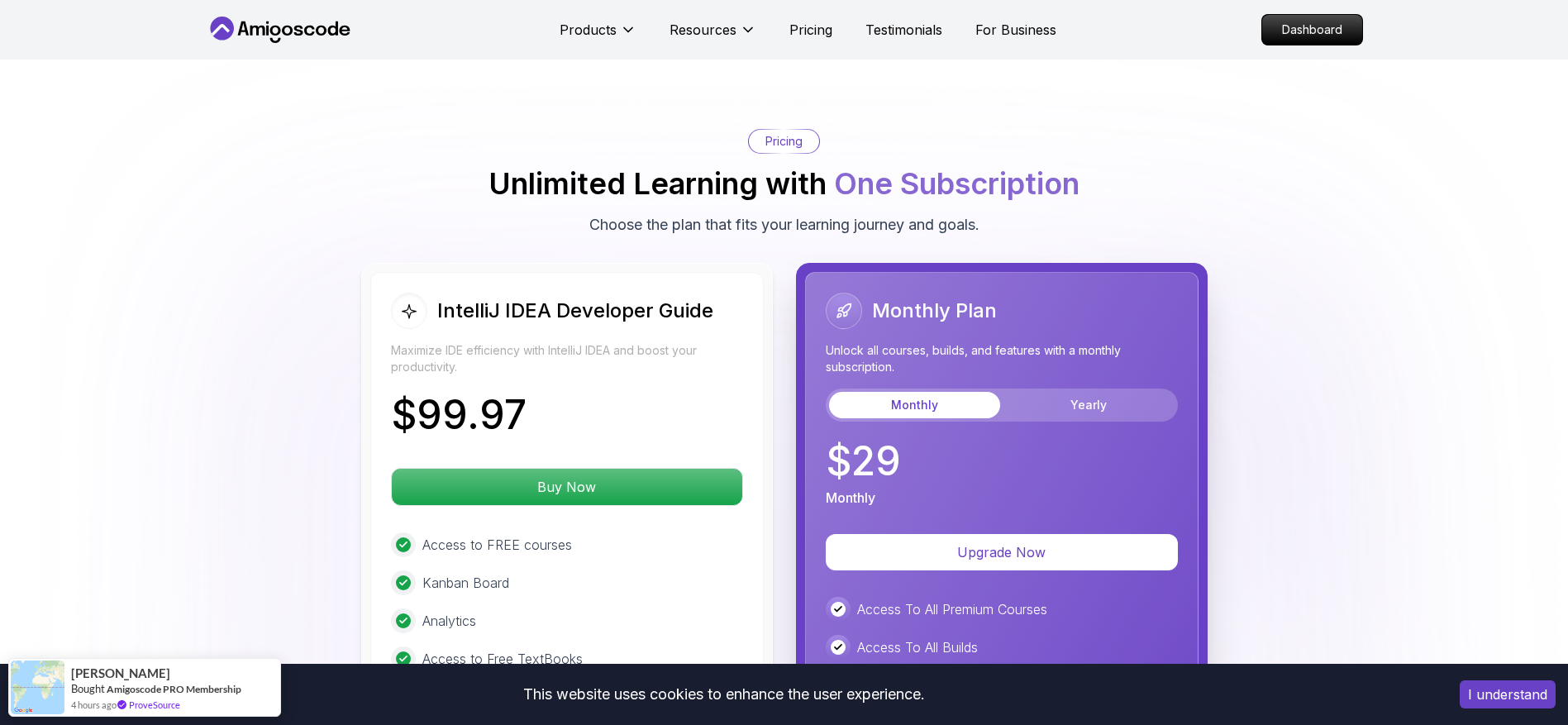 click on "This website uses cookies to enhance the user experience. I understand Products Resources Pricing Testimonials For Business Dashboard Products Resources Pricing Testimonials For Business Dashboard IntelliJ IDEA Developer Guide Maximize IDE efficiency with IntelliJ IDEA and boost your productivity. Mama Samba Braima Djalo  /   Instructor Pro Course Includes: 5.57 Hours 97 Lectures Certificate of Completion 15 Days Money Back Guaranteed Access to: Access to Discord Group Free Portfolly (Launching Soon) 1 Year Jetbrains All Product Pack Enrol Now Share this Course or Copy link Got a Team of 5 or More? With one subscription, give your entire team access to all courses and features. Check our Business Plan Mama Samba Braima Djalo  /   Instructor What you will learn intellij java git terminal Getting Started with IntelliJ - Learn about IntelliJ versions, free licenses, and how to set up your development environment. Become a Power User with IntelliJ IDEA
Mastering IntelliJ IDEA
Why This Course Is a Must" at bounding box center [784, -117] 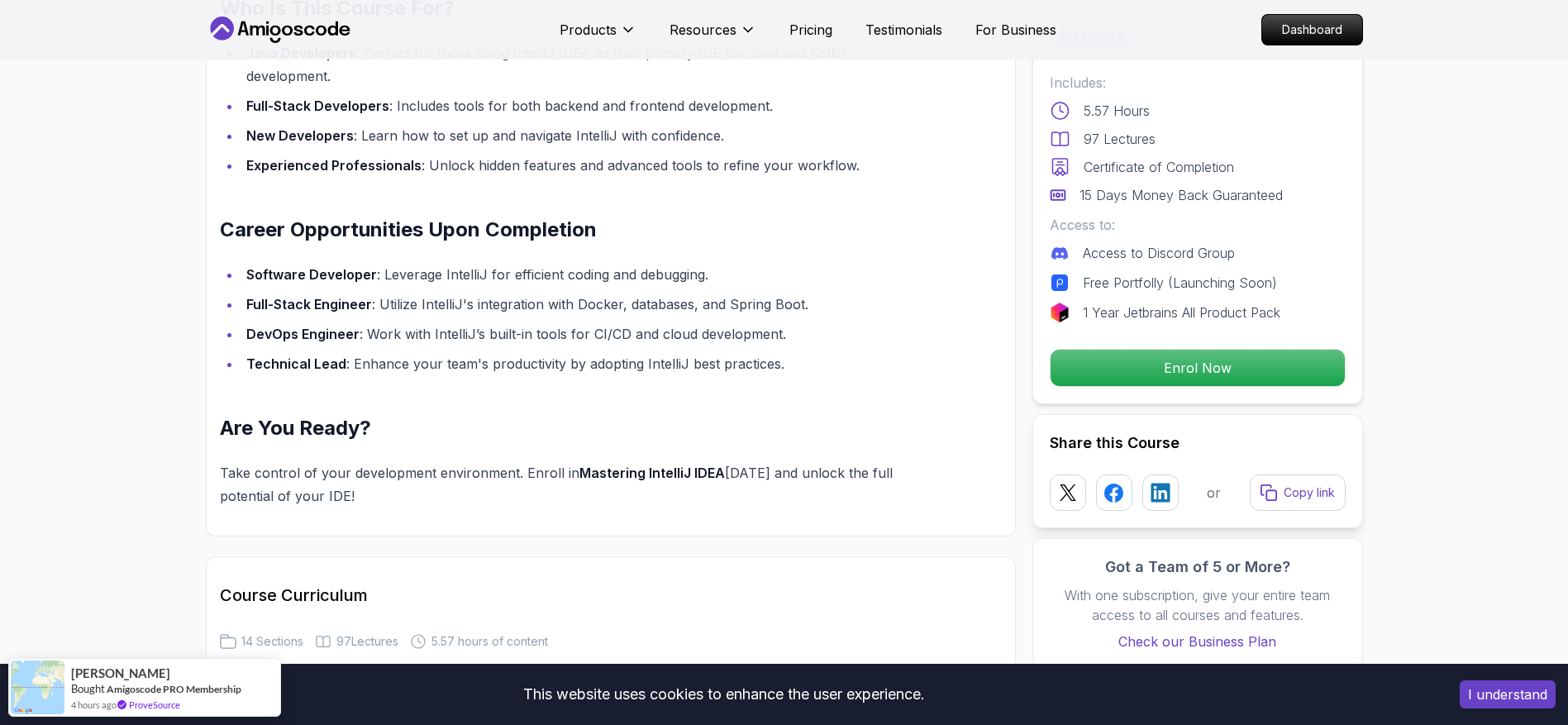 scroll, scrollTop: 1896, scrollLeft: 0, axis: vertical 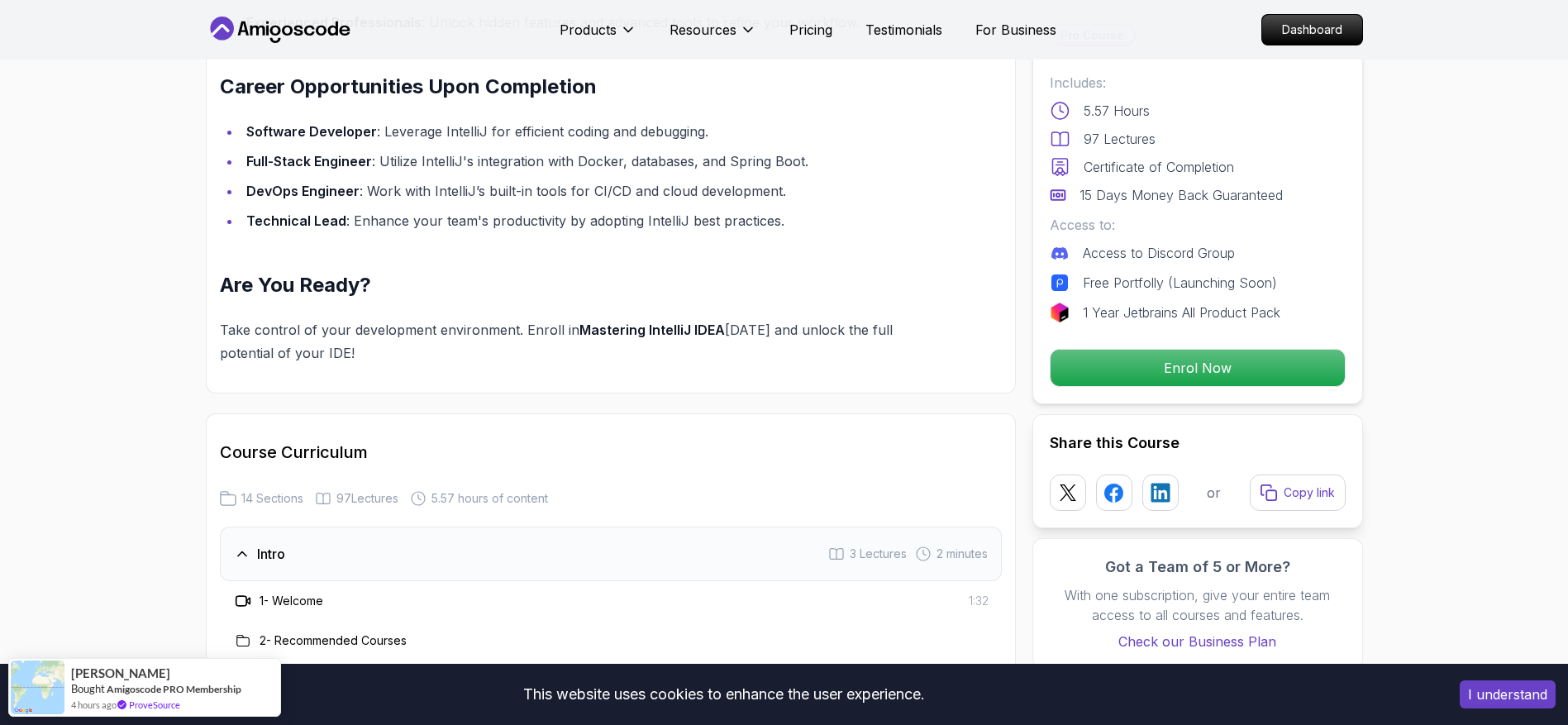 click on "I understand" at bounding box center [1508, 694] 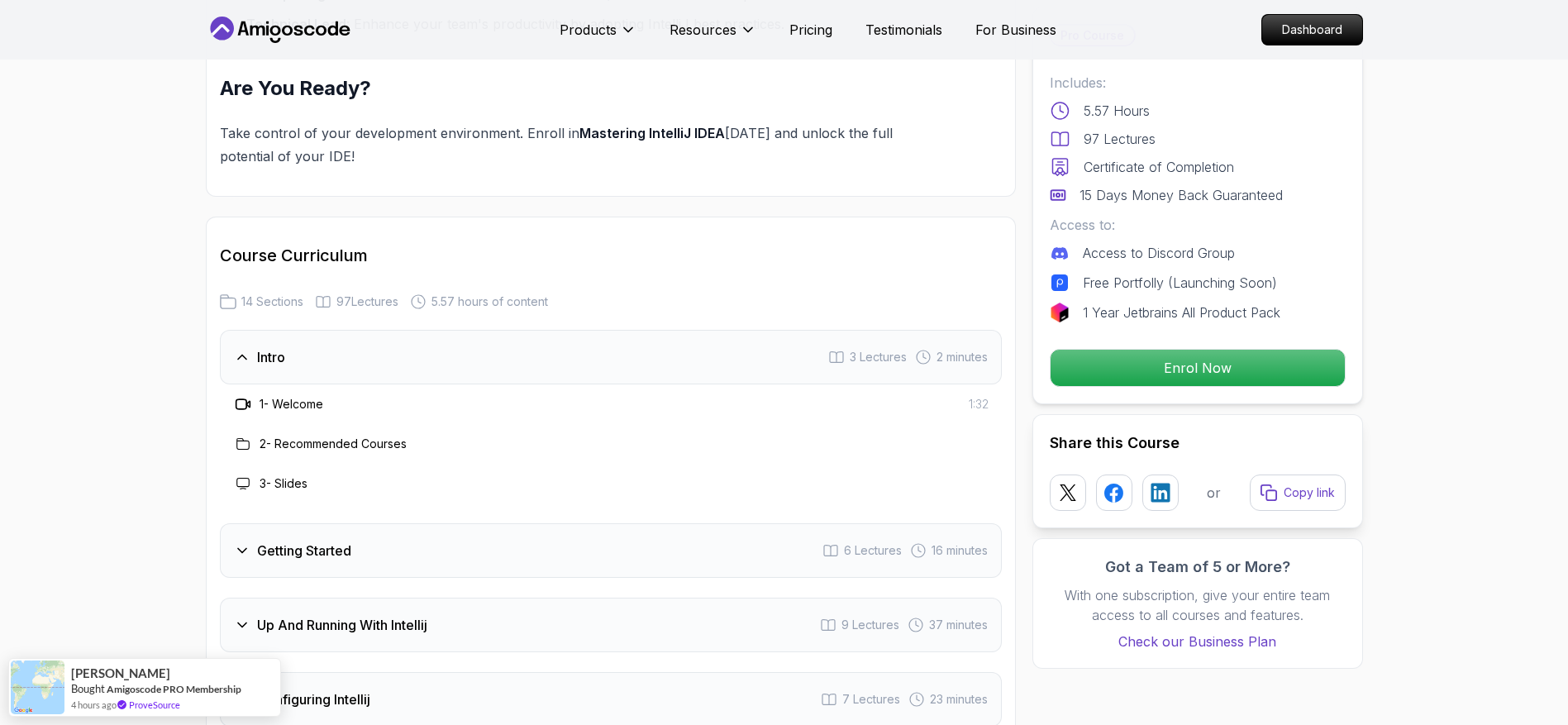 scroll, scrollTop: 2093, scrollLeft: 0, axis: vertical 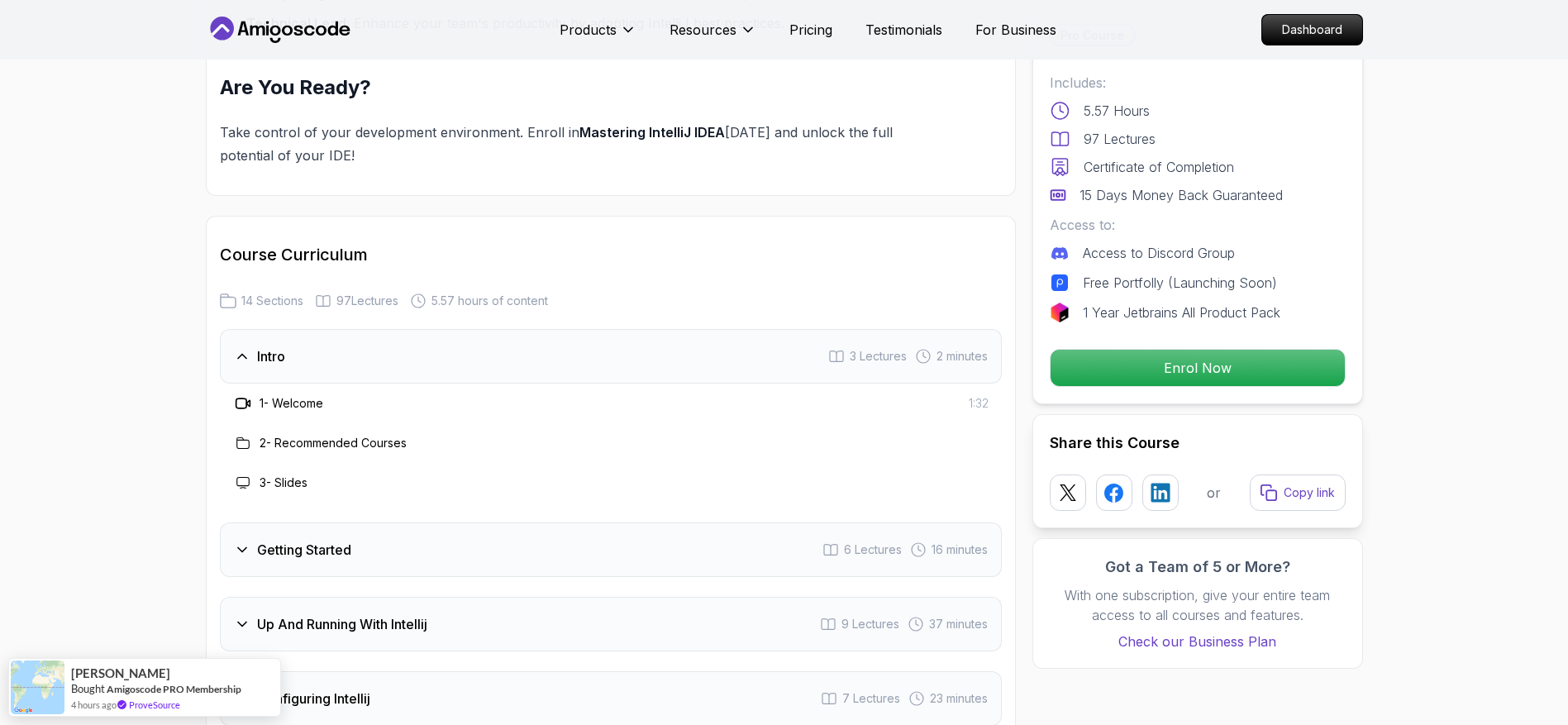 click on "1  -   Welcome" at bounding box center (291, 403) 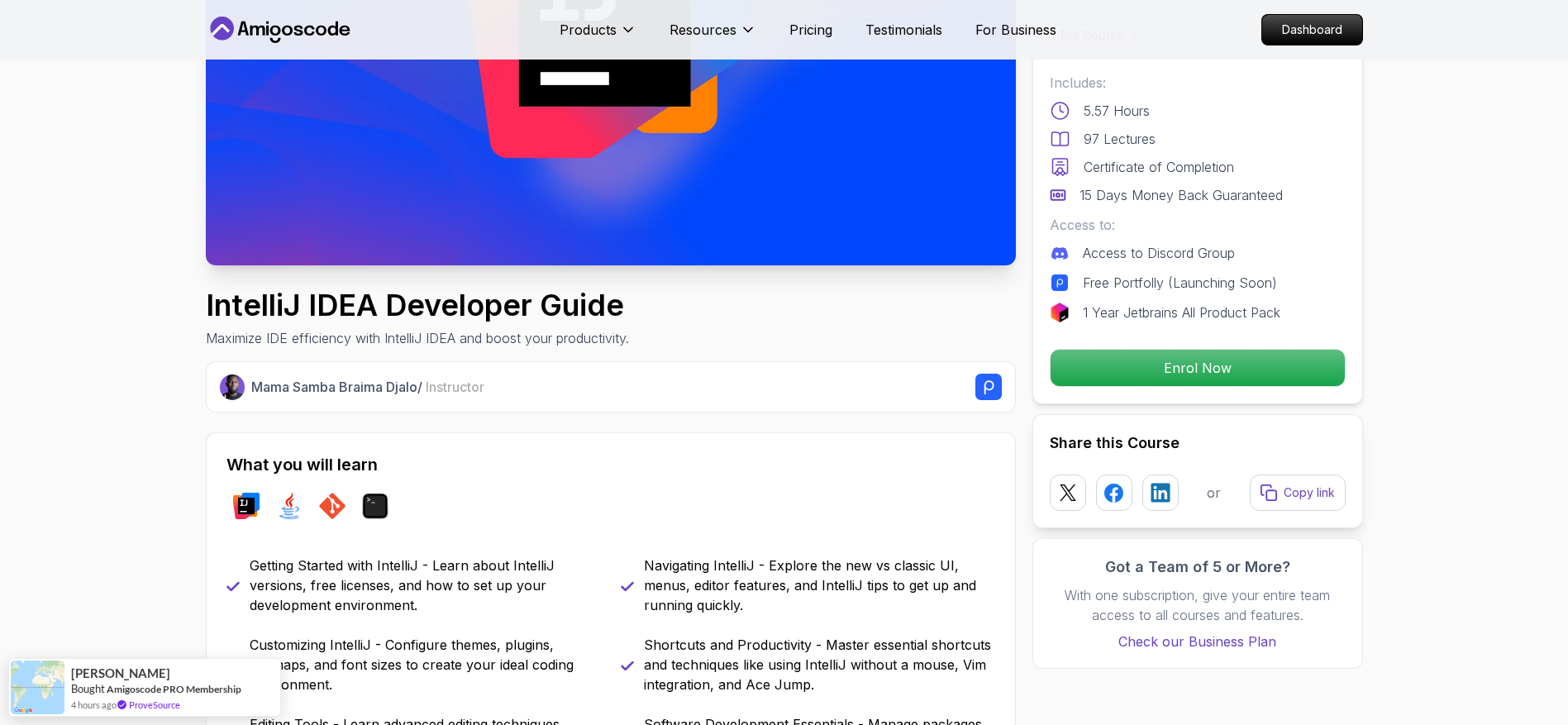 scroll, scrollTop: 189, scrollLeft: 0, axis: vertical 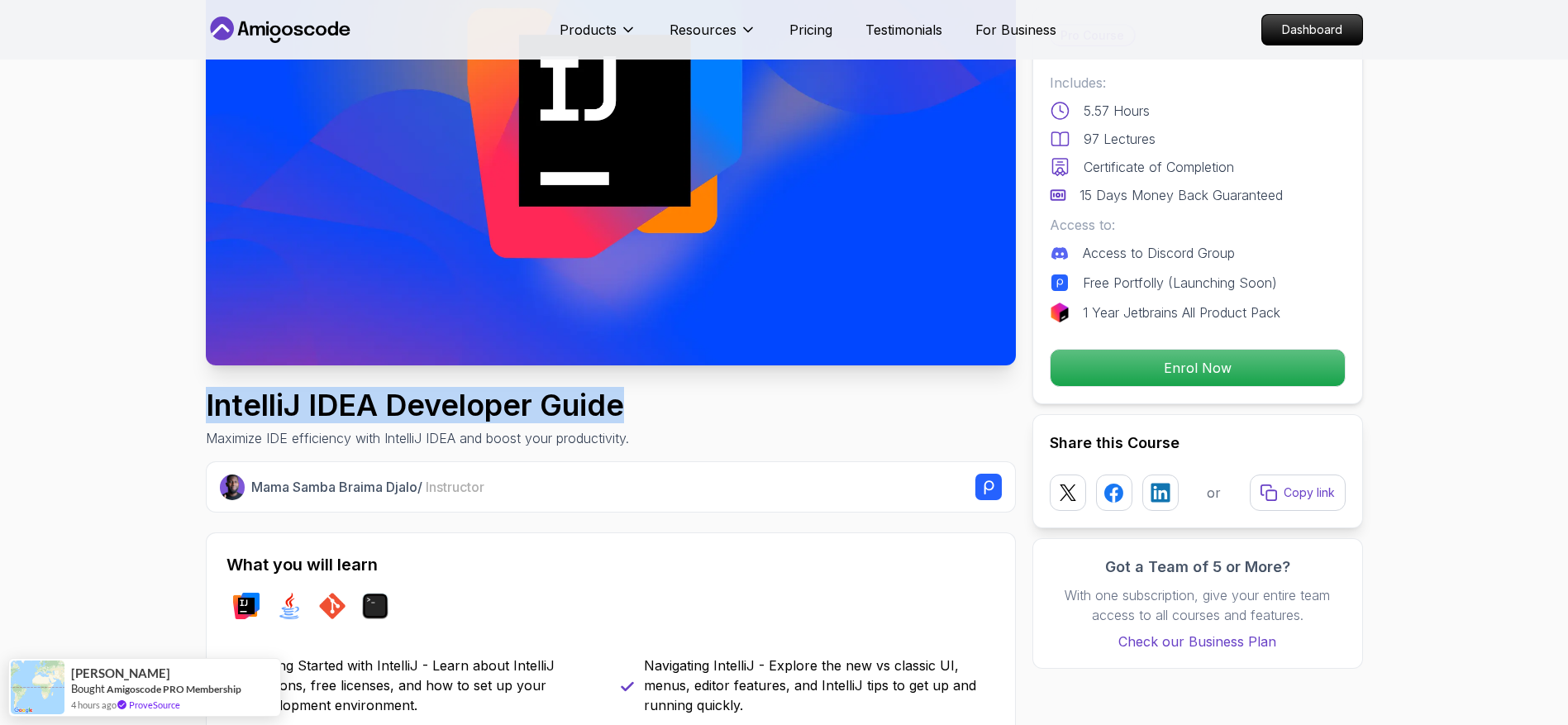 drag, startPoint x: 647, startPoint y: 405, endPoint x: 206, endPoint y: 405, distance: 441 